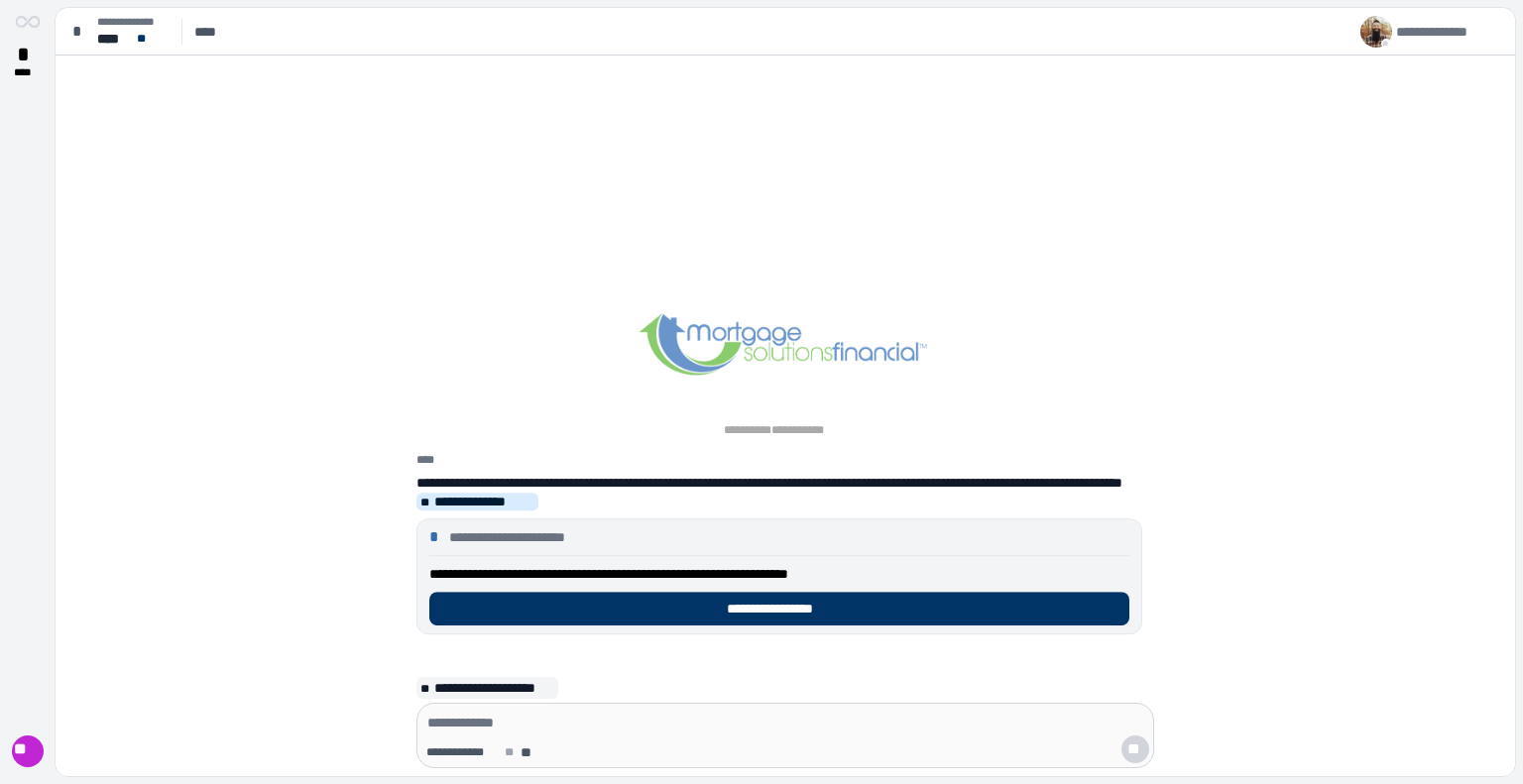 scroll, scrollTop: 0, scrollLeft: 0, axis: both 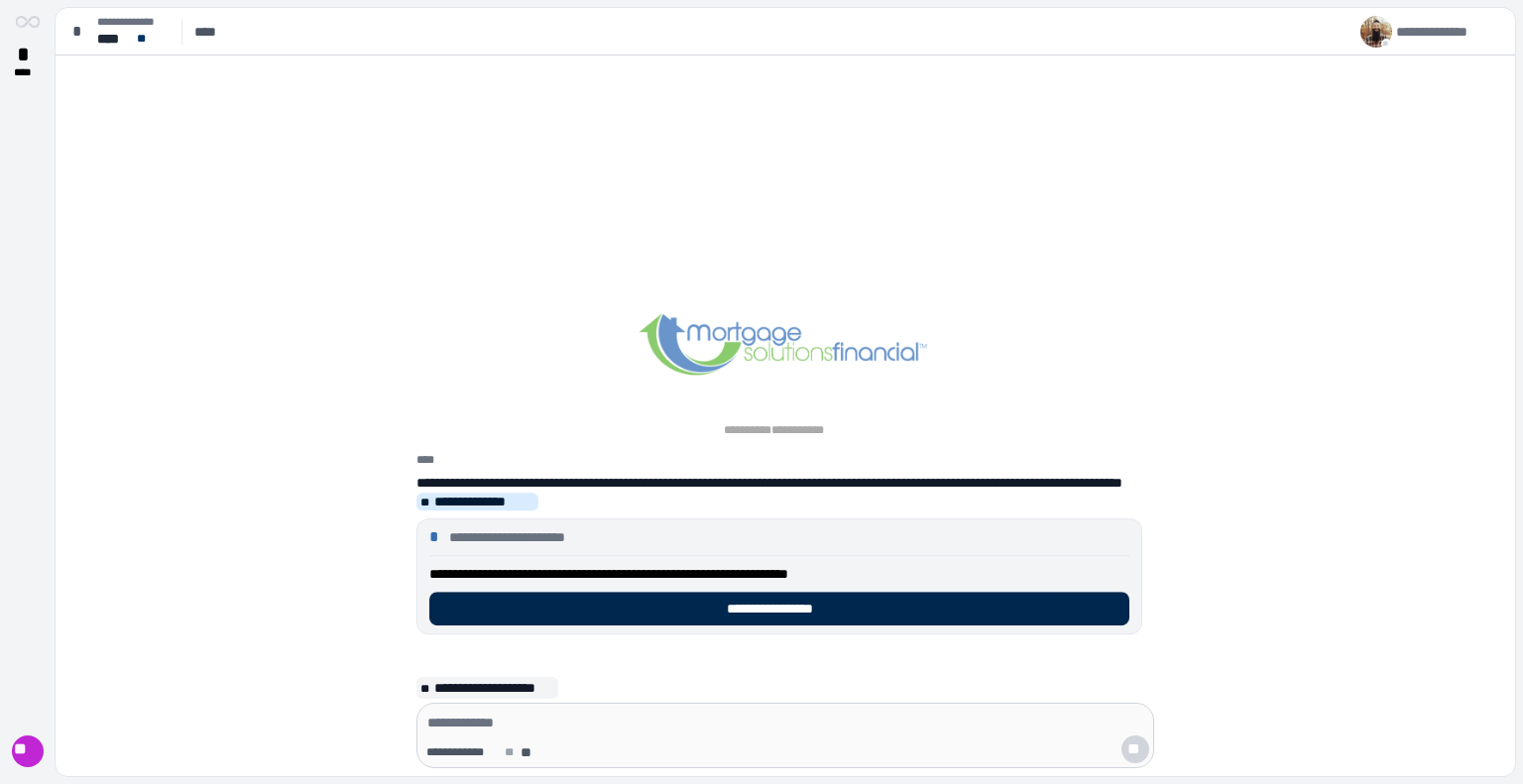click on "**********" at bounding box center [779, 609] 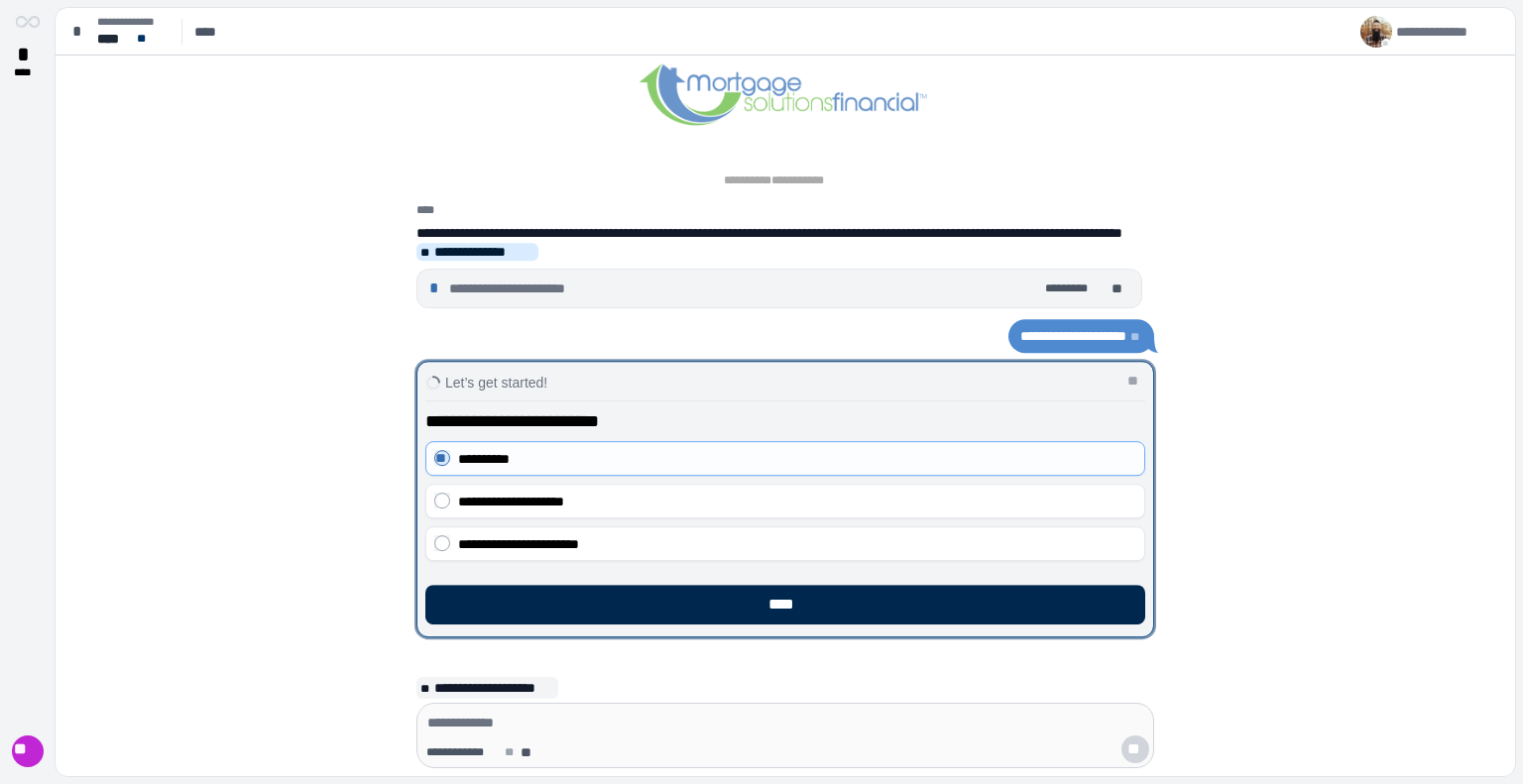 click on "****" at bounding box center (785, 605) 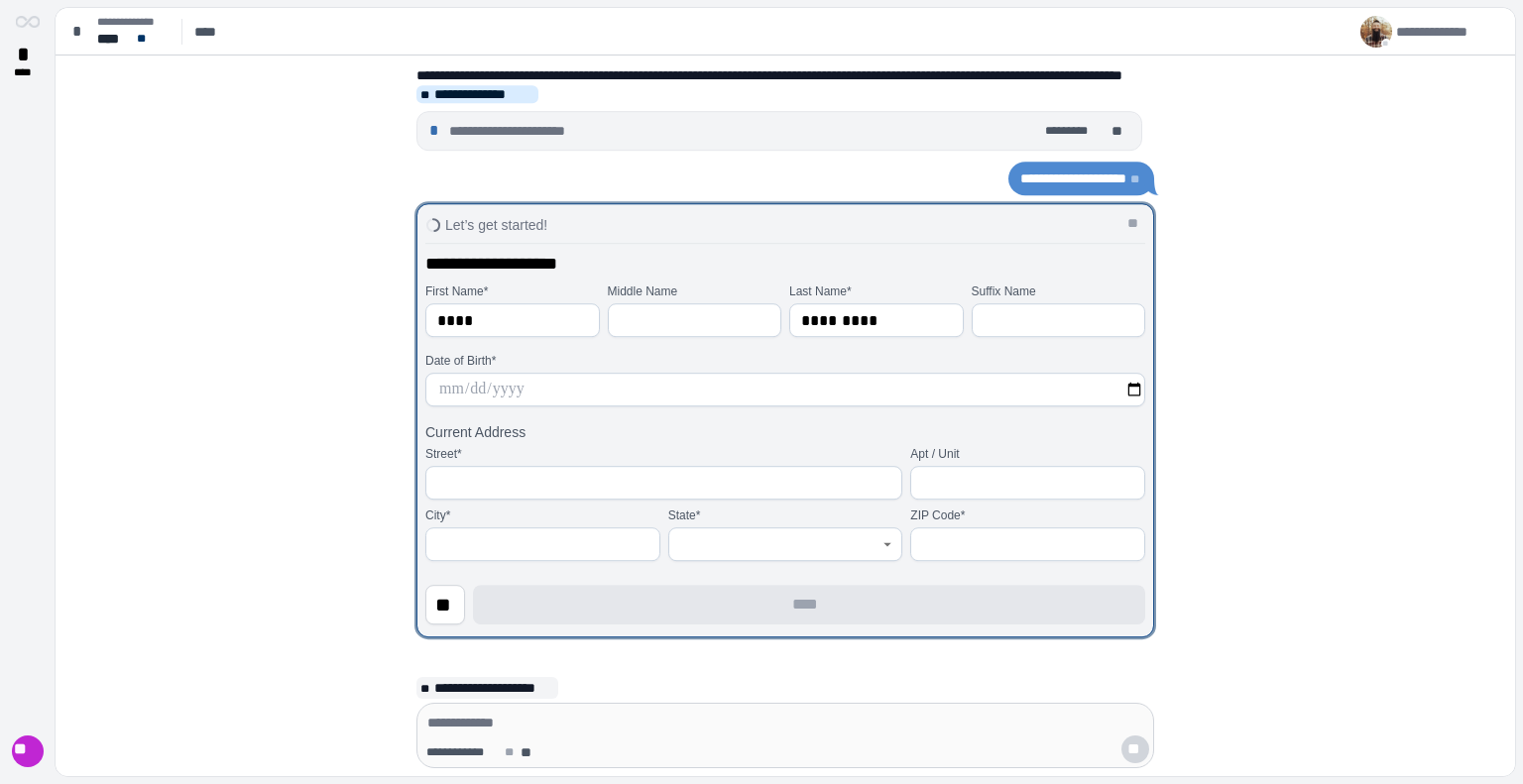 click at bounding box center (785, 390) 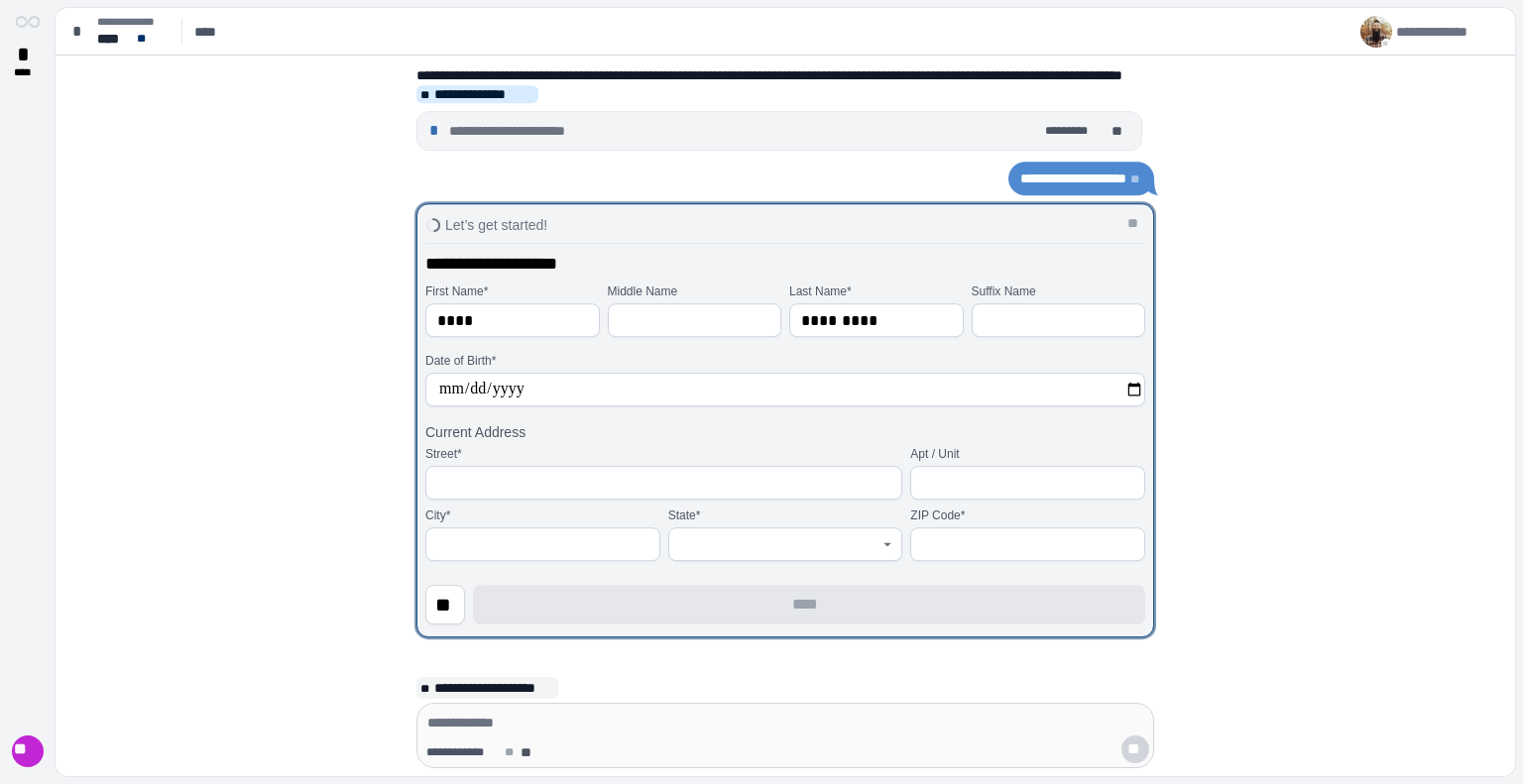 type on "**********" 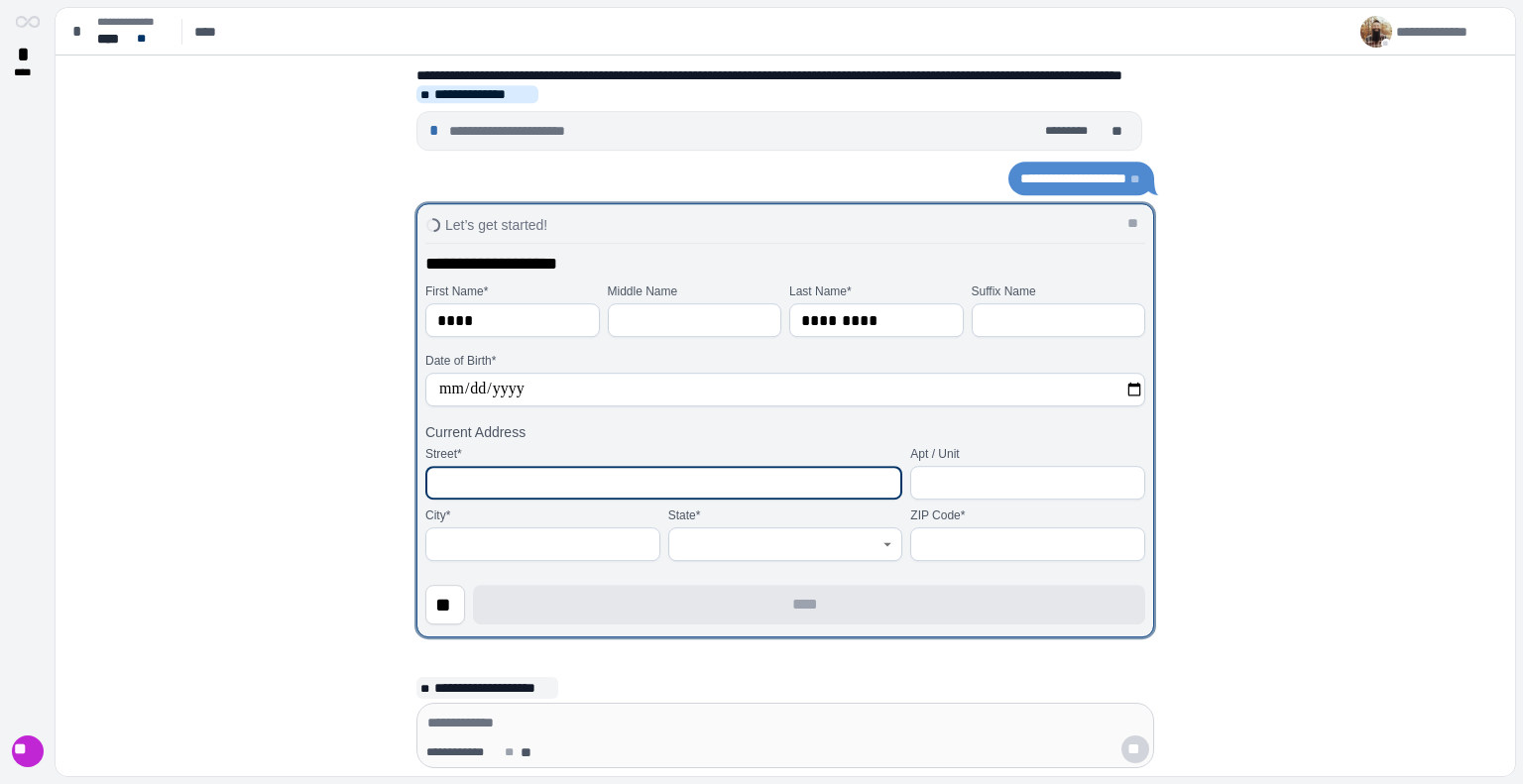 click at bounding box center (663, 483) 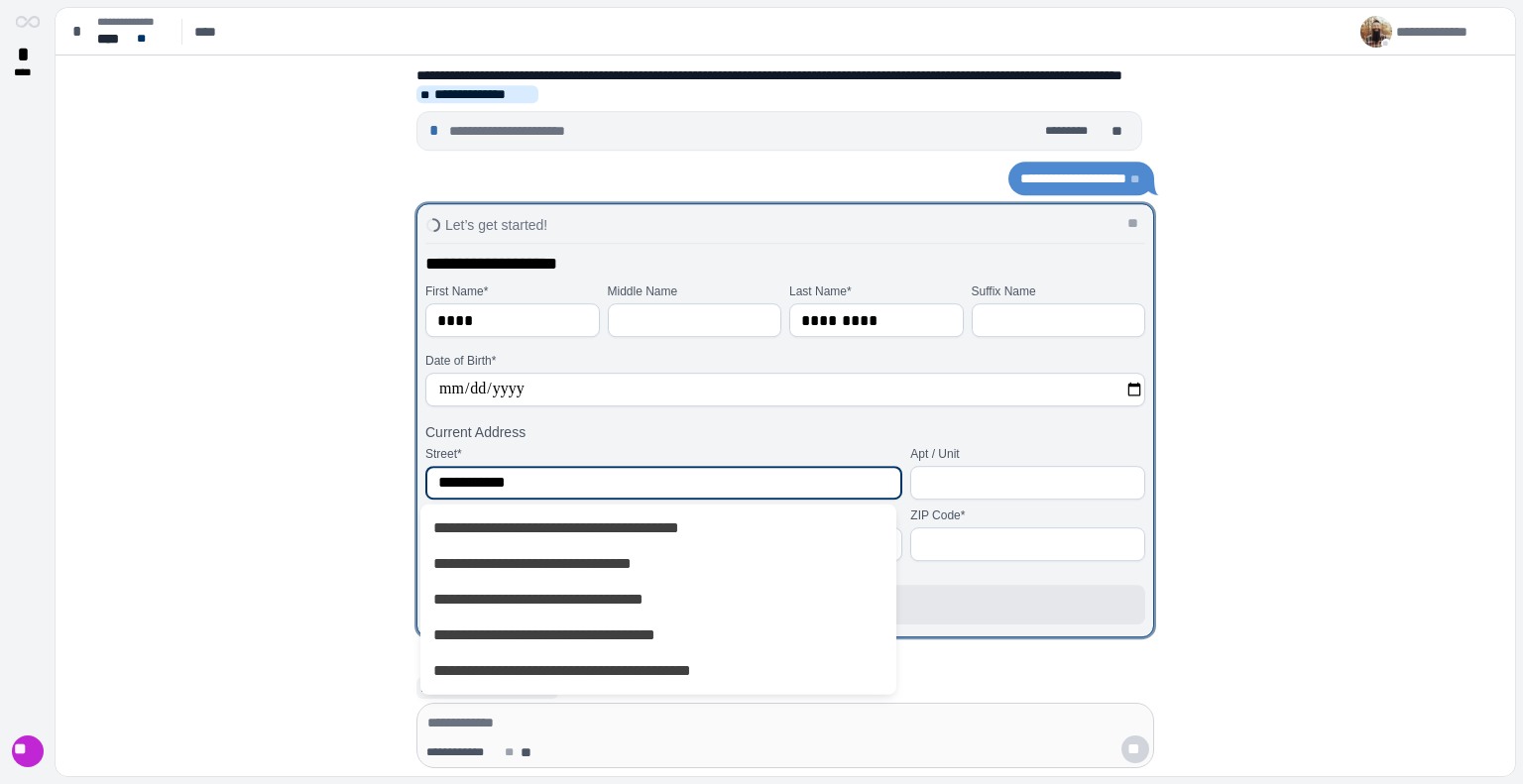 type on "**********" 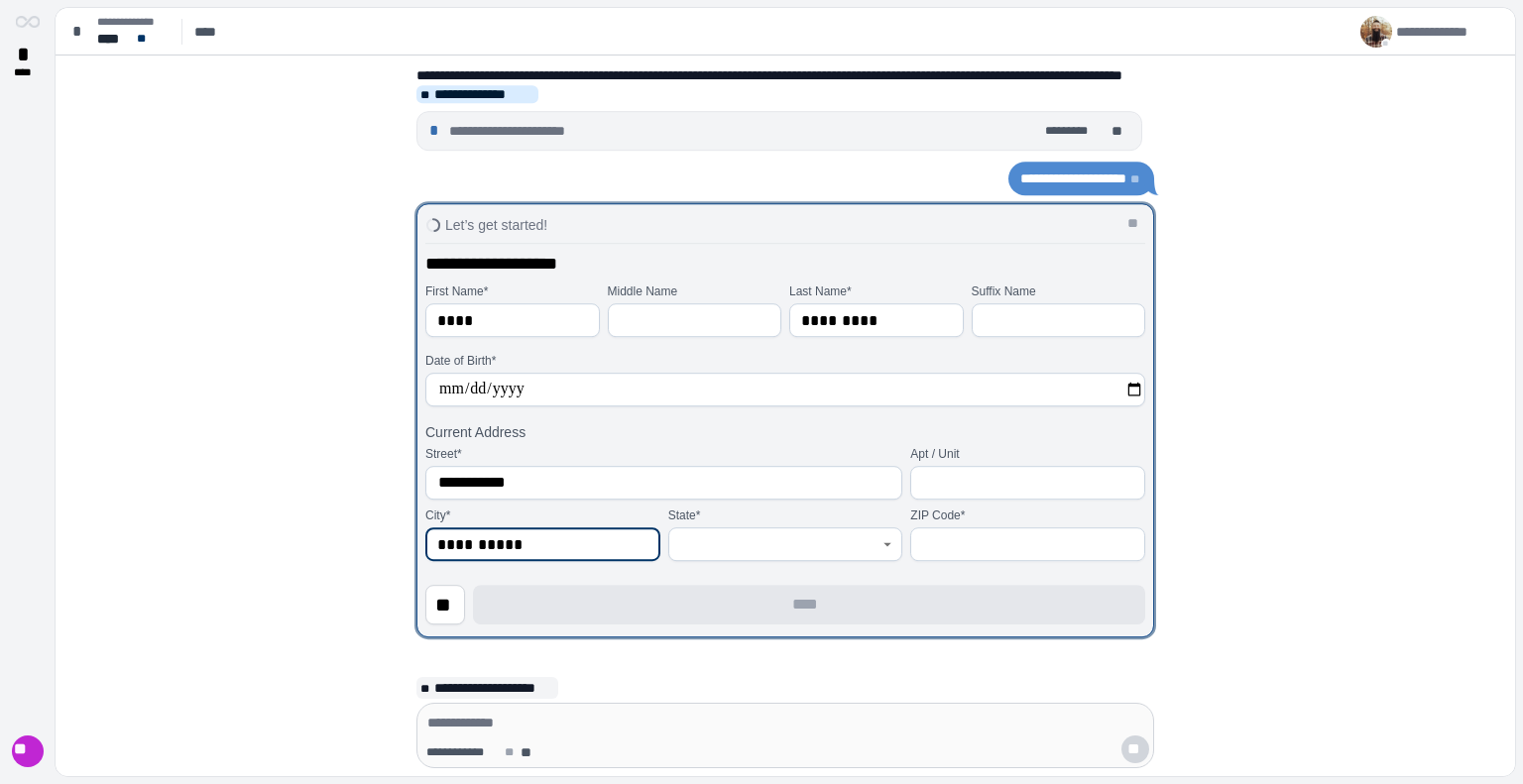 type on "**********" 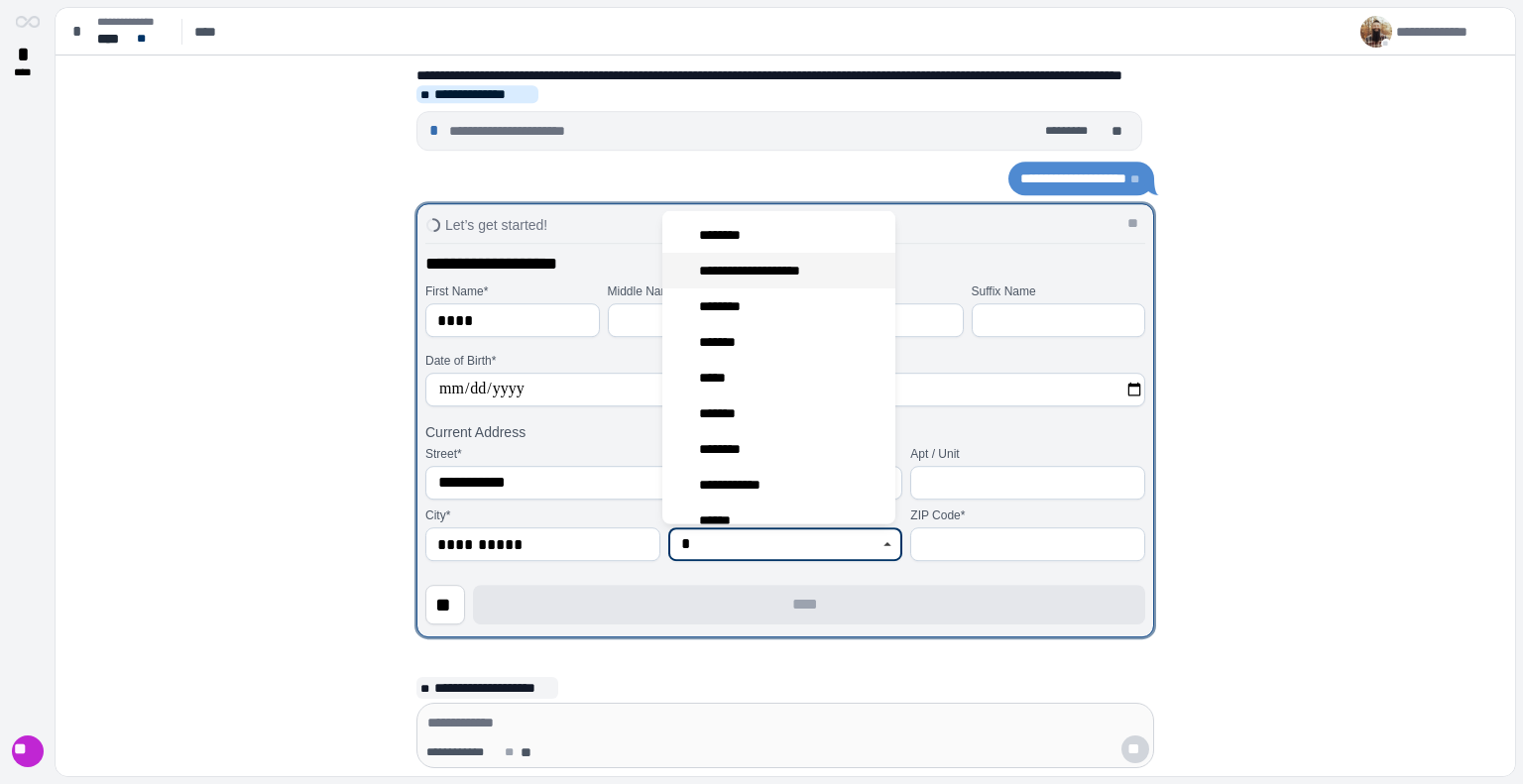 click on "**********" at bounding box center (760, 270) 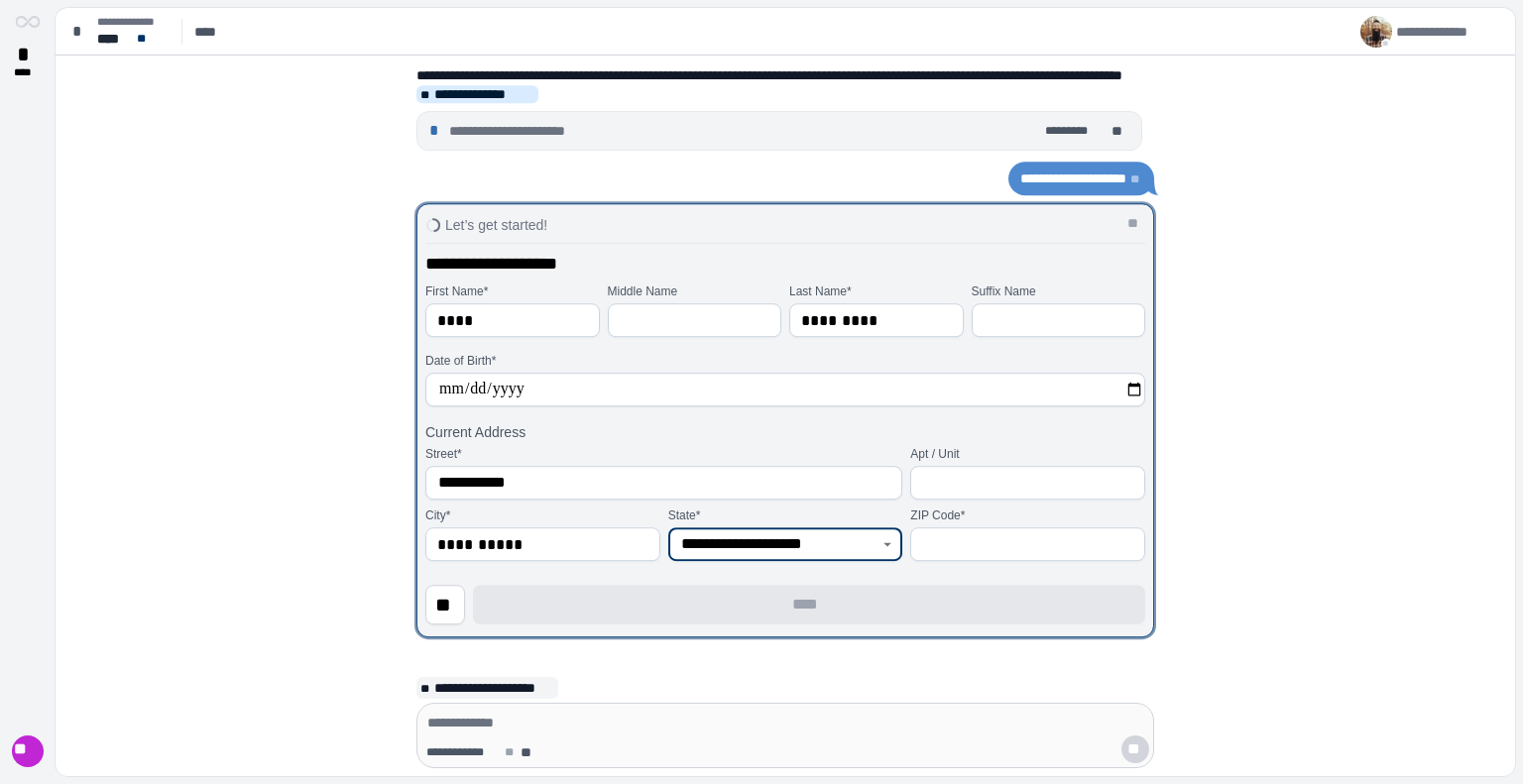 type on "**********" 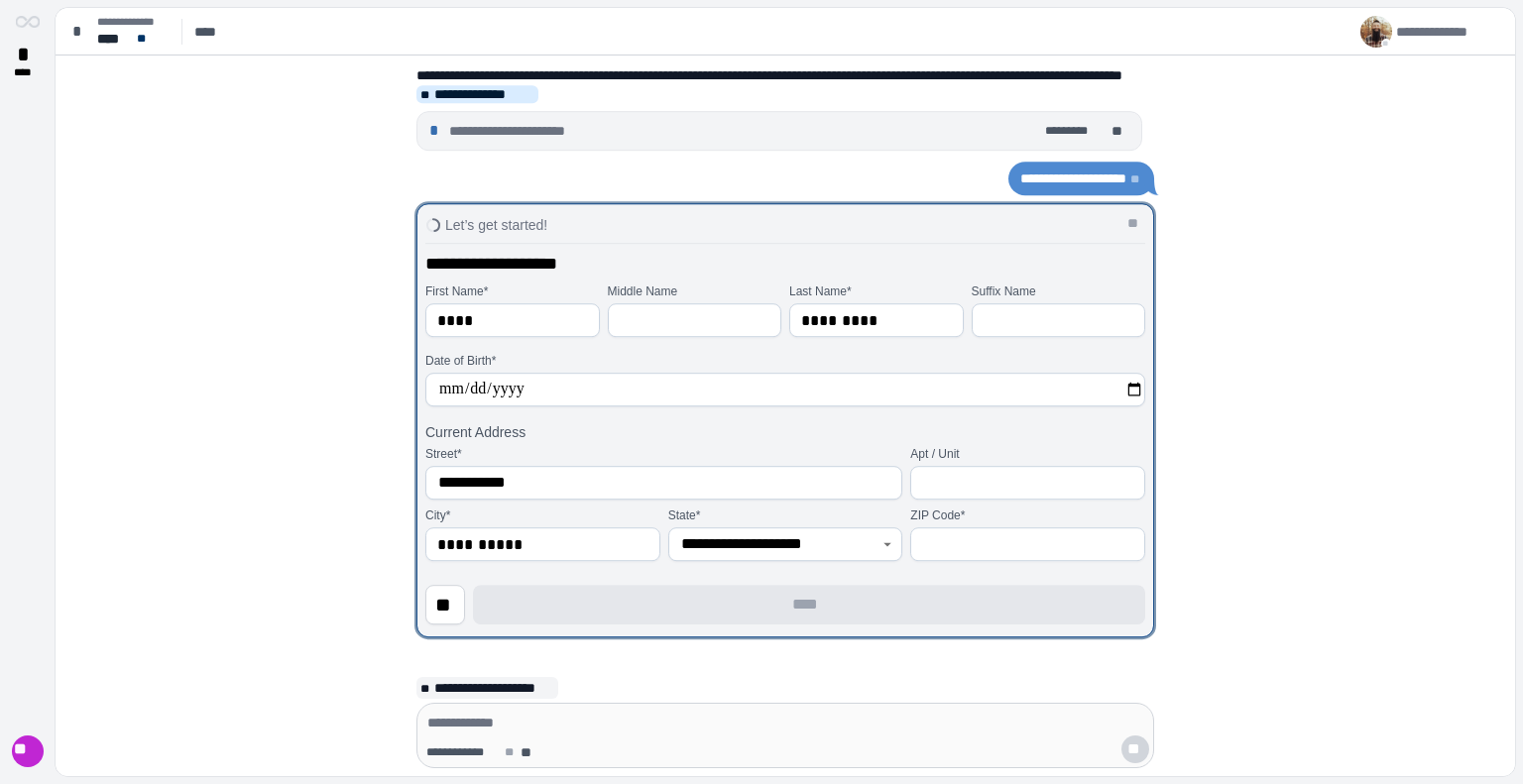 drag, startPoint x: 977, startPoint y: 537, endPoint x: 1088, endPoint y: 468, distance: 130.69813 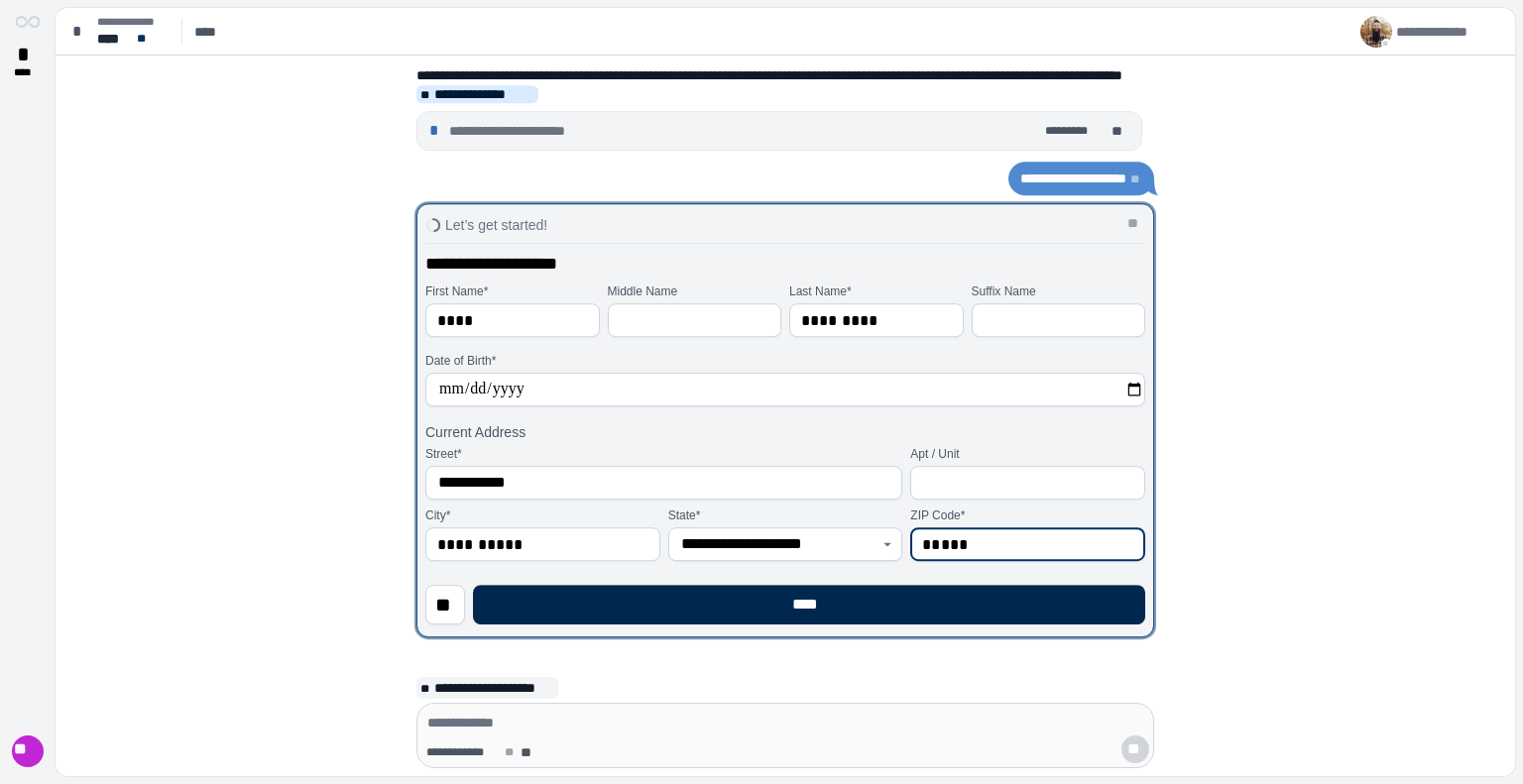 type on "*****" 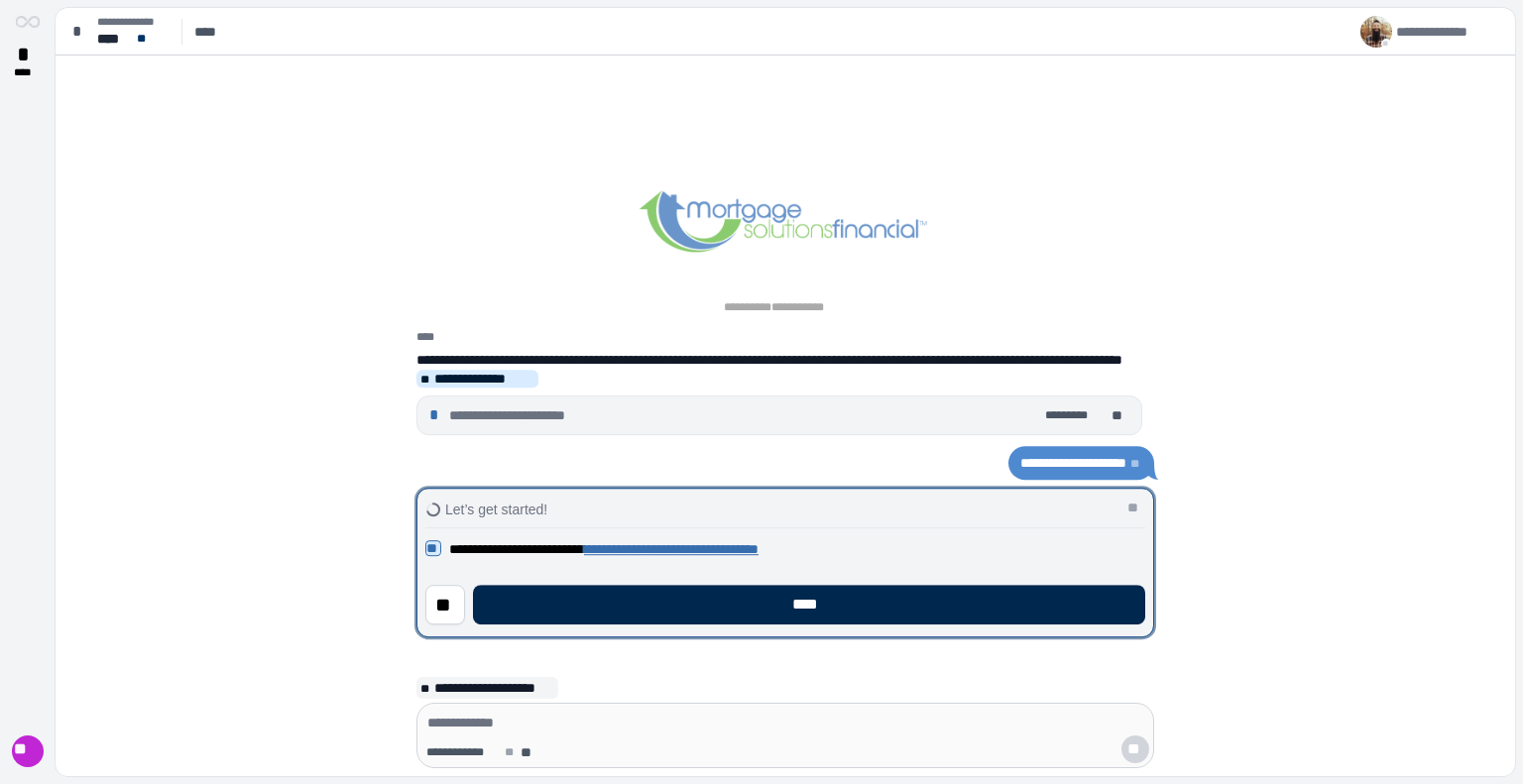click on "****" at bounding box center (809, 605) 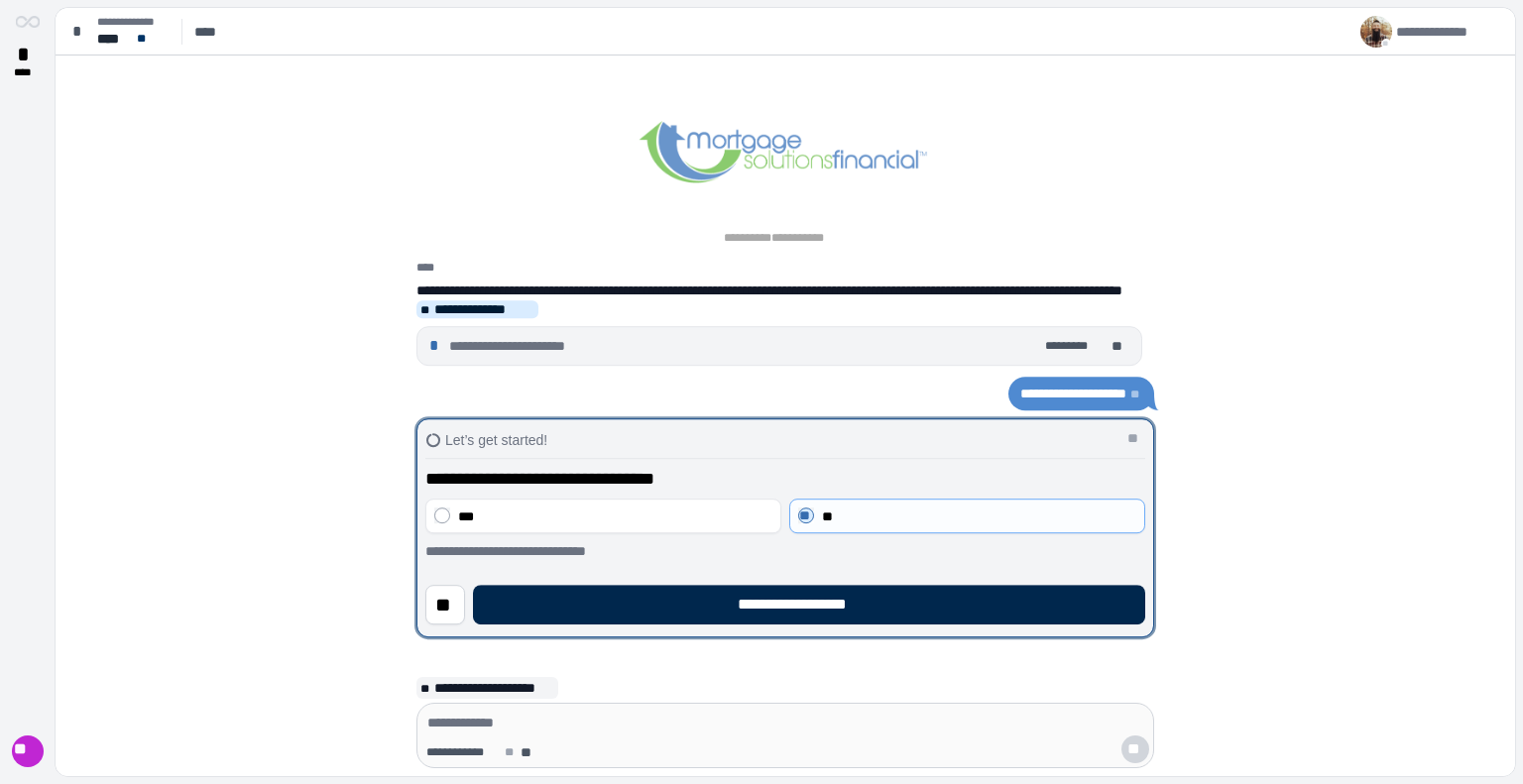 click on "**********" at bounding box center [809, 605] 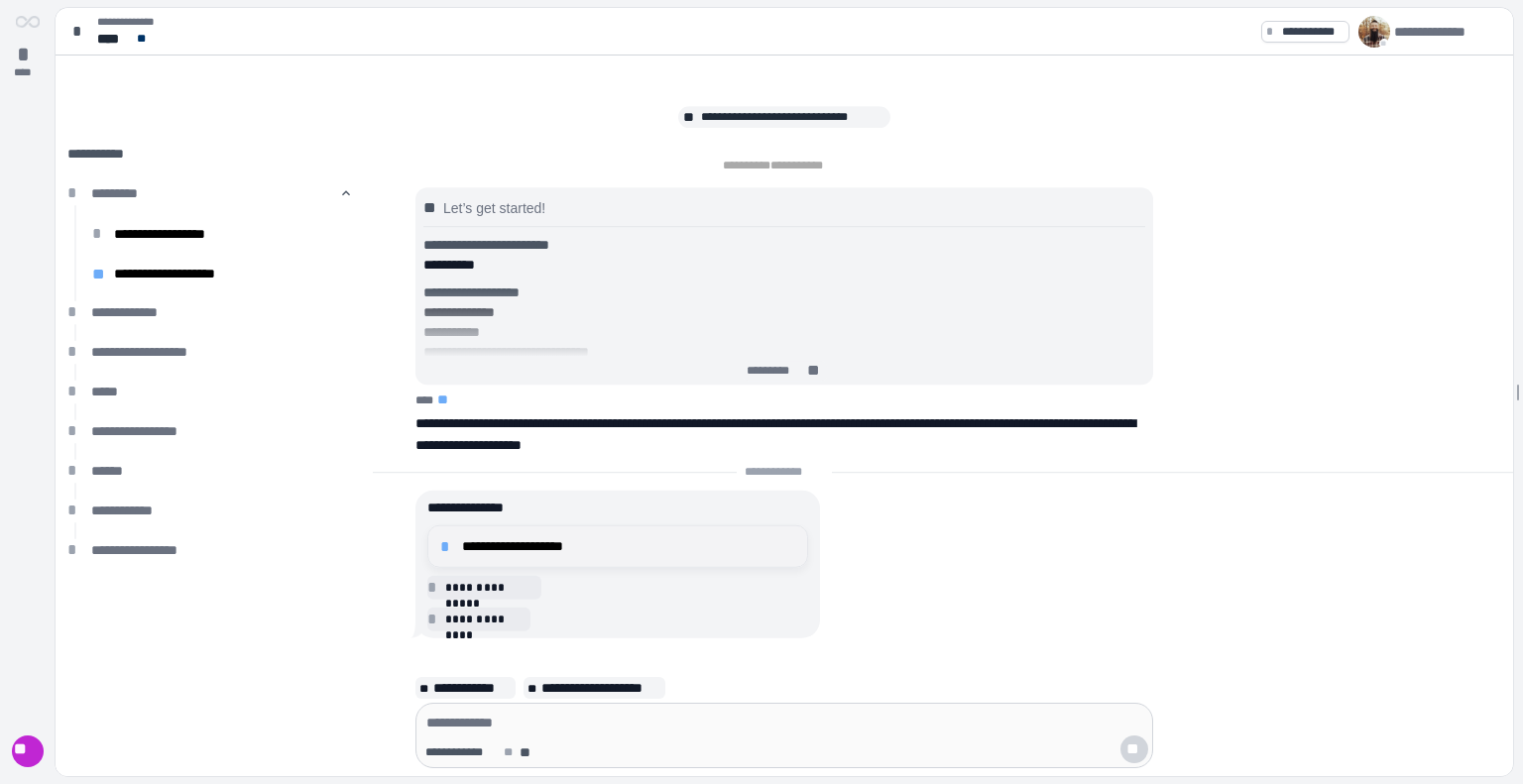 click on "**********" at bounding box center [618, 546] 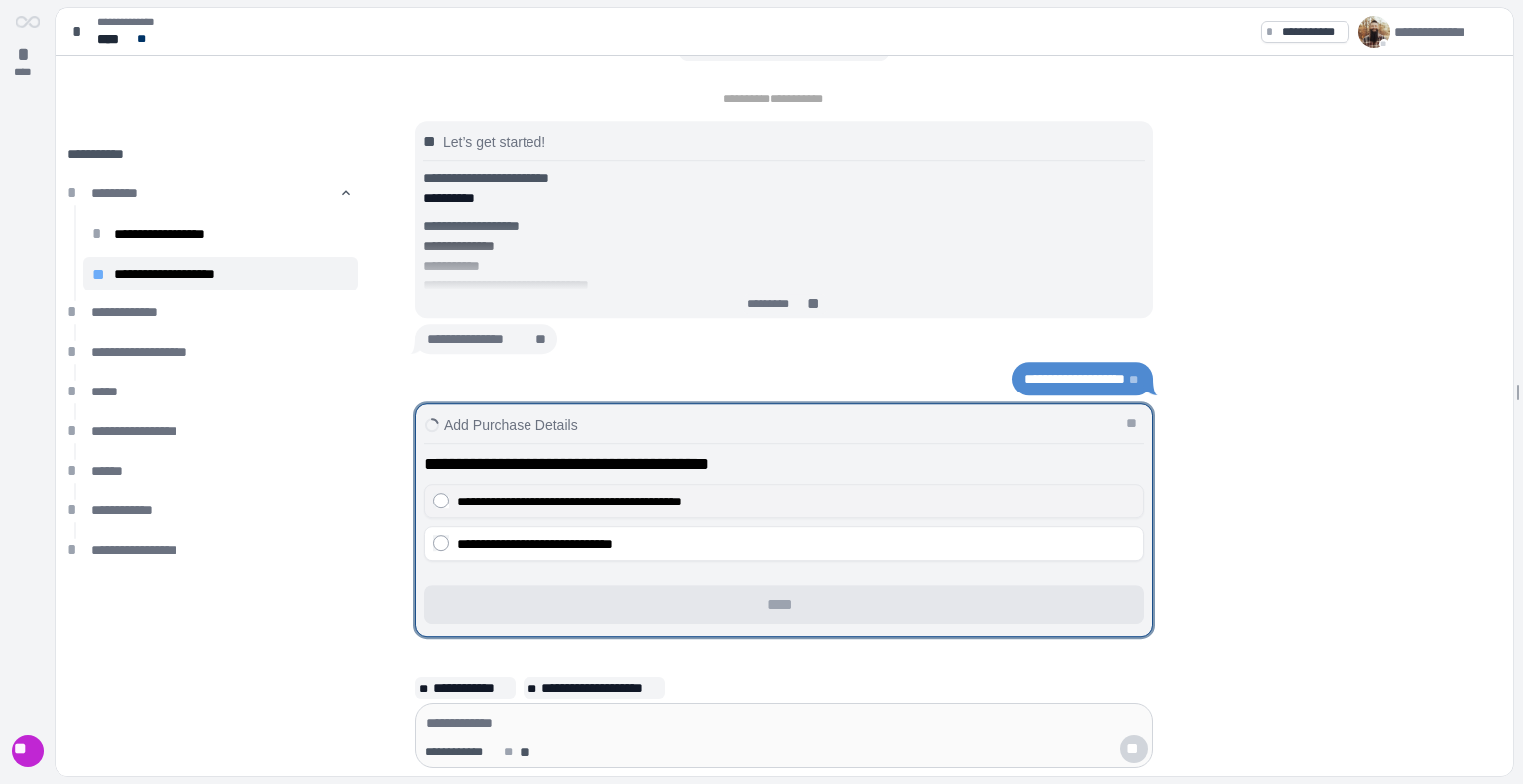 click on "**********" at bounding box center (569, 502) 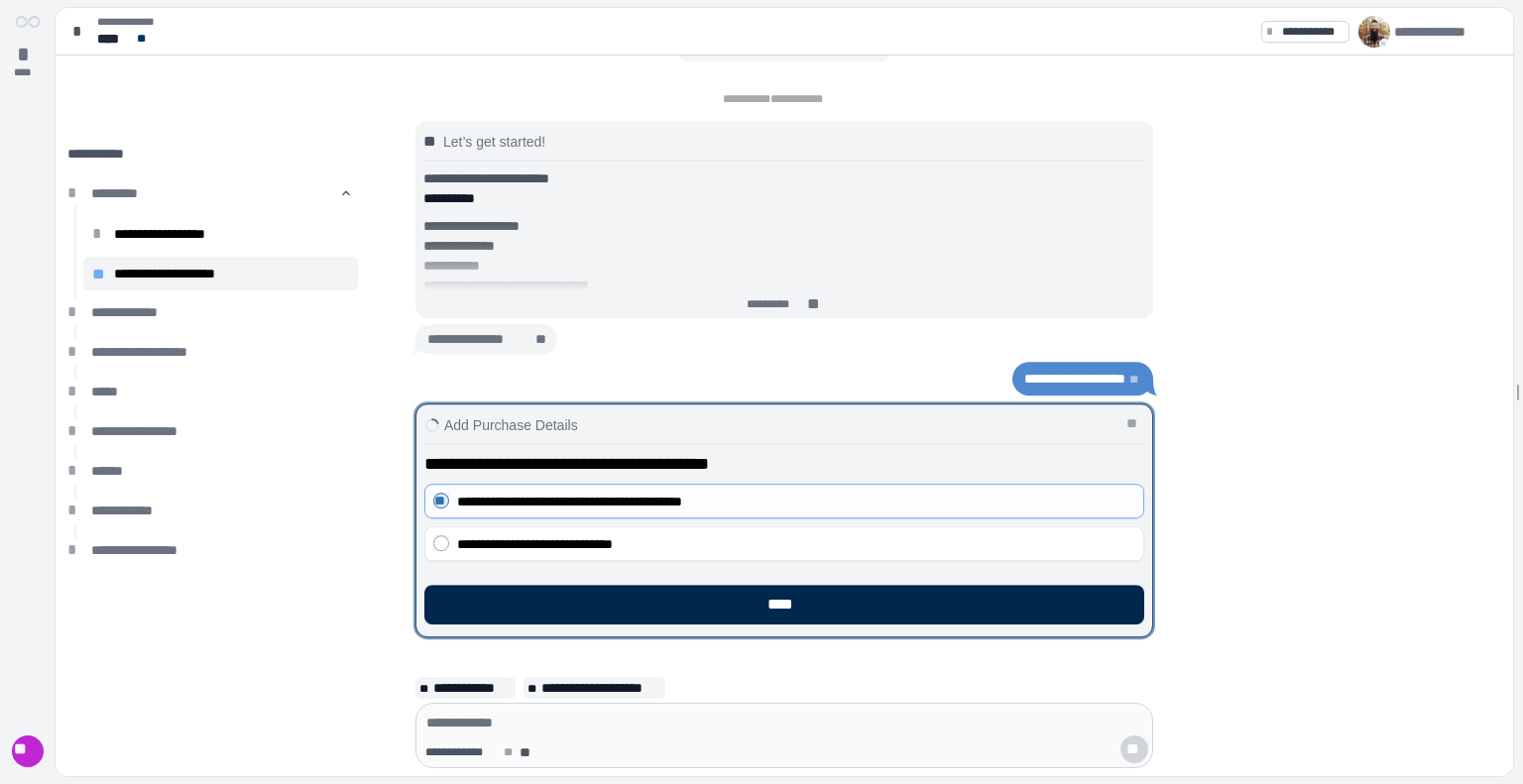 click on "****" at bounding box center [784, 605] 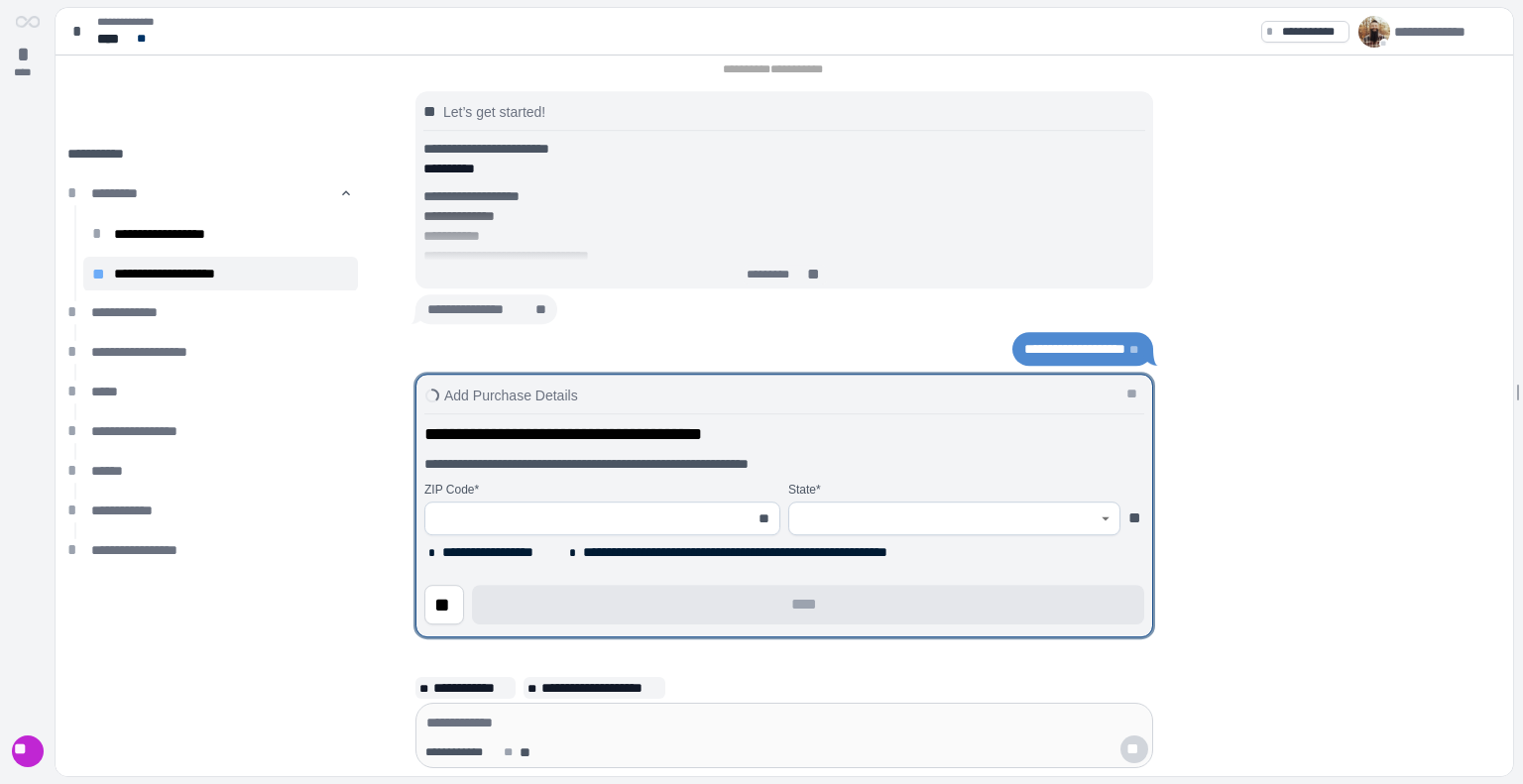 click at bounding box center [591, 518] 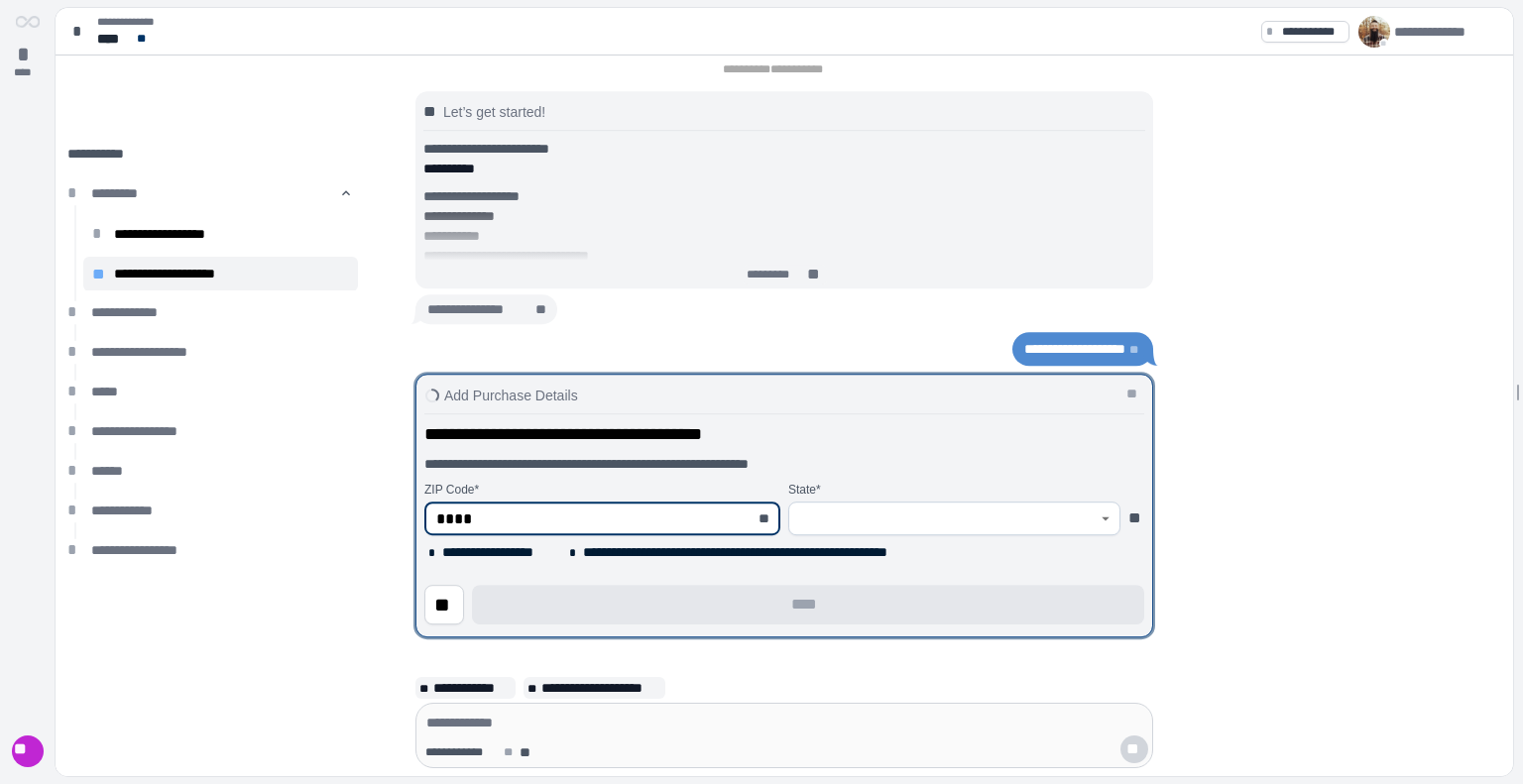 type on "*****" 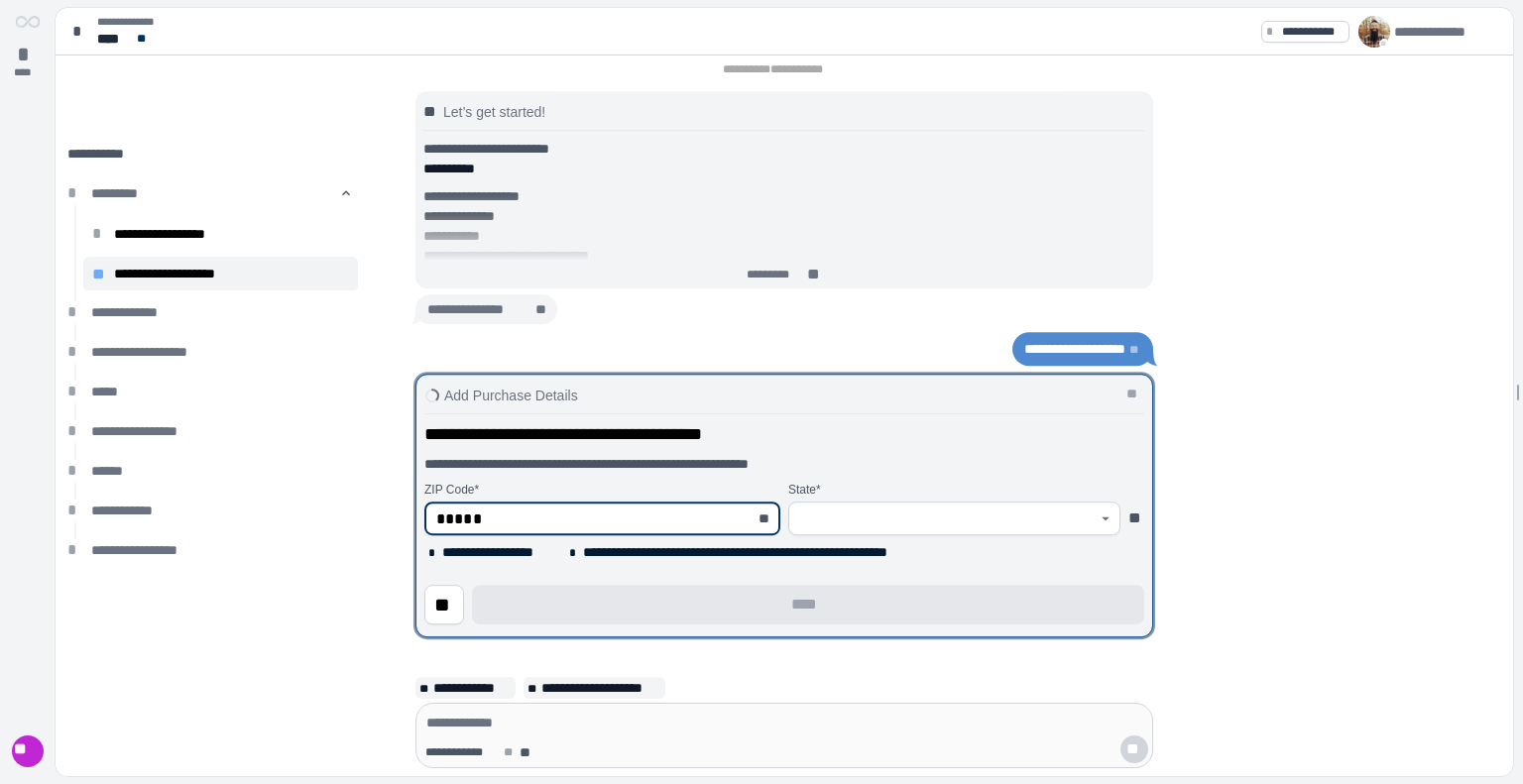 type on "**********" 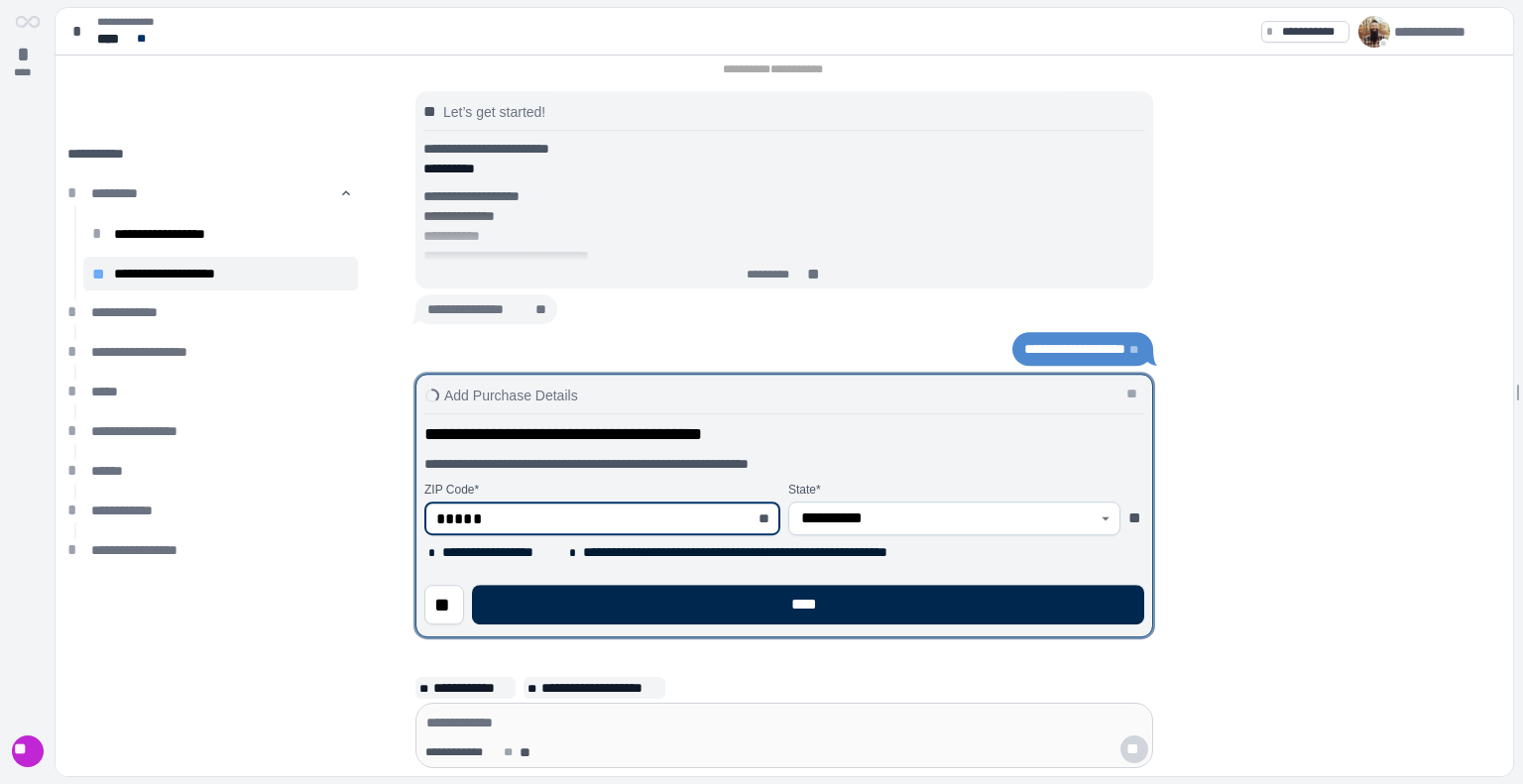 type on "*****" 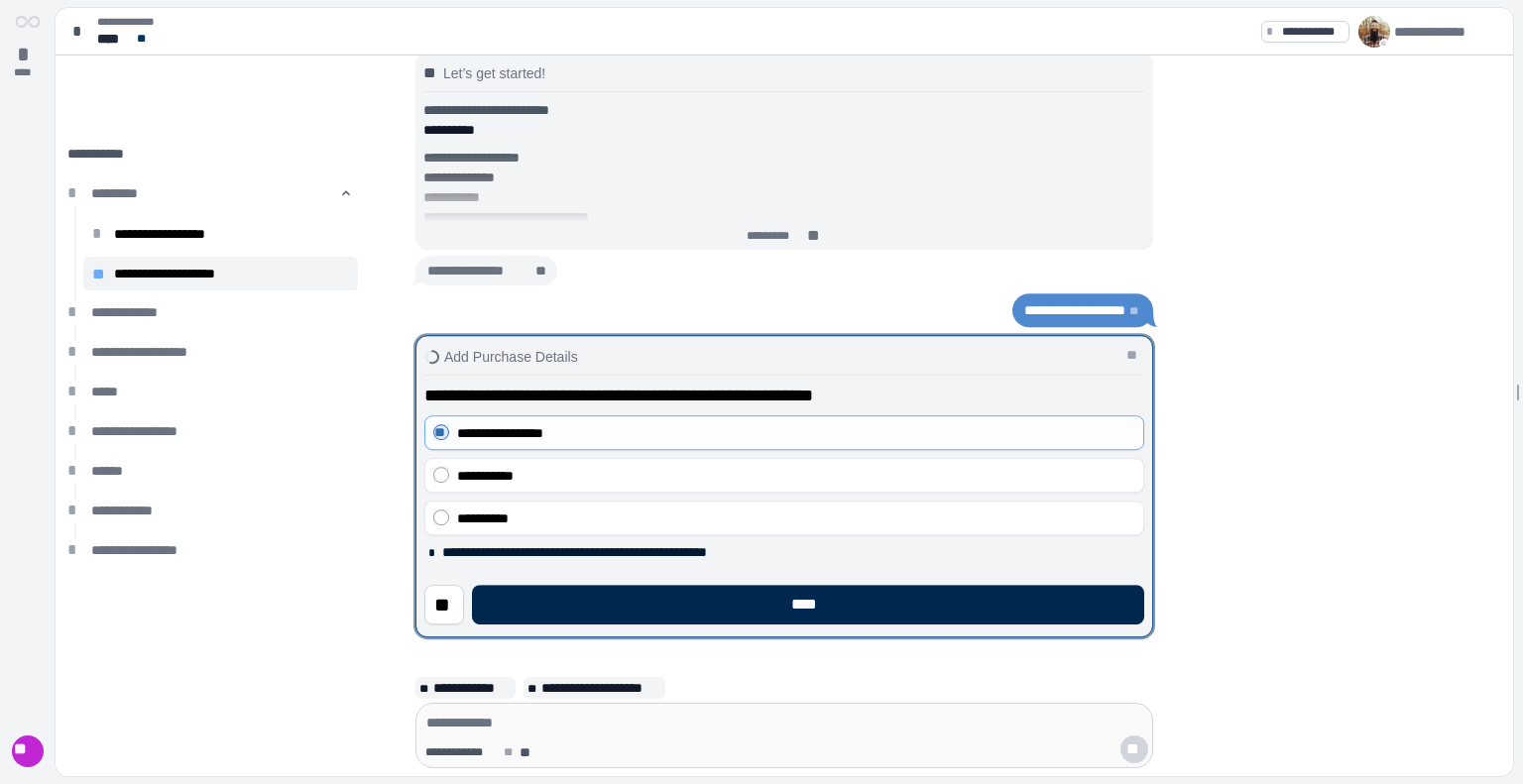 click on "****" at bounding box center (808, 605) 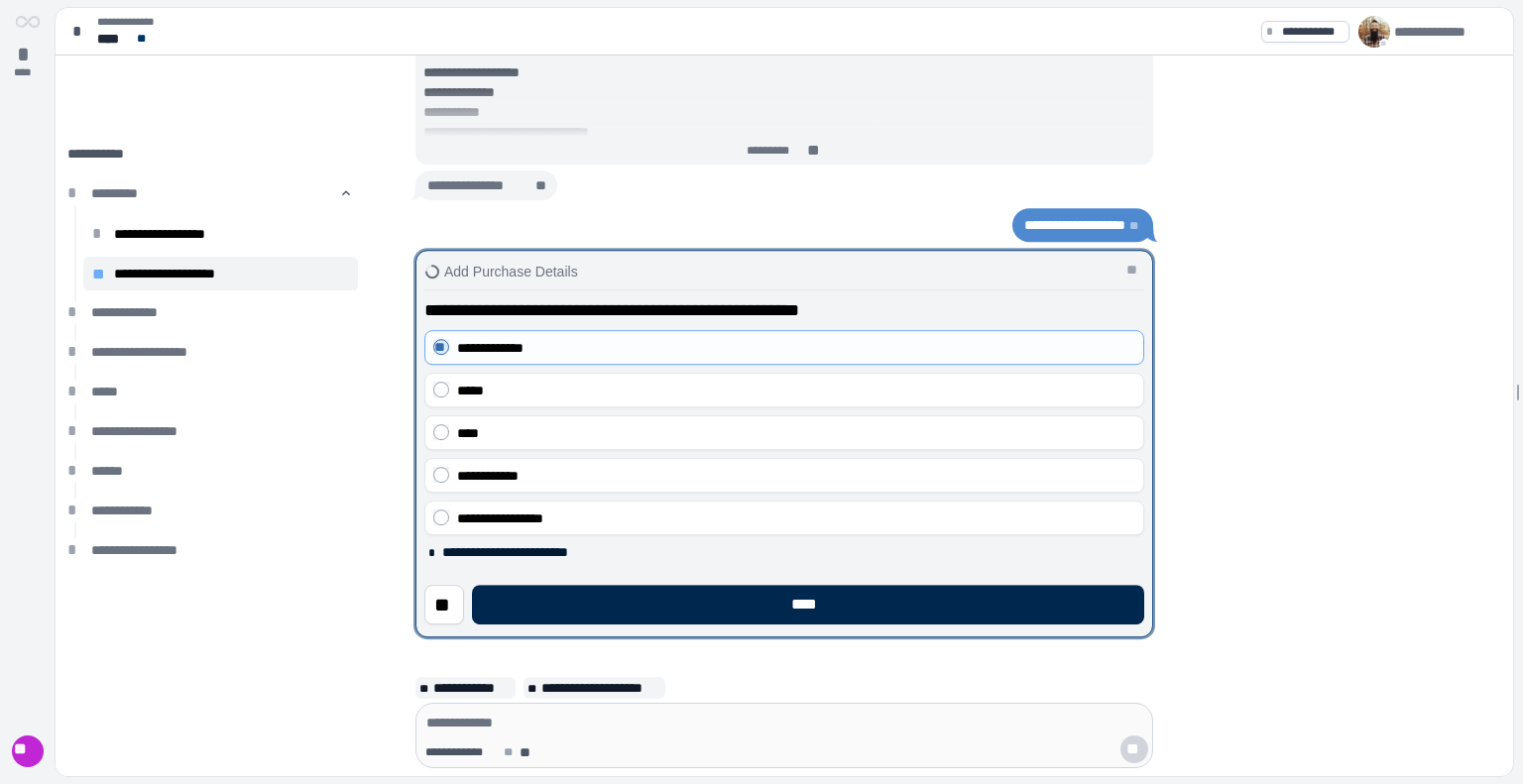 click on "****" at bounding box center [808, 605] 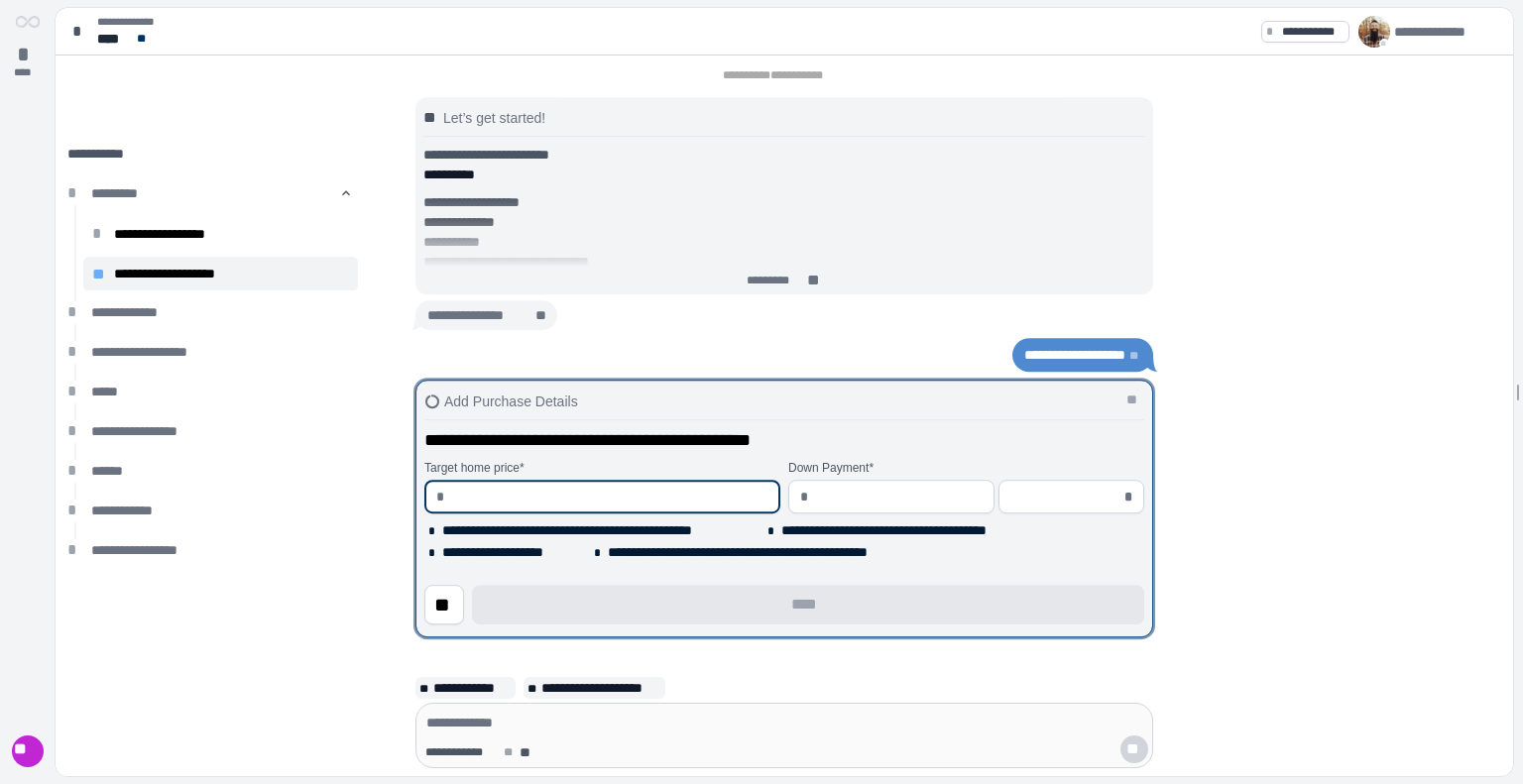 click at bounding box center (610, 497) 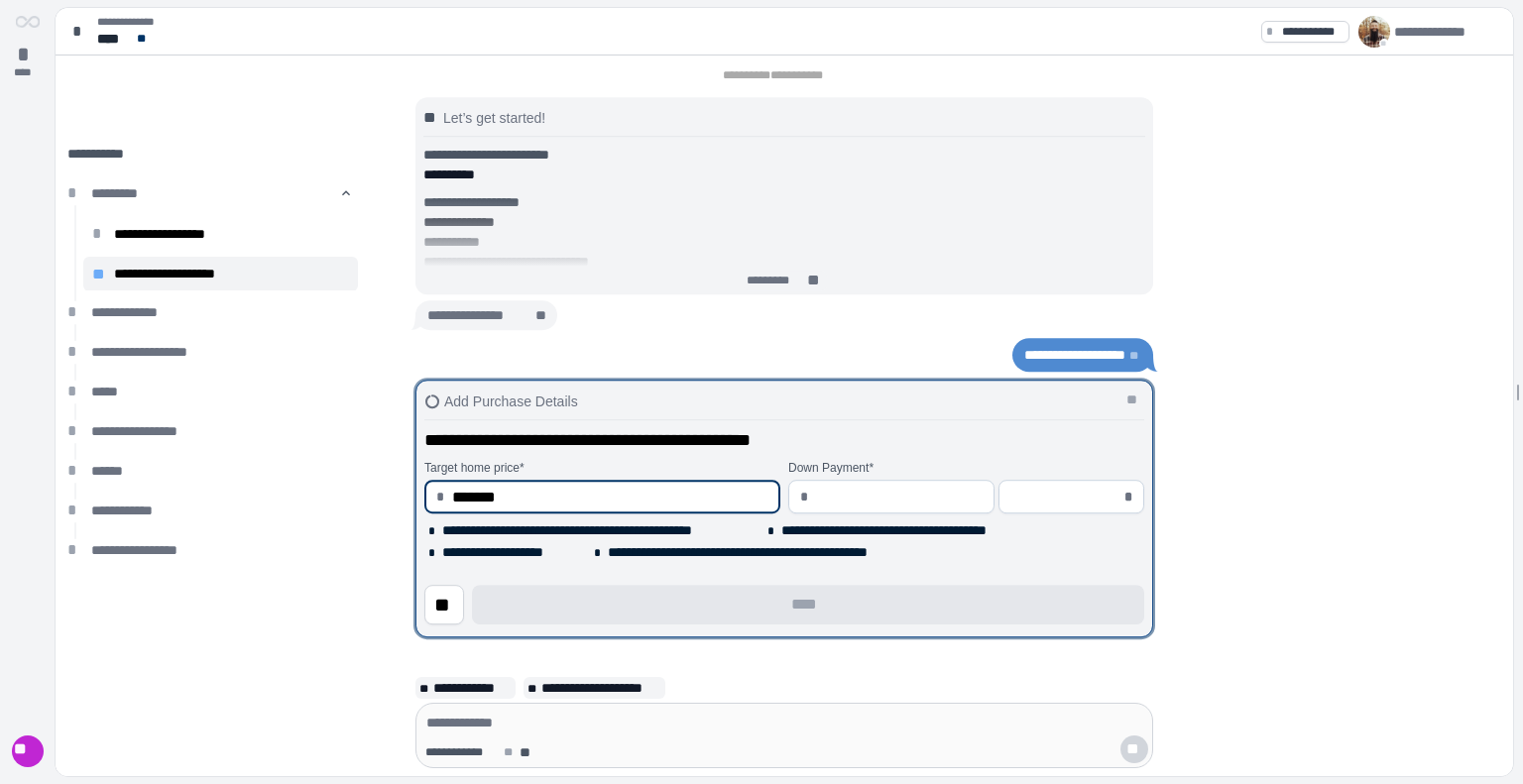 type on "**********" 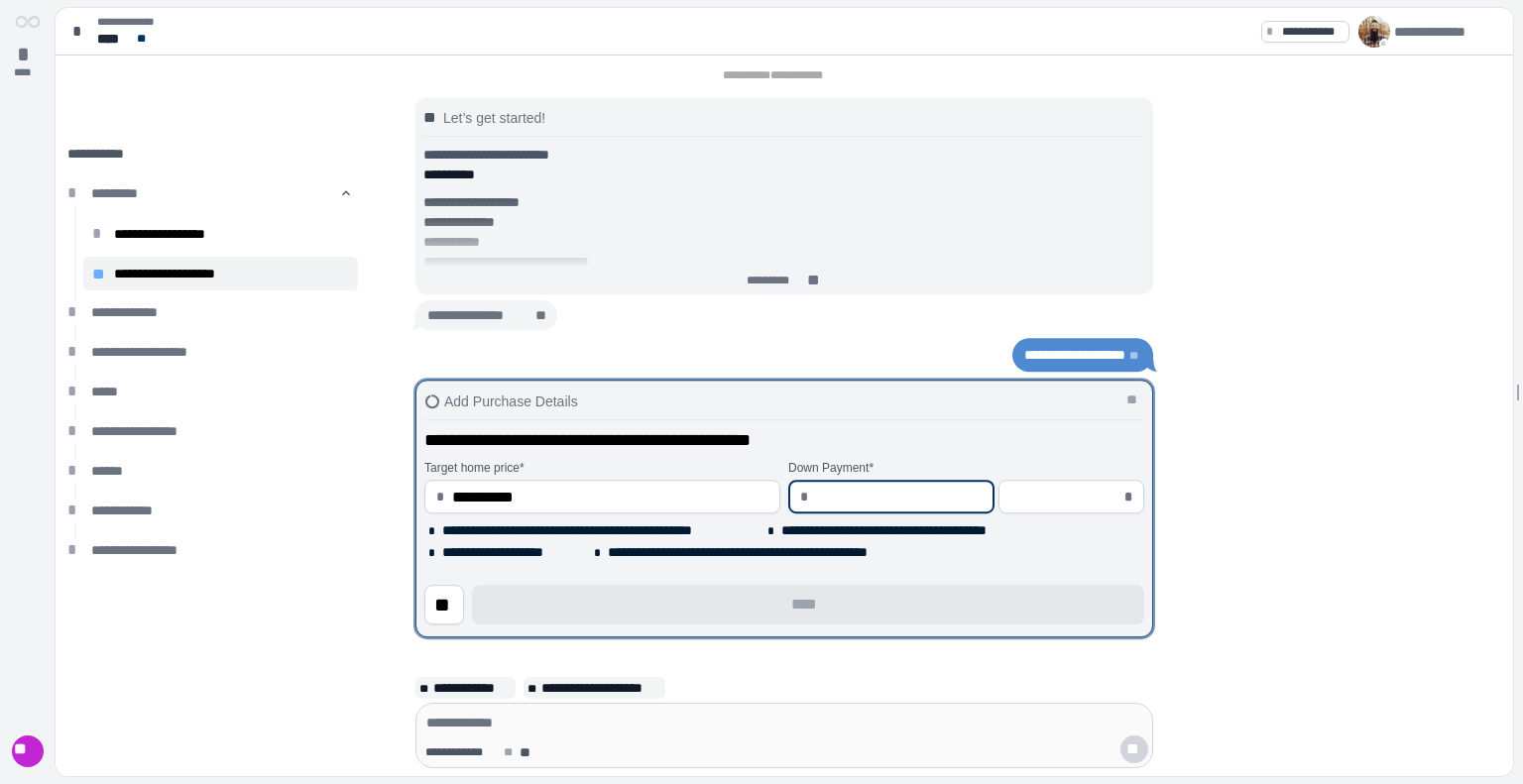 type on "*" 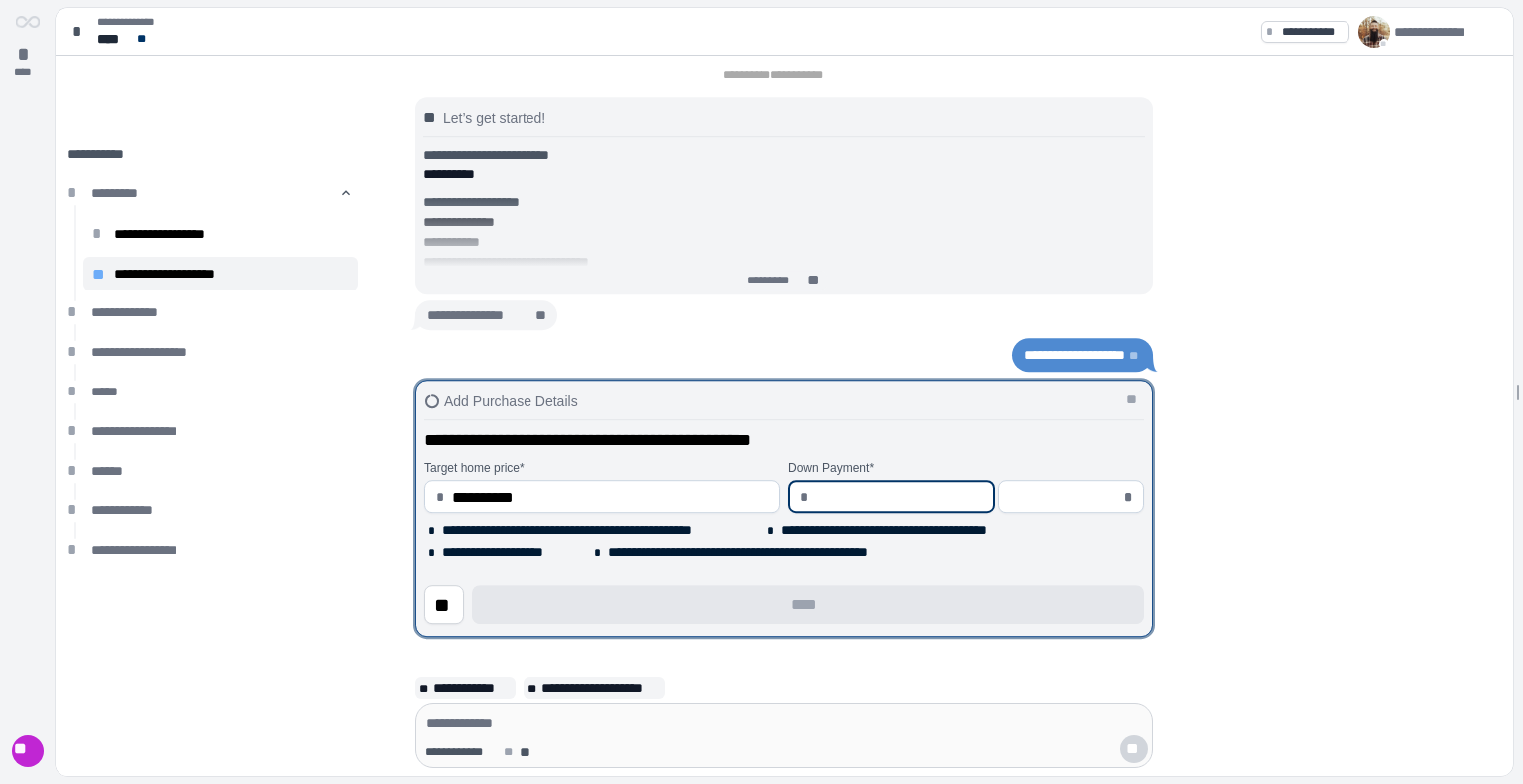 type on "*****" 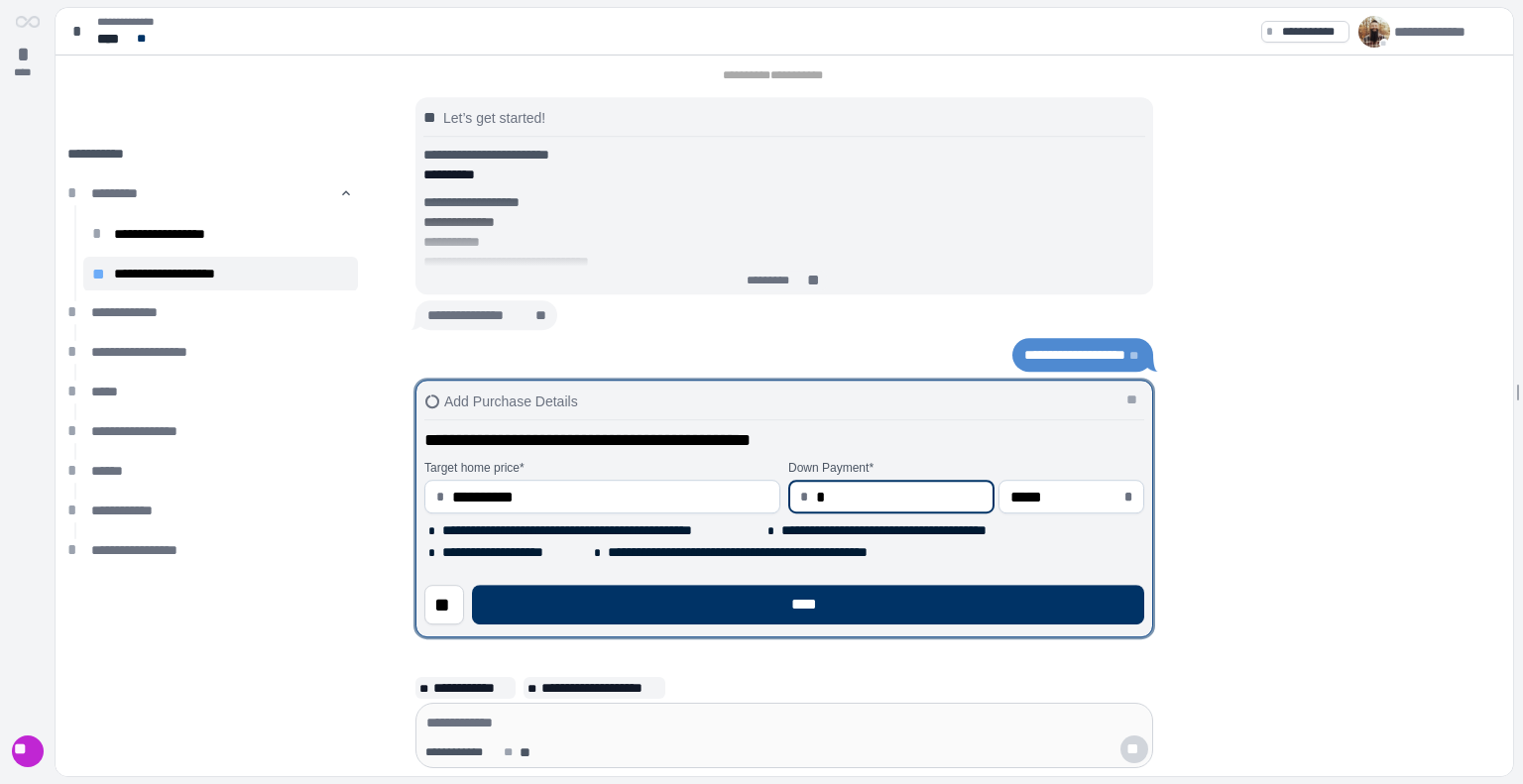 type on "**" 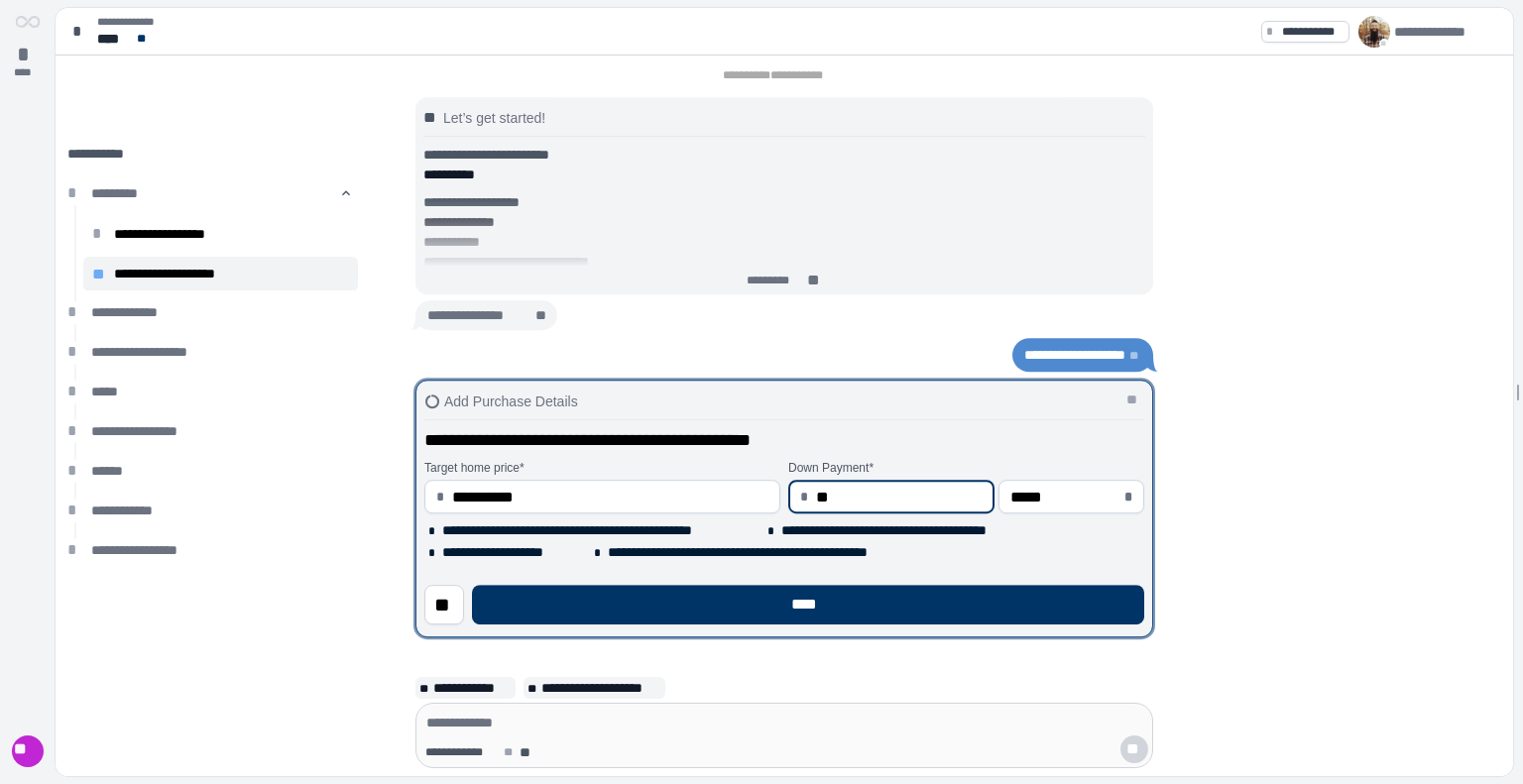 type on "***" 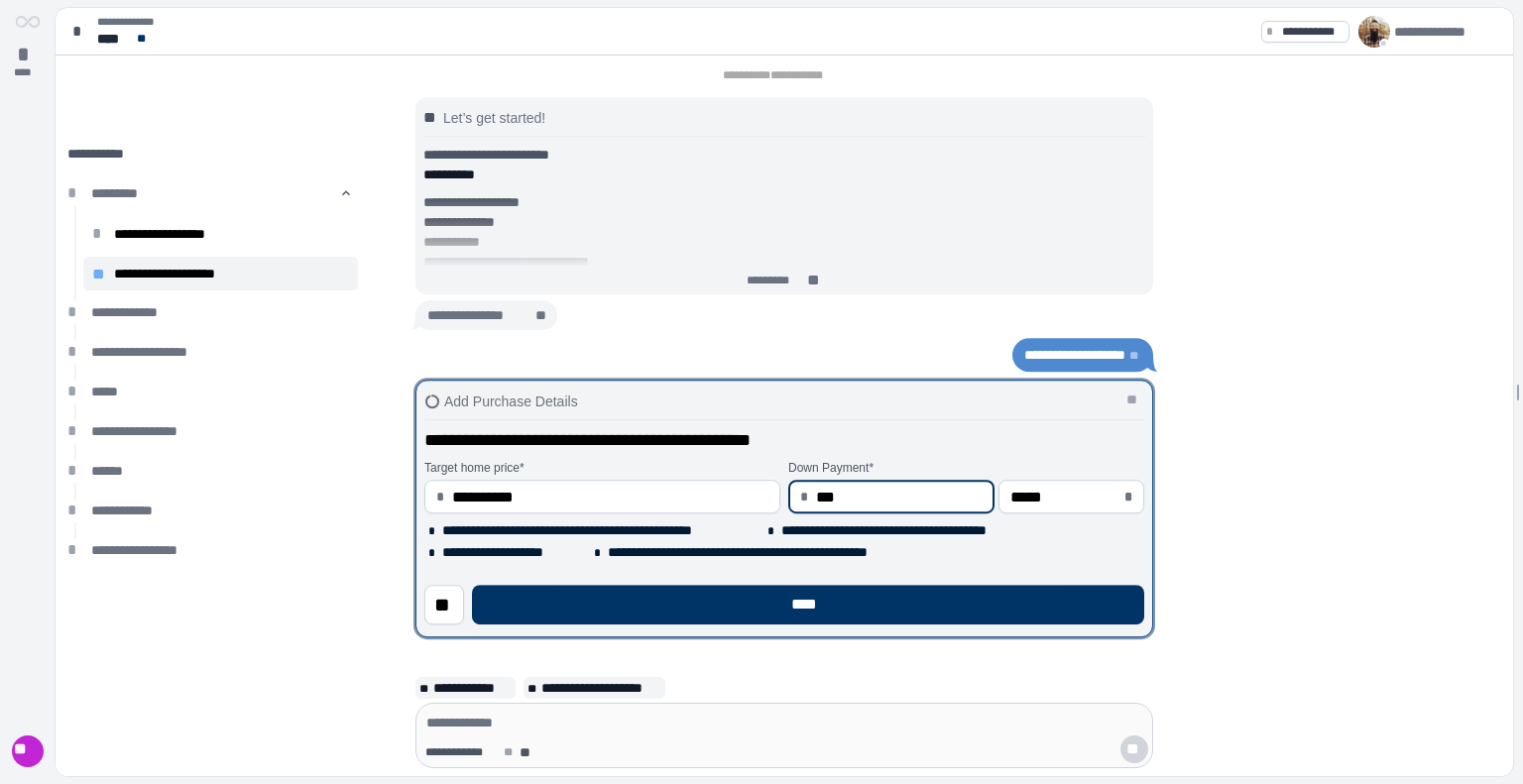 type on "*****" 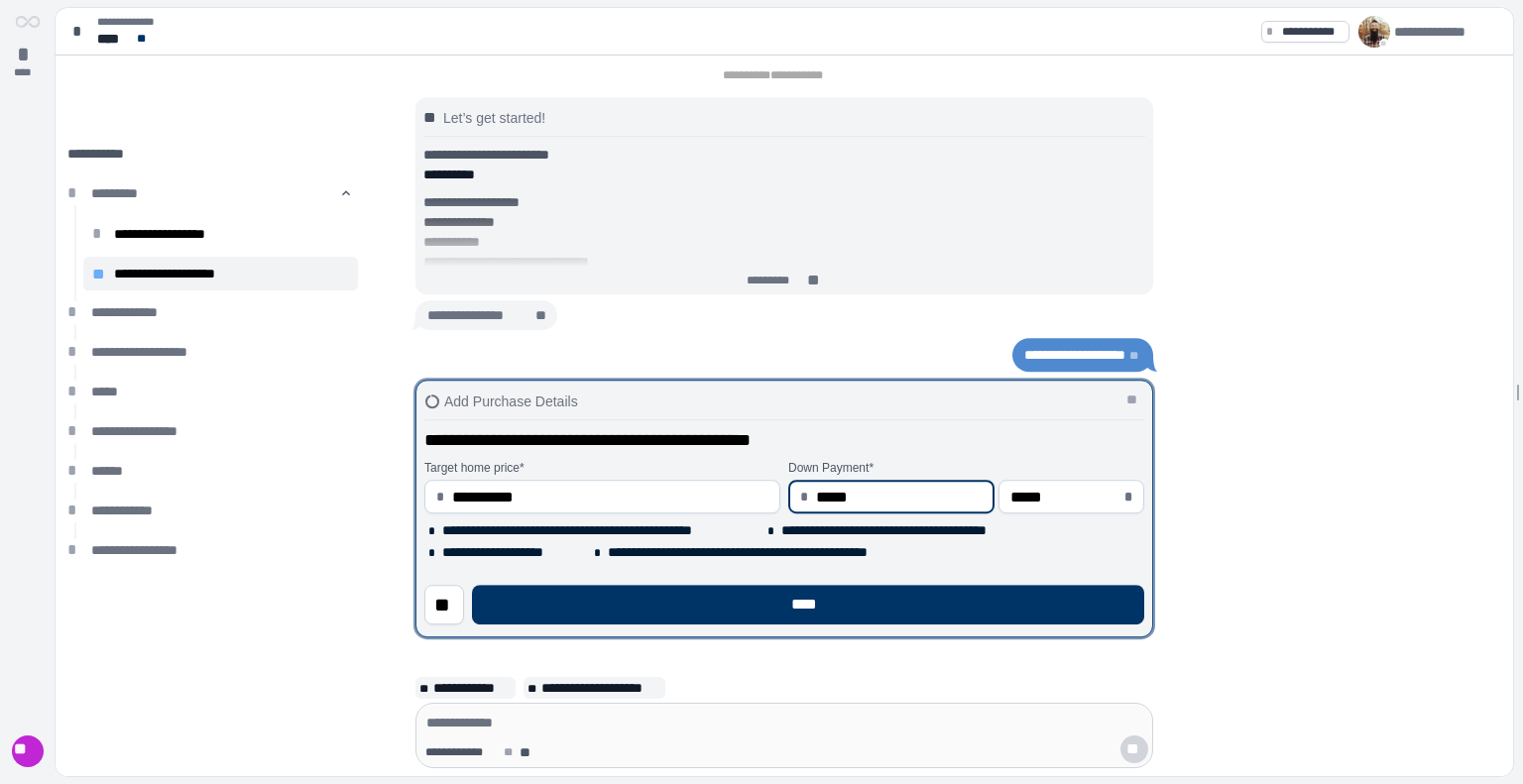 type on "******" 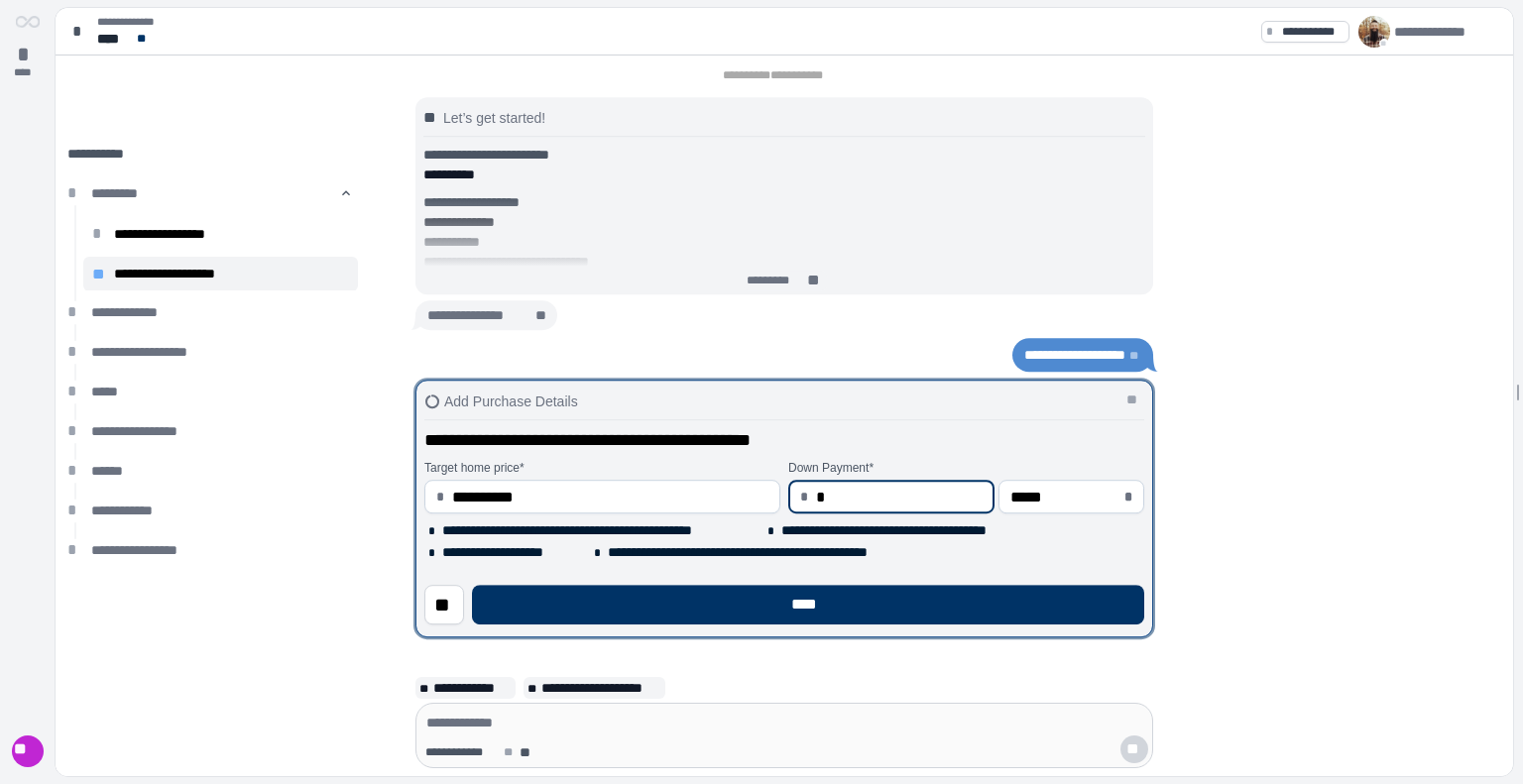 type on "**" 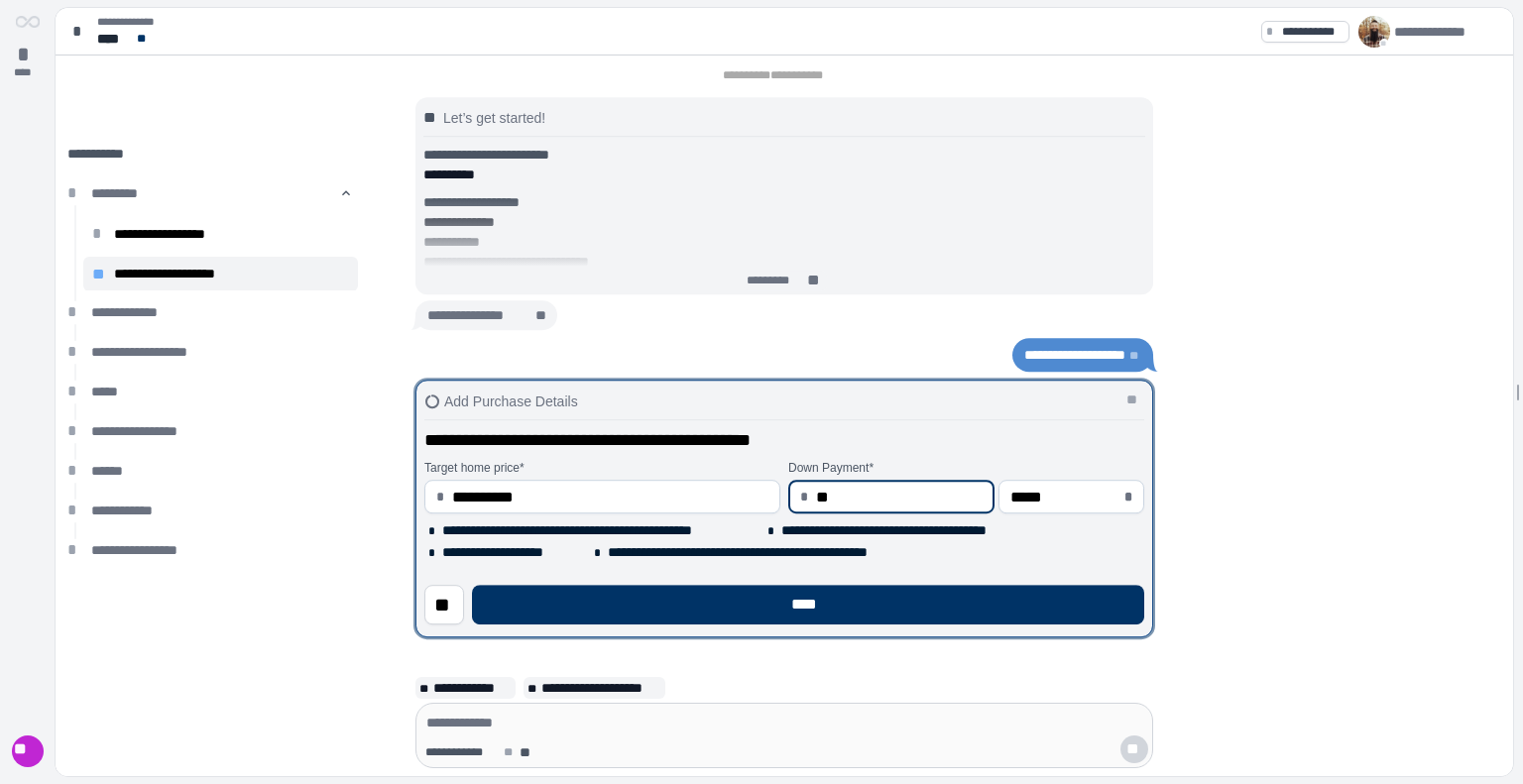 type on "***" 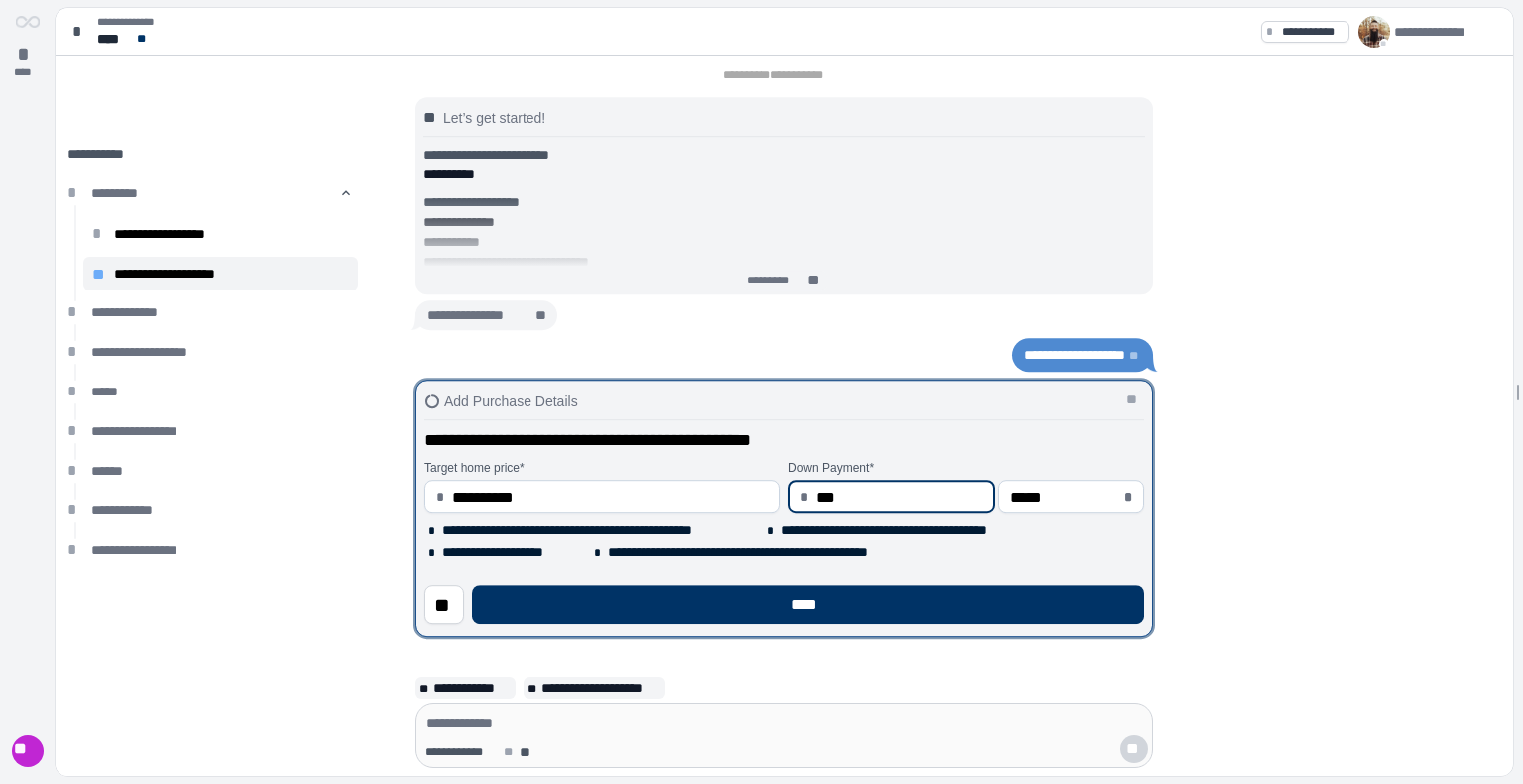 type on "*****" 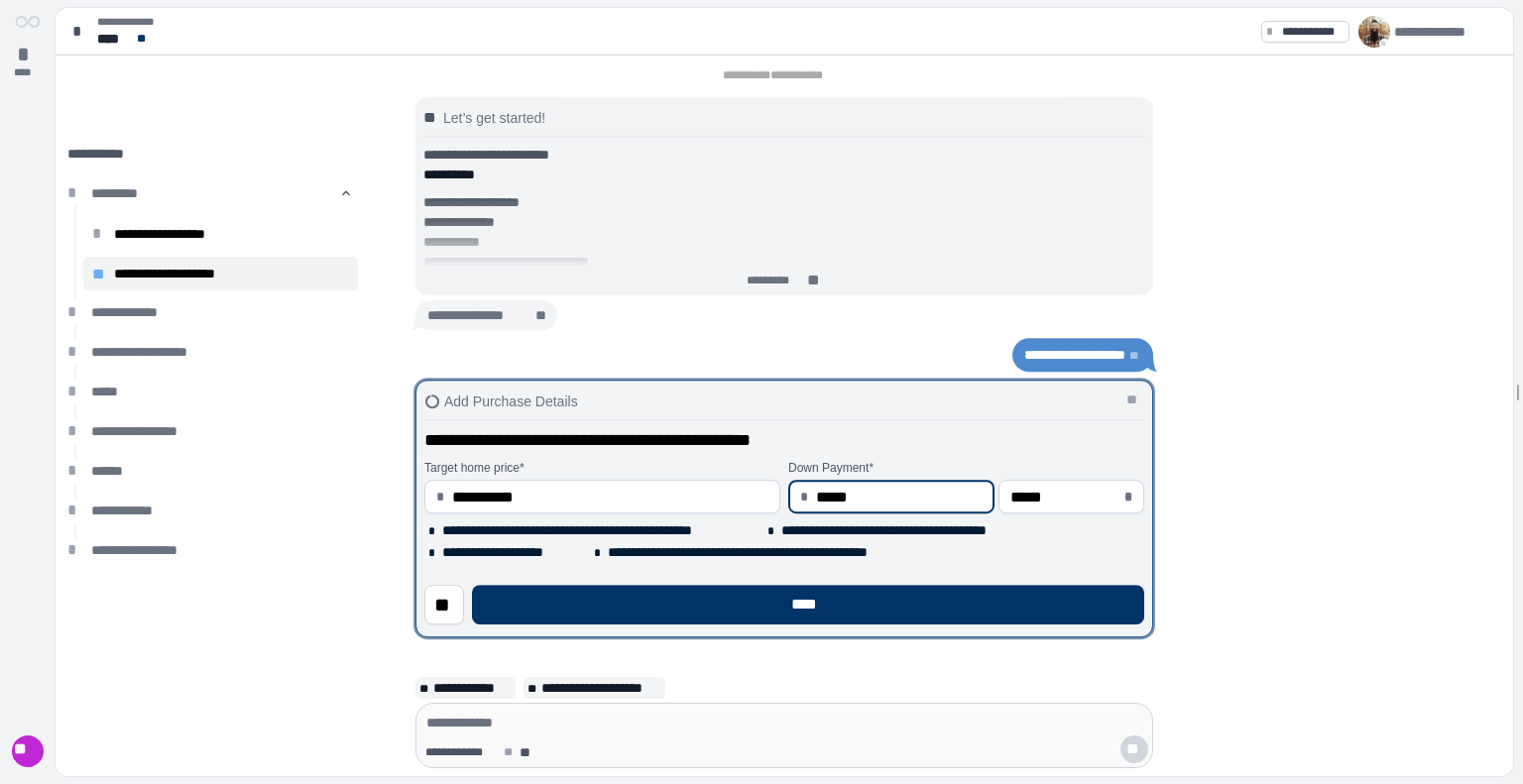 type on "******" 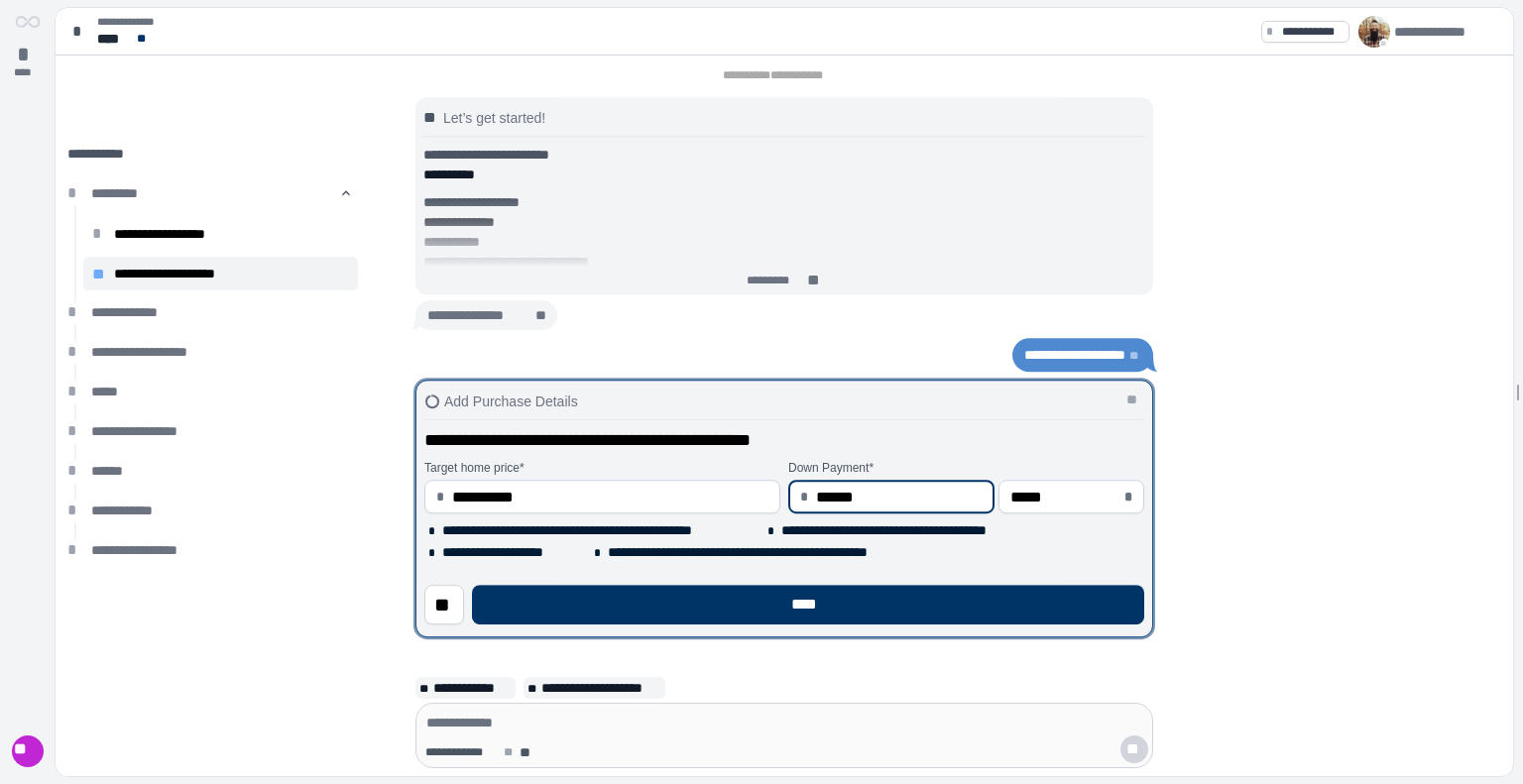 type on "*******" 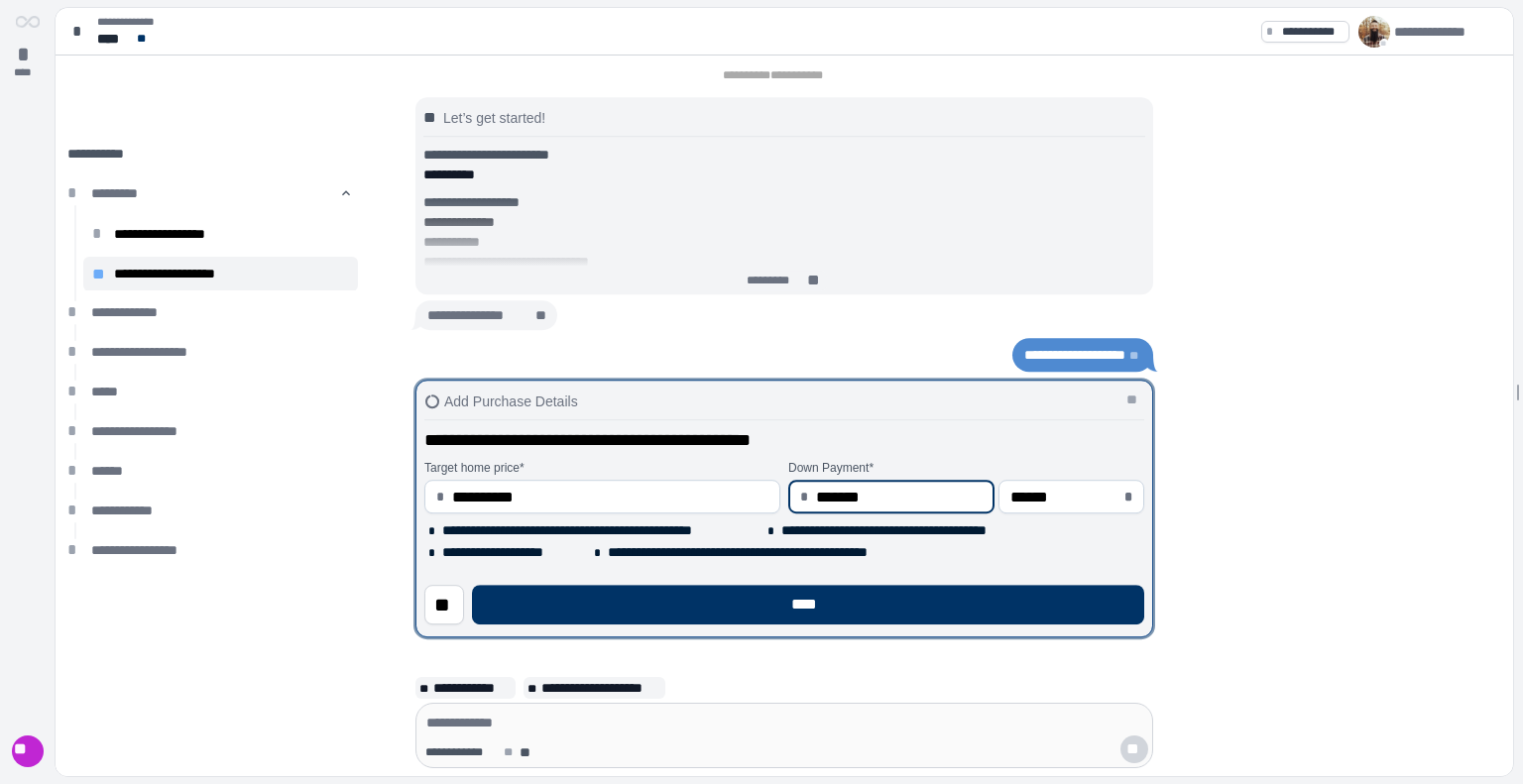 type on "******" 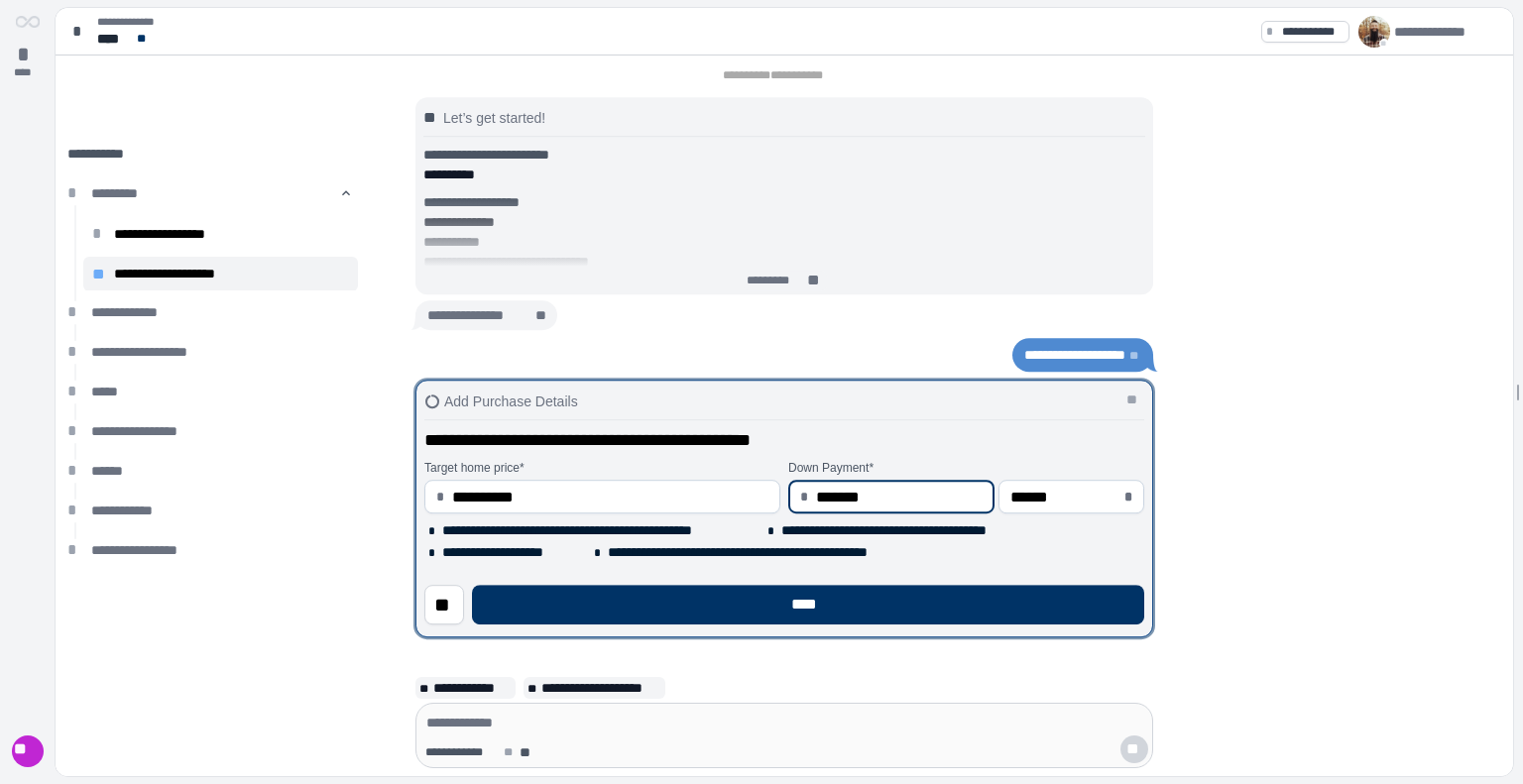 type on "*****" 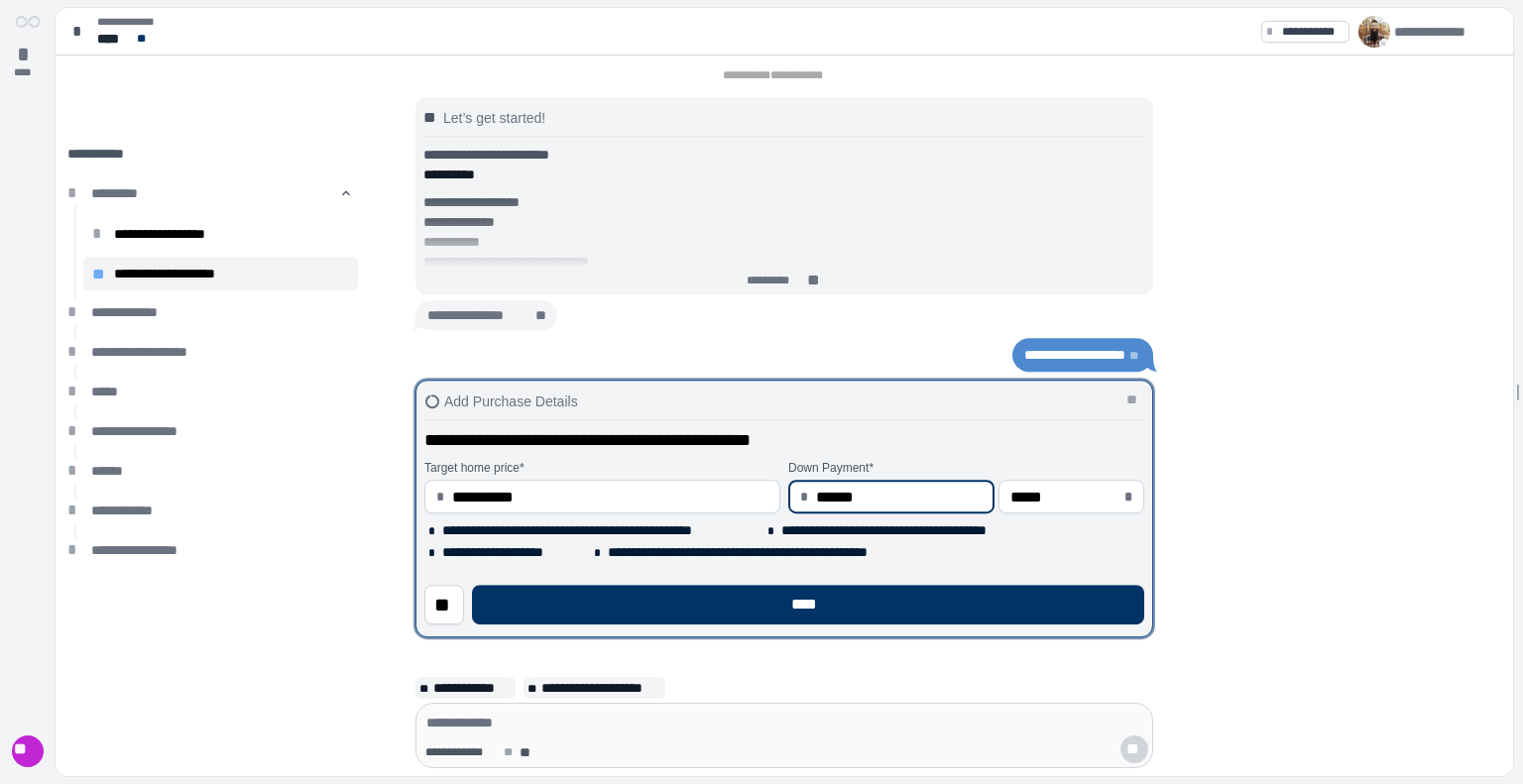 type on "*****" 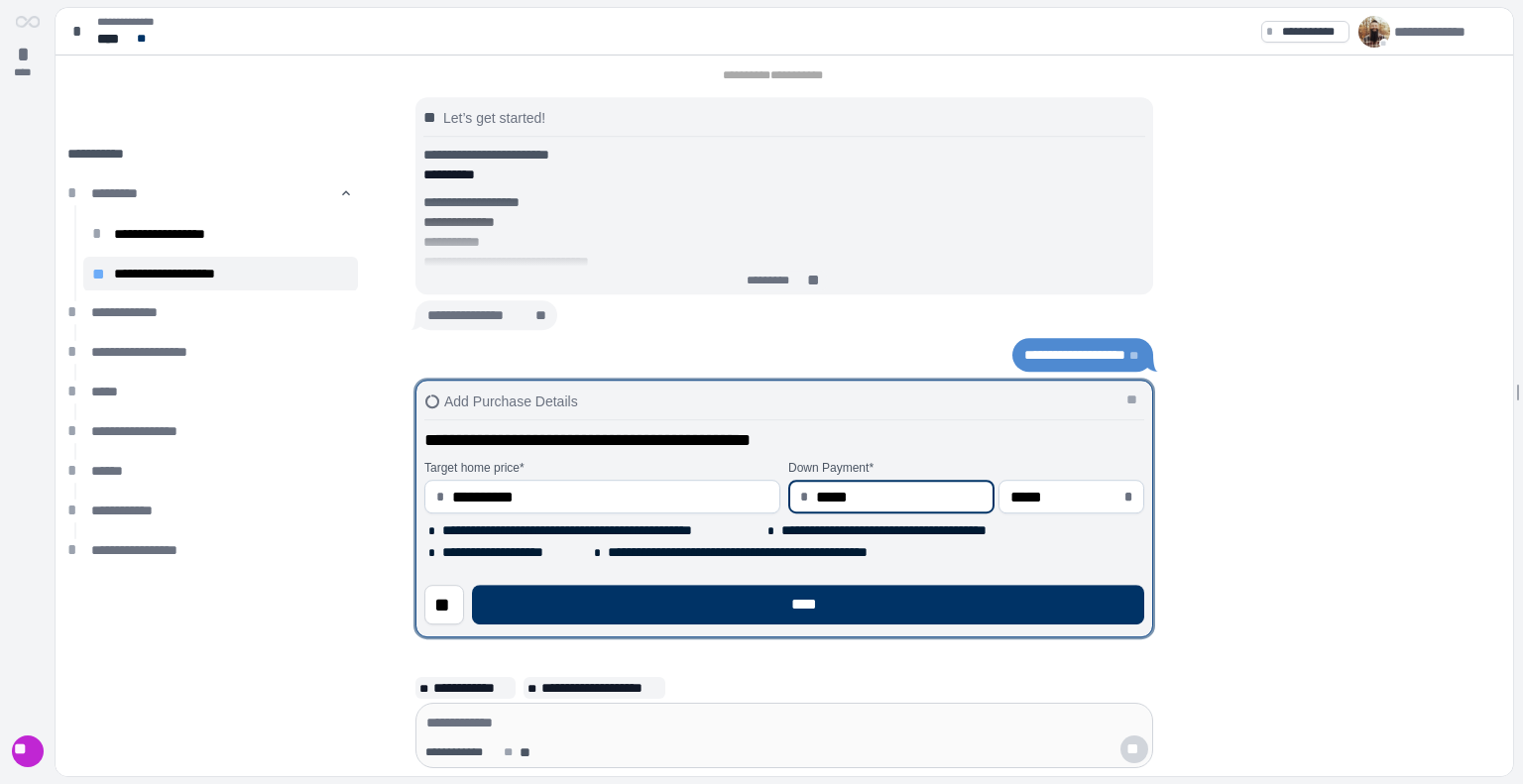 type on "******" 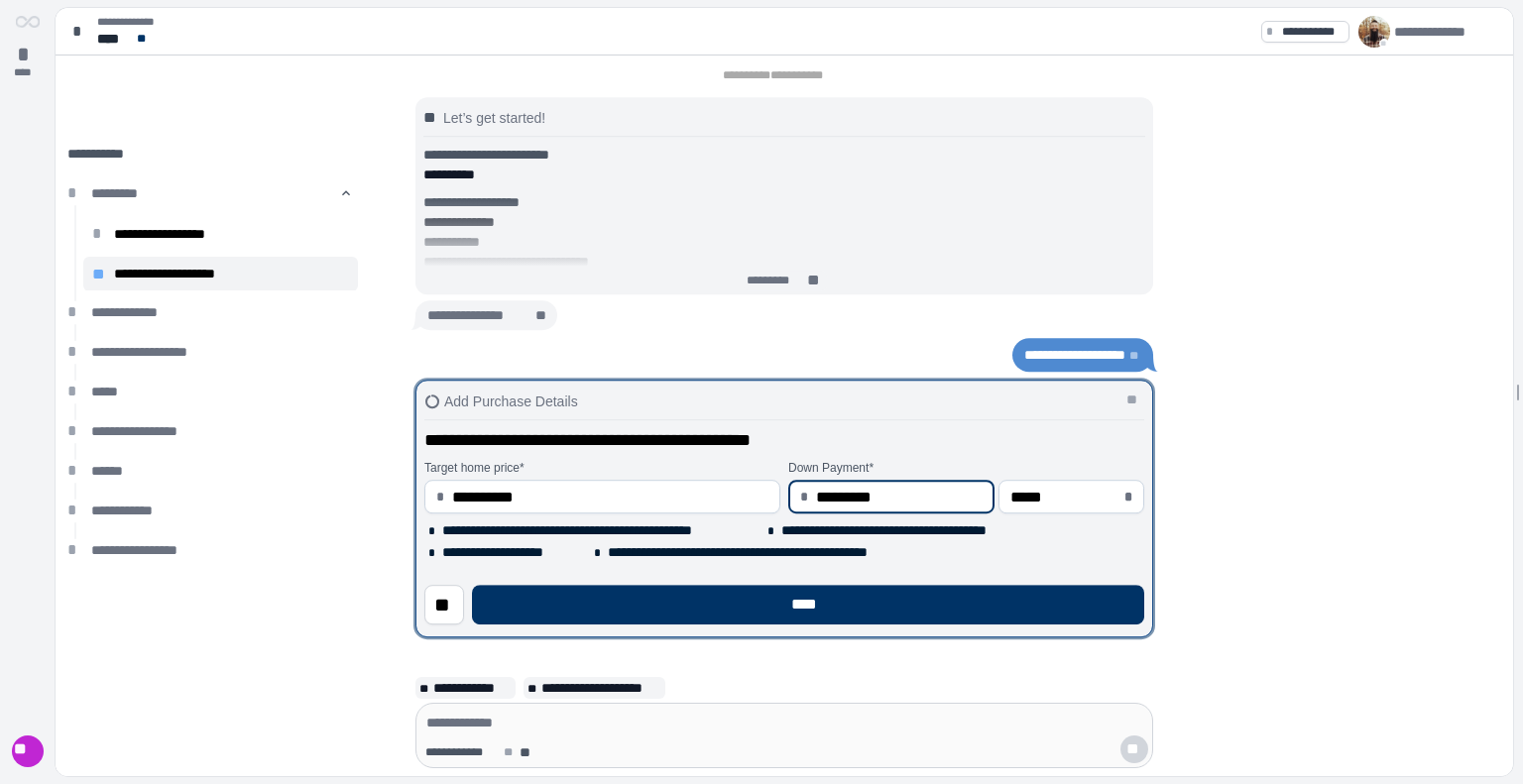 drag, startPoint x: 903, startPoint y: 489, endPoint x: 480, endPoint y: 463, distance: 423.7983 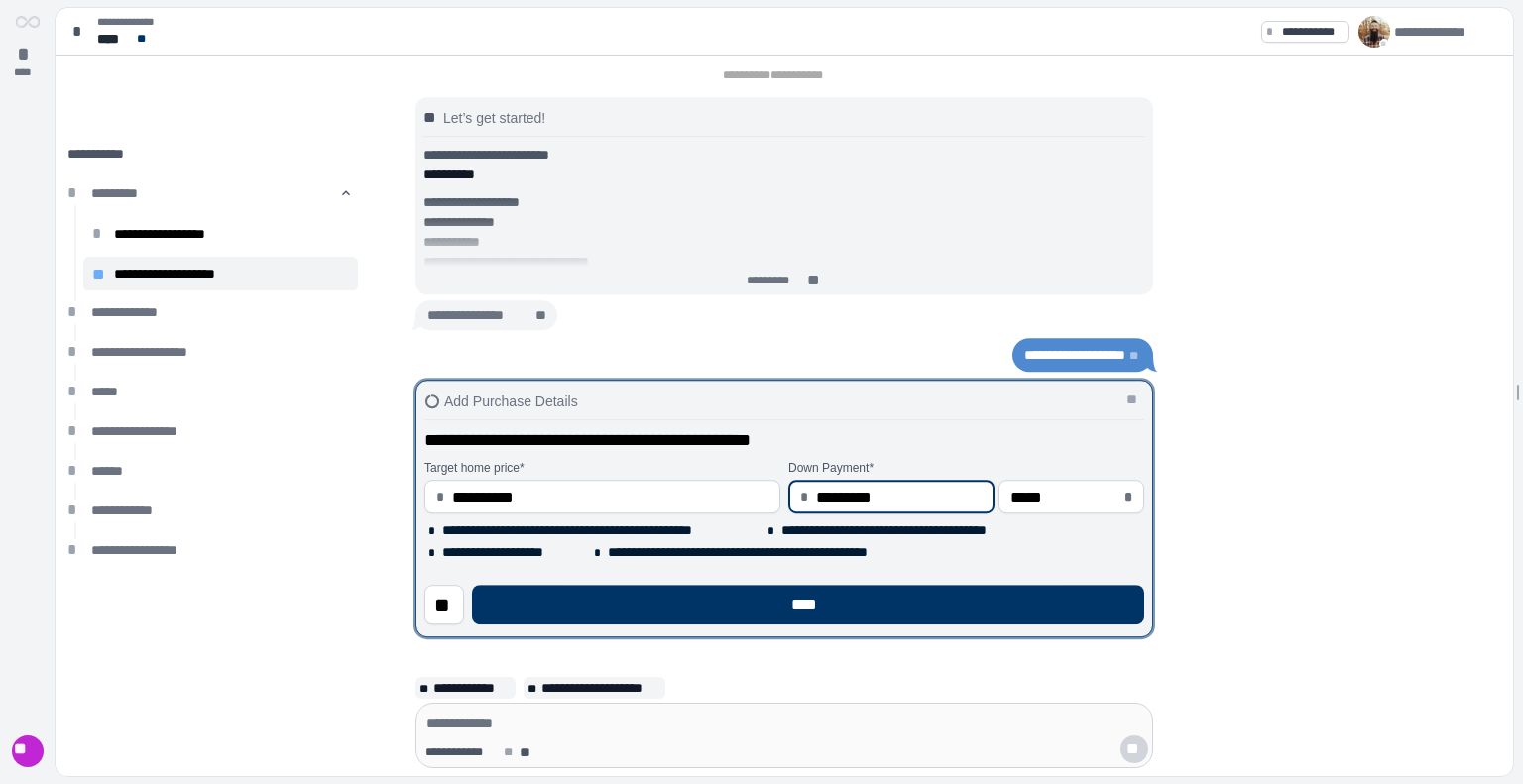 click on "**********" at bounding box center (788, 487) 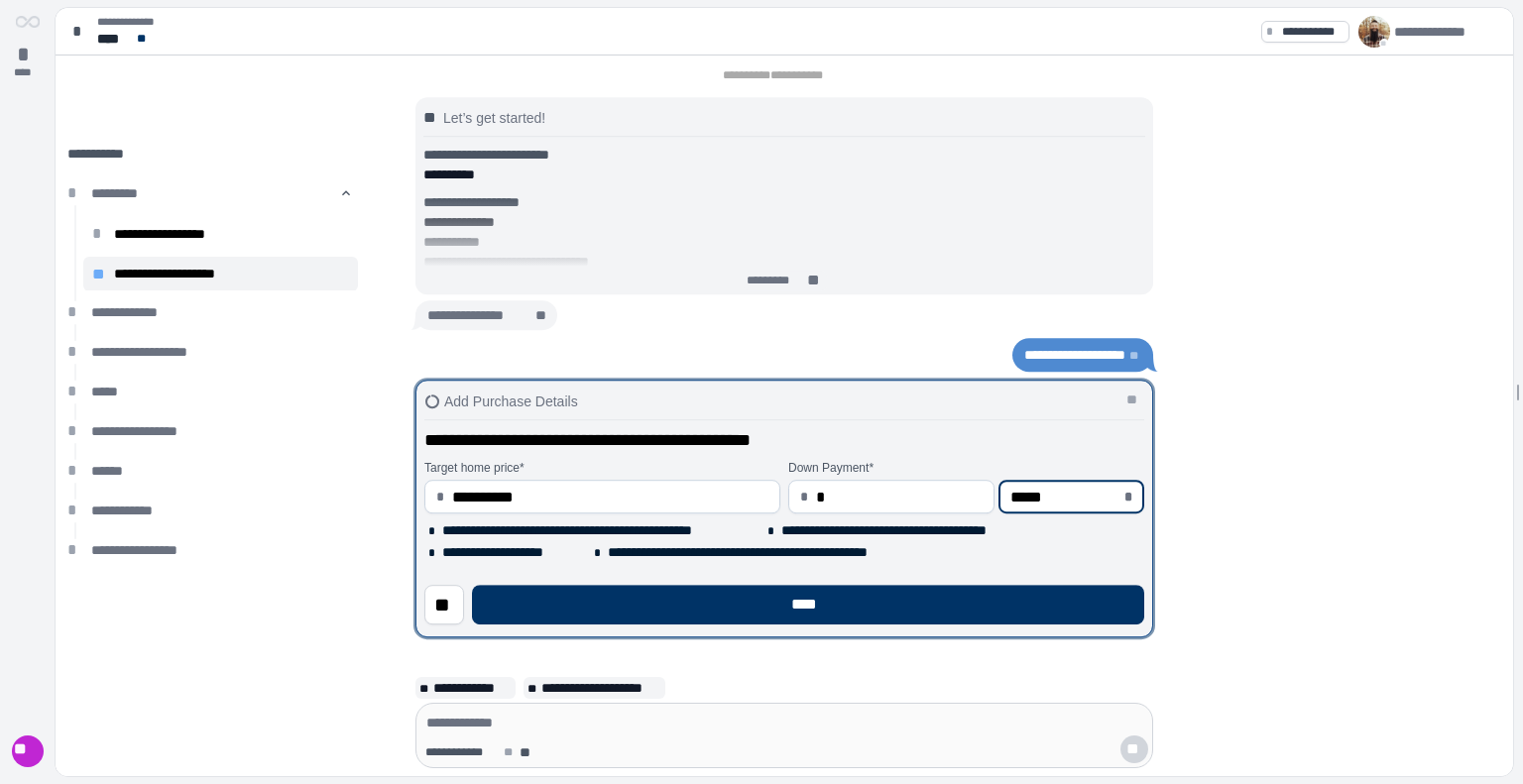 type on "****" 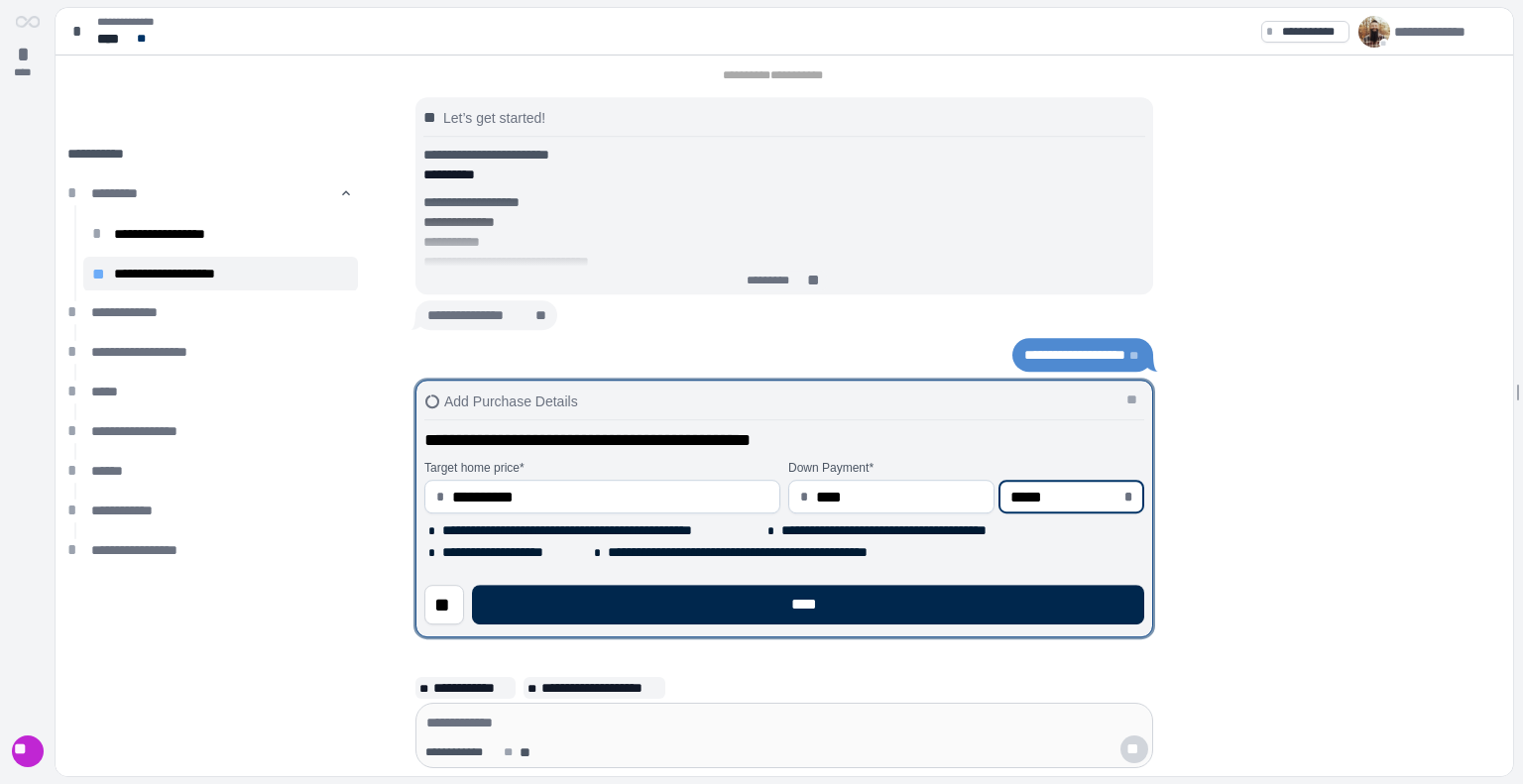 click on "****" at bounding box center (808, 605) 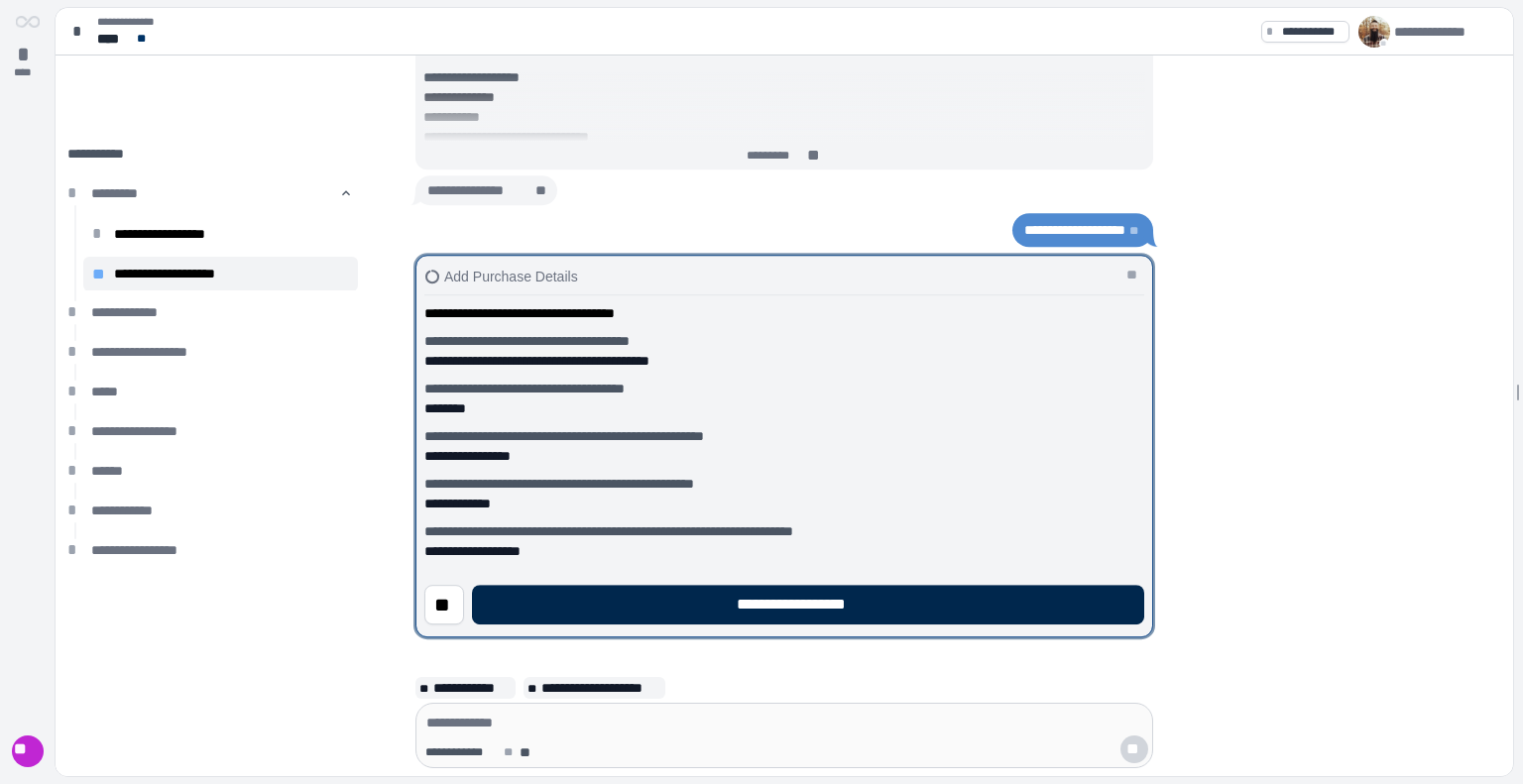 click on "**********" at bounding box center [808, 605] 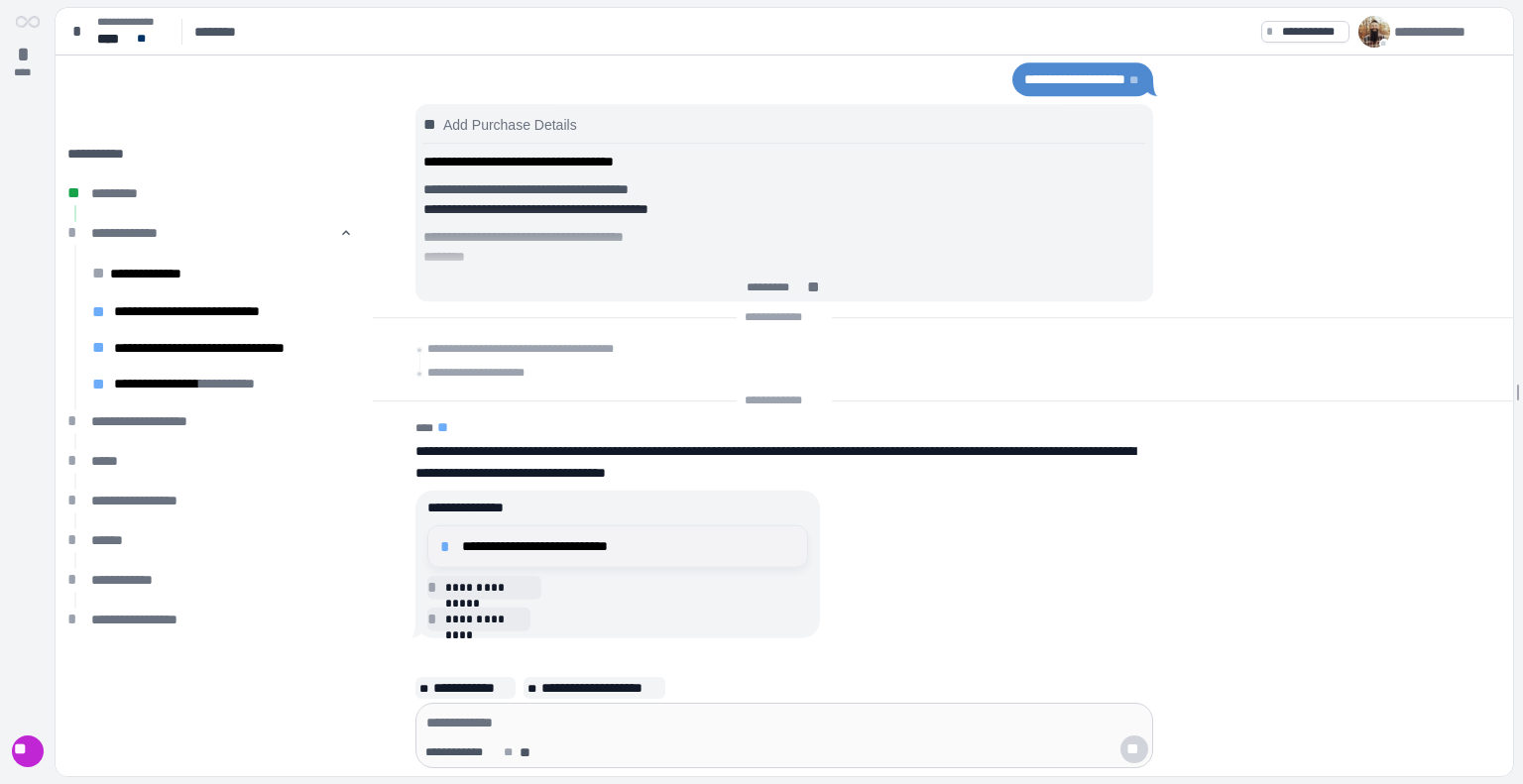 click on "**********" at bounding box center [618, 546] 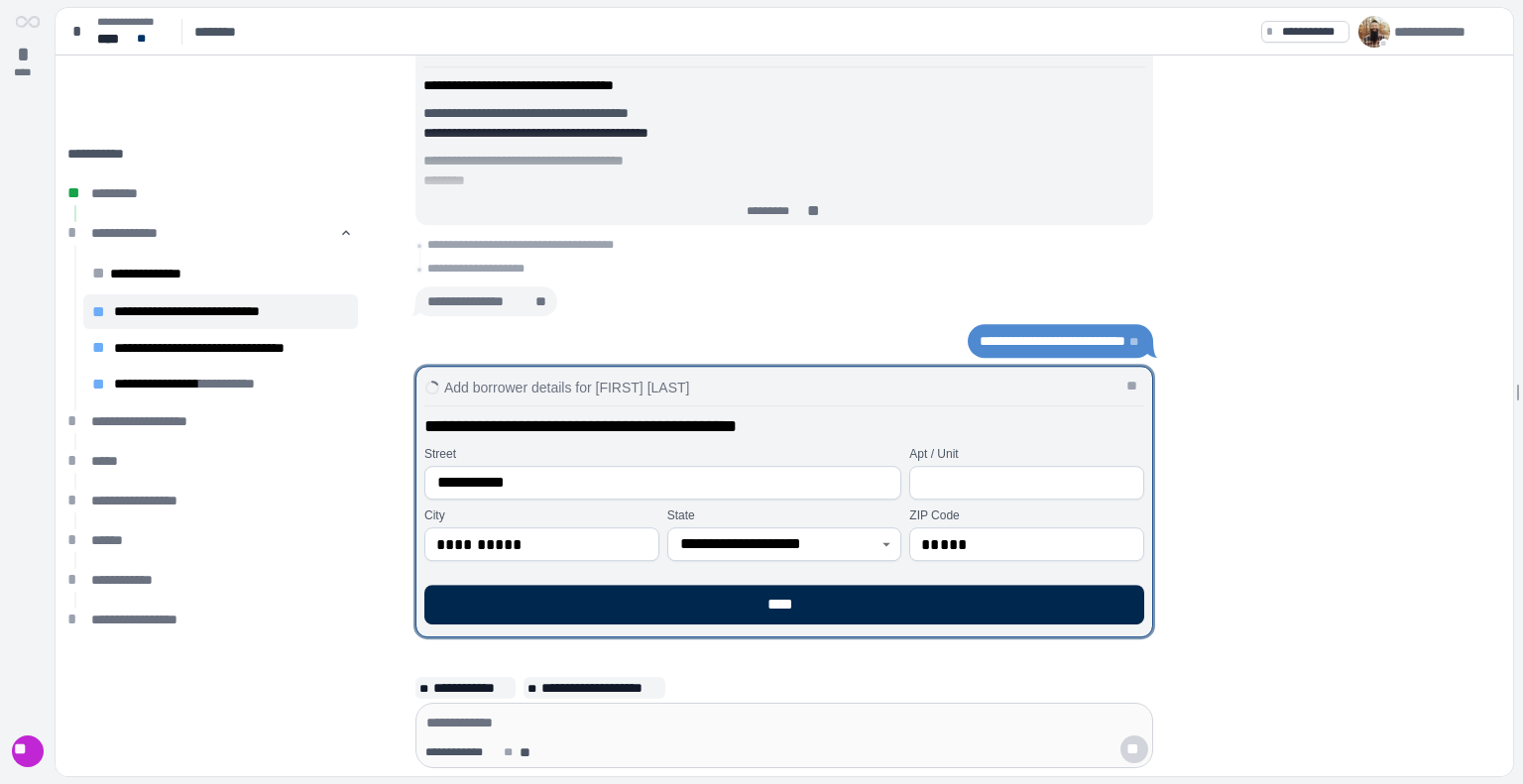 click on "****" at bounding box center [784, 605] 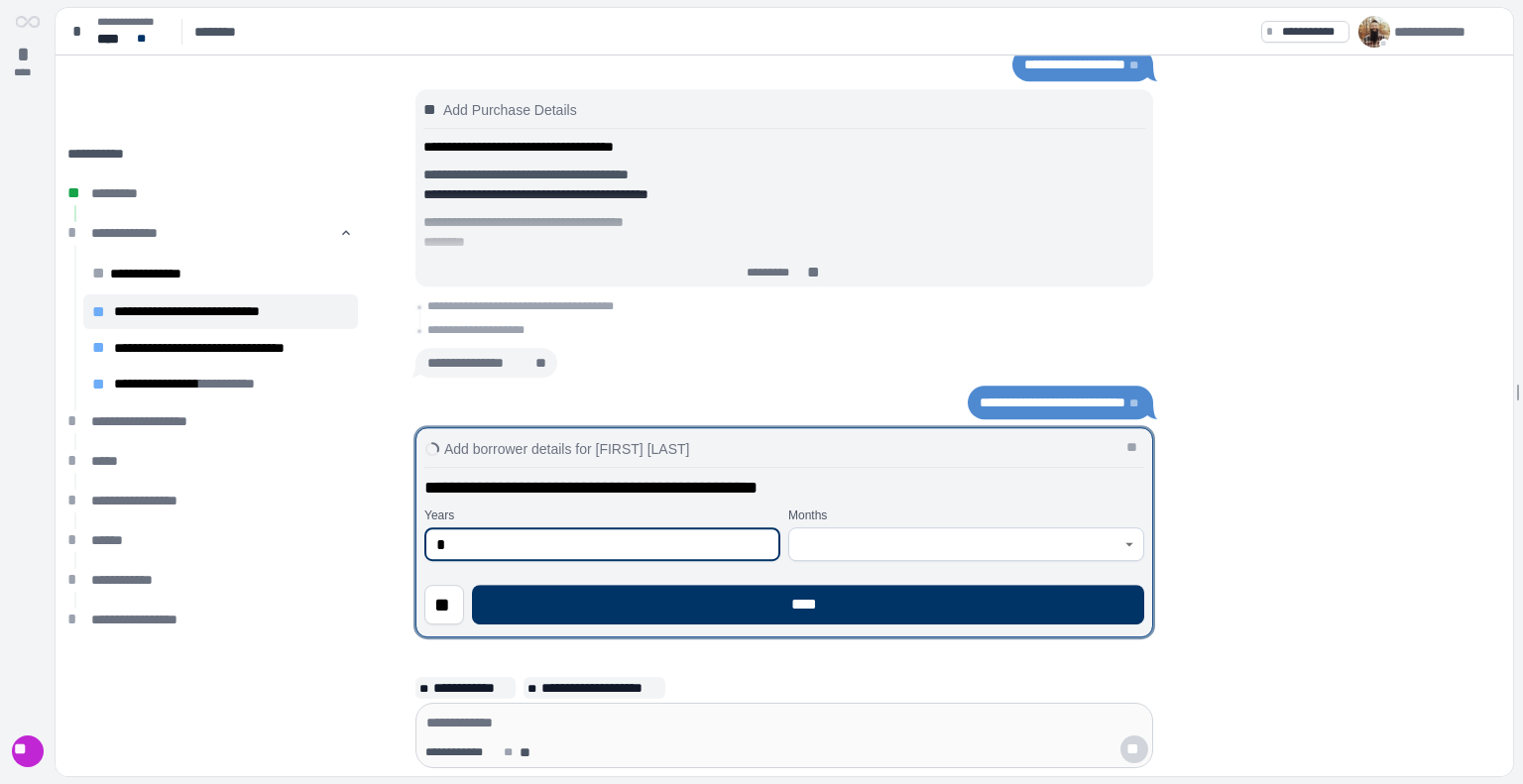 type on "*" 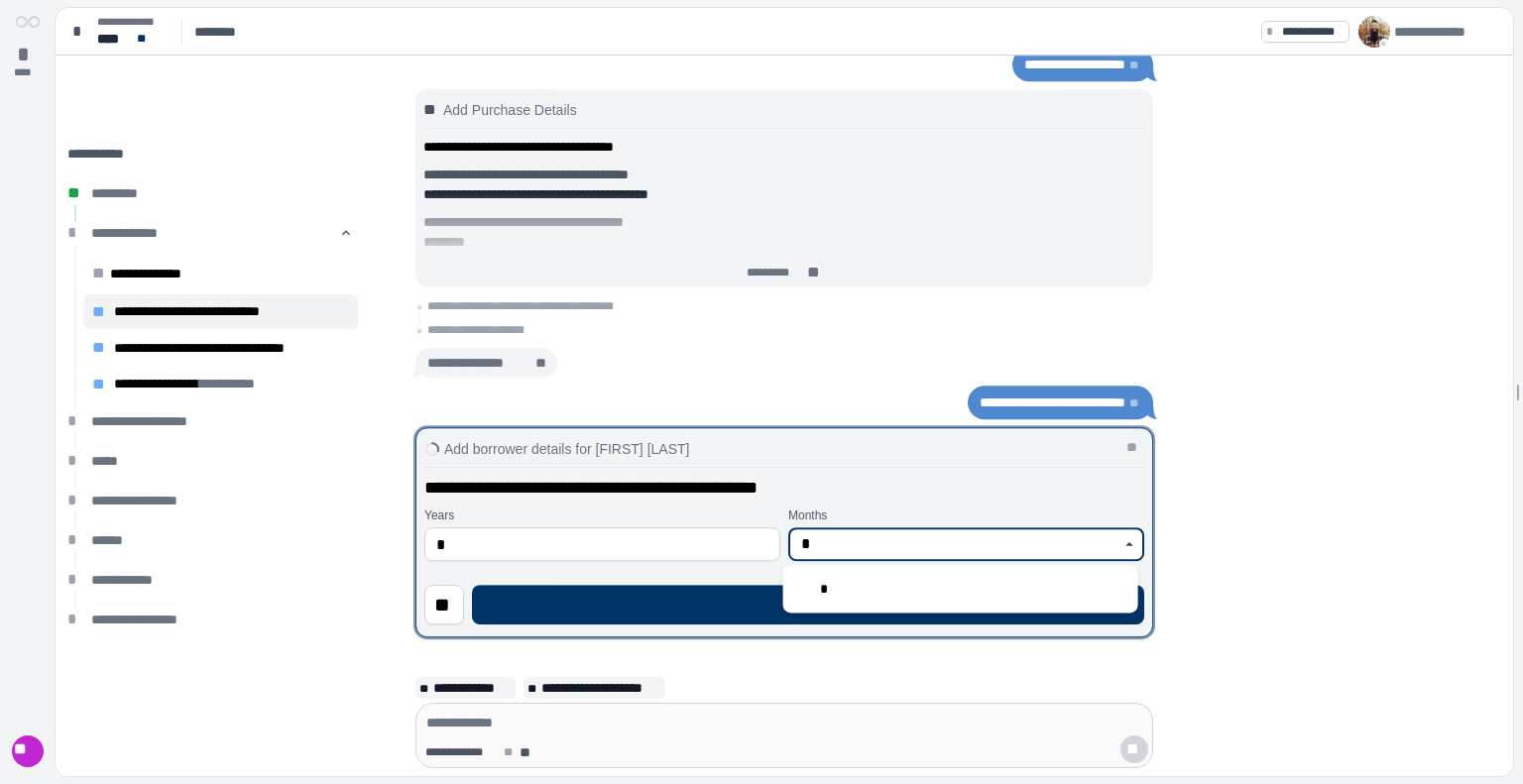 type on "*" 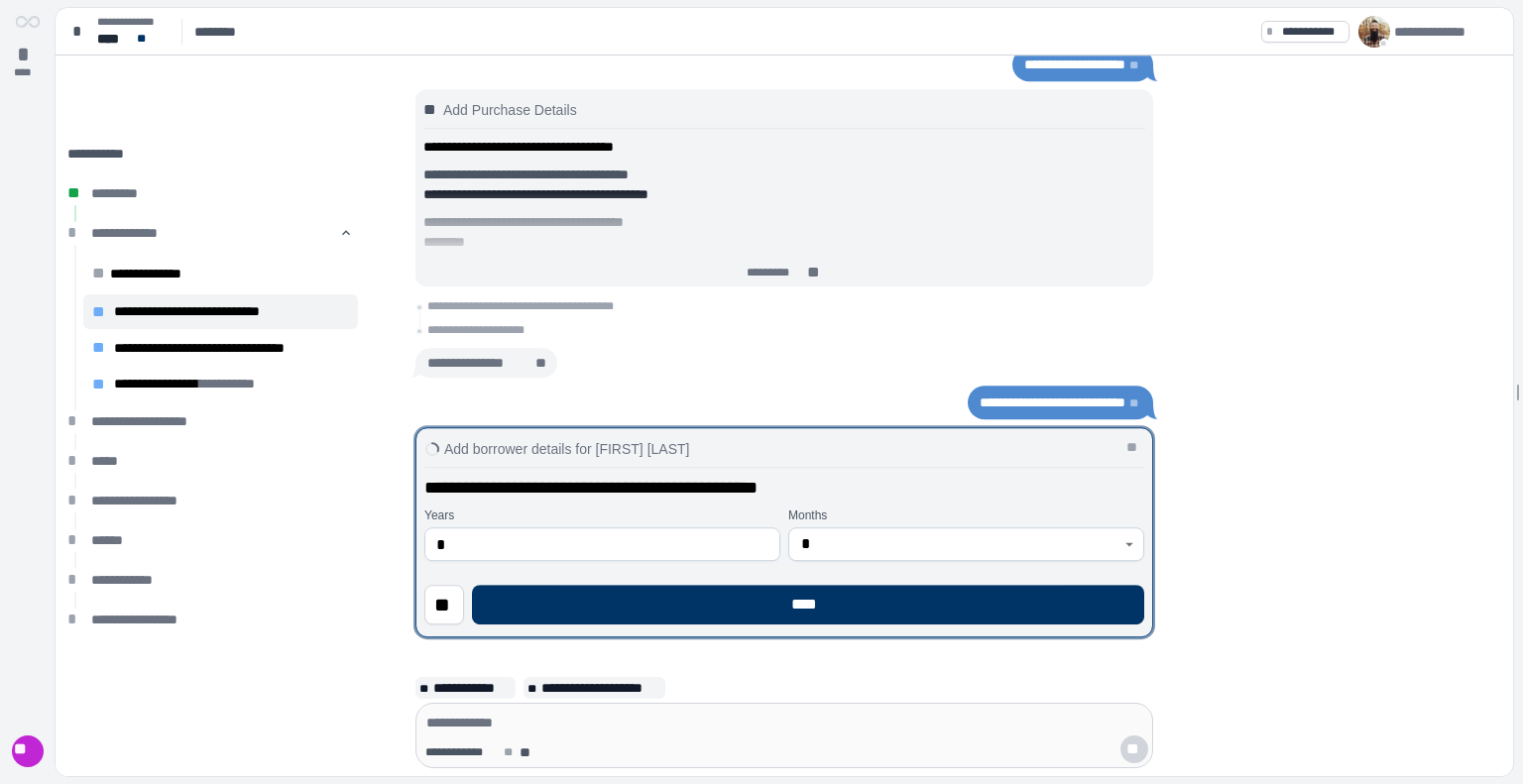 click on "****" at bounding box center (808, 605) 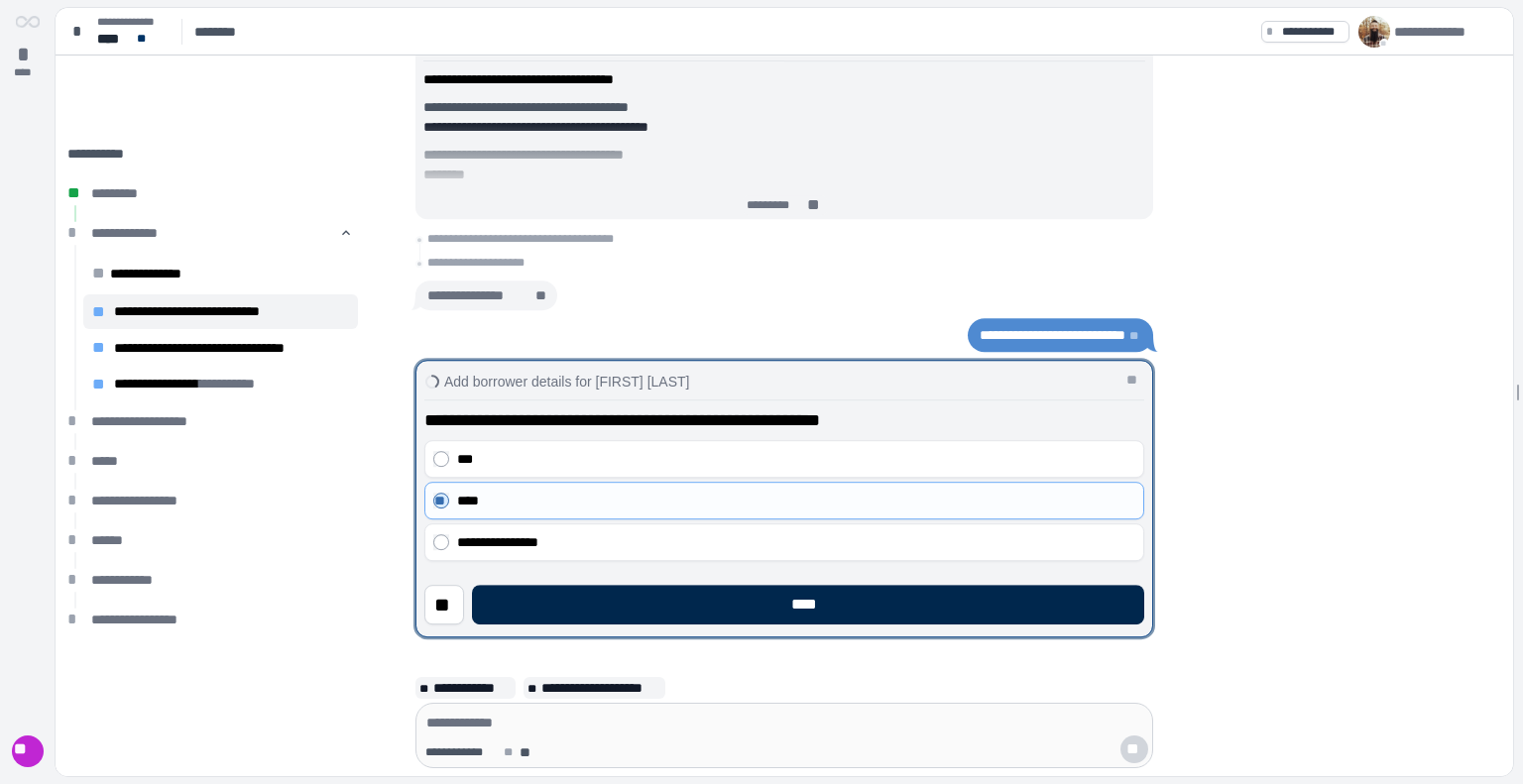 click on "****" at bounding box center [808, 605] 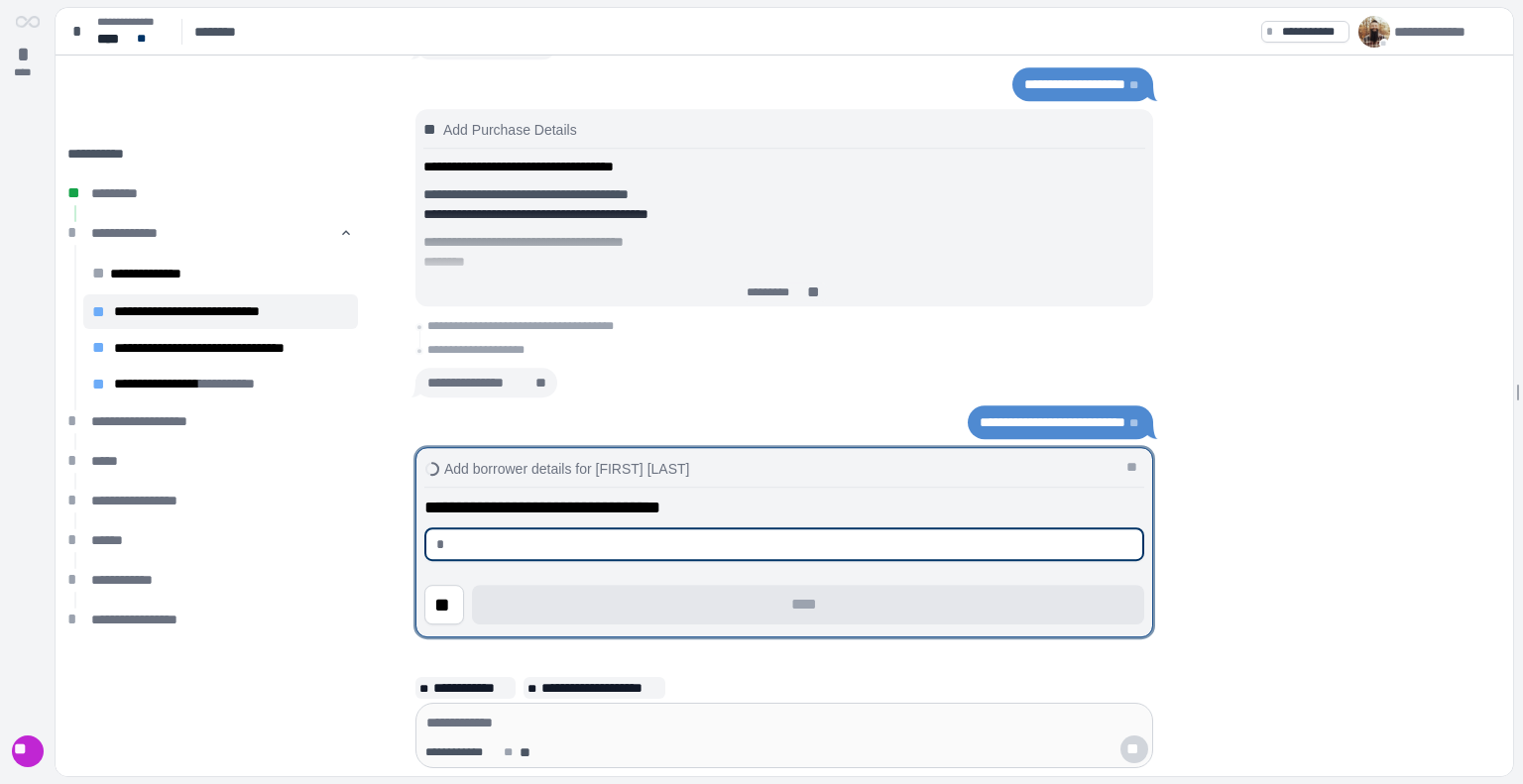 click at bounding box center (792, 544) 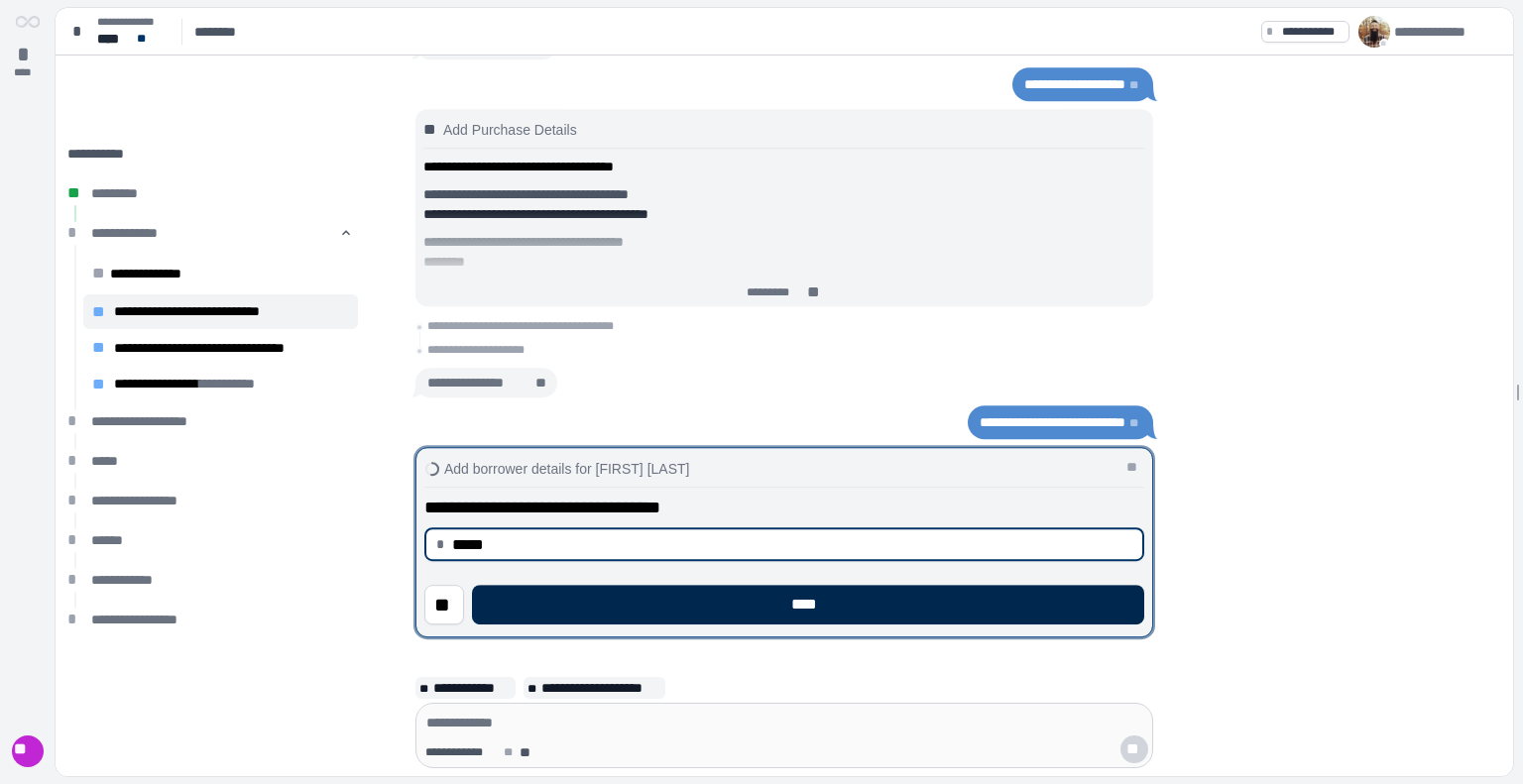 type on "********" 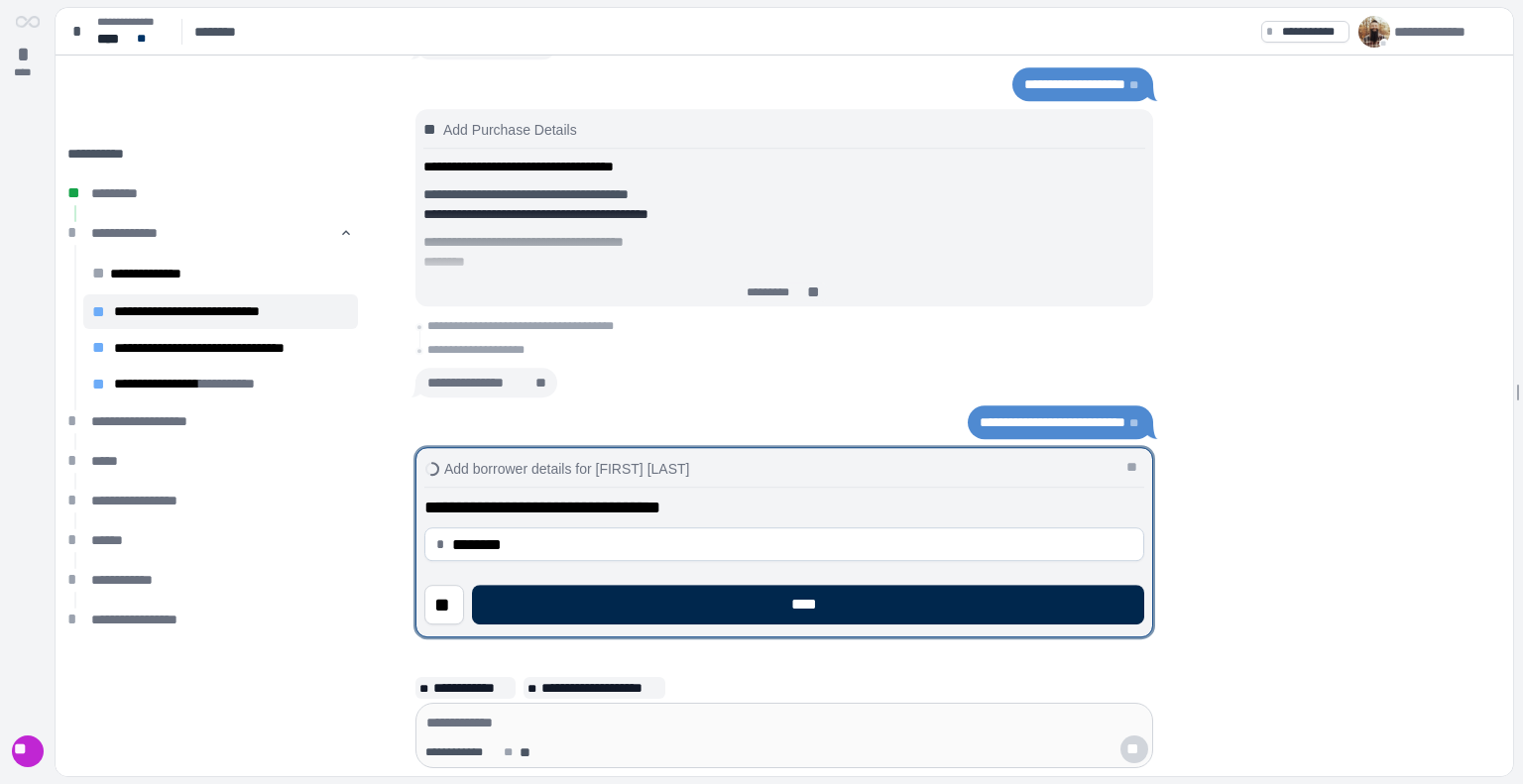 click on "****" at bounding box center [808, 605] 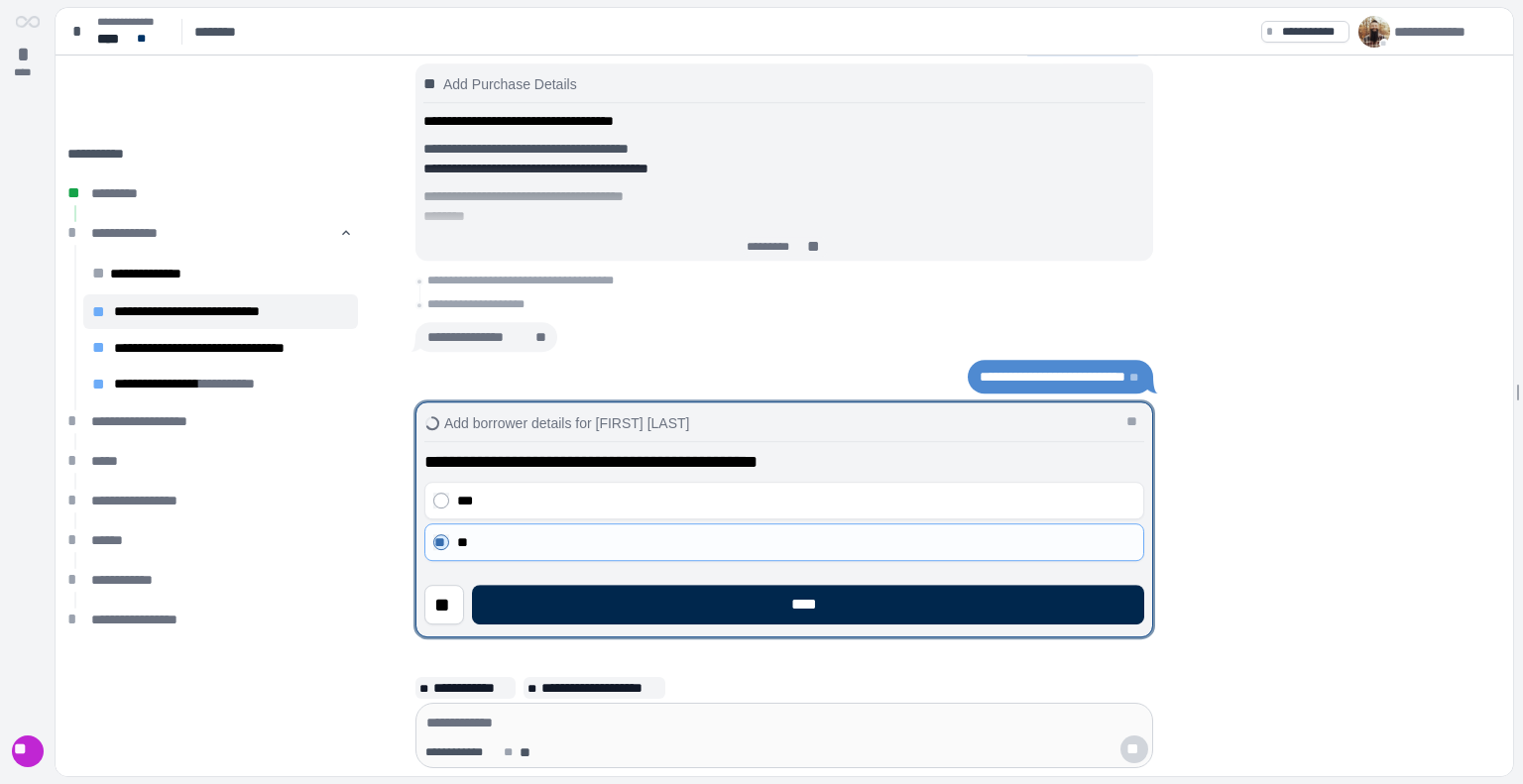 click on "****" at bounding box center (808, 605) 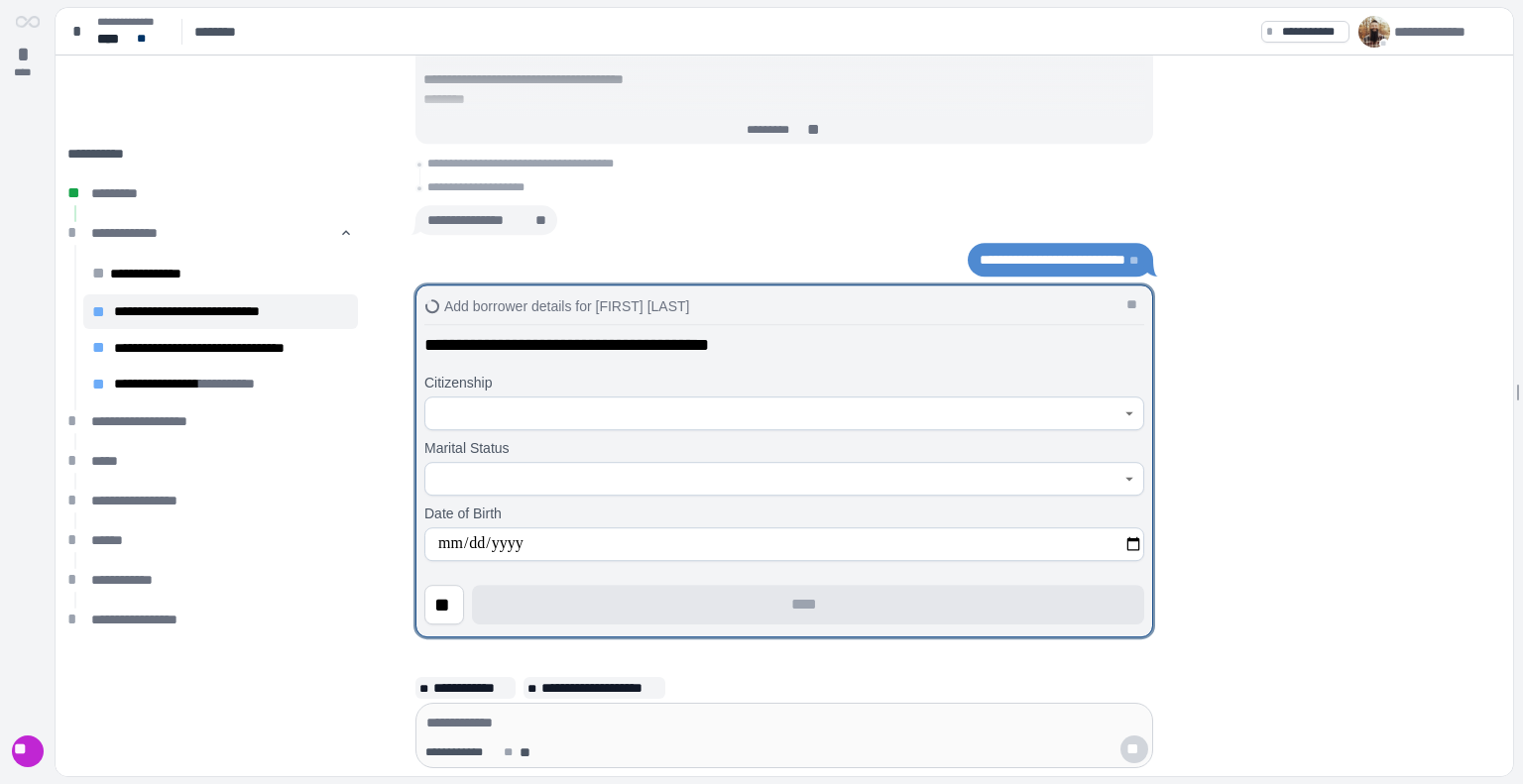 click on "**********" at bounding box center [784, 463] 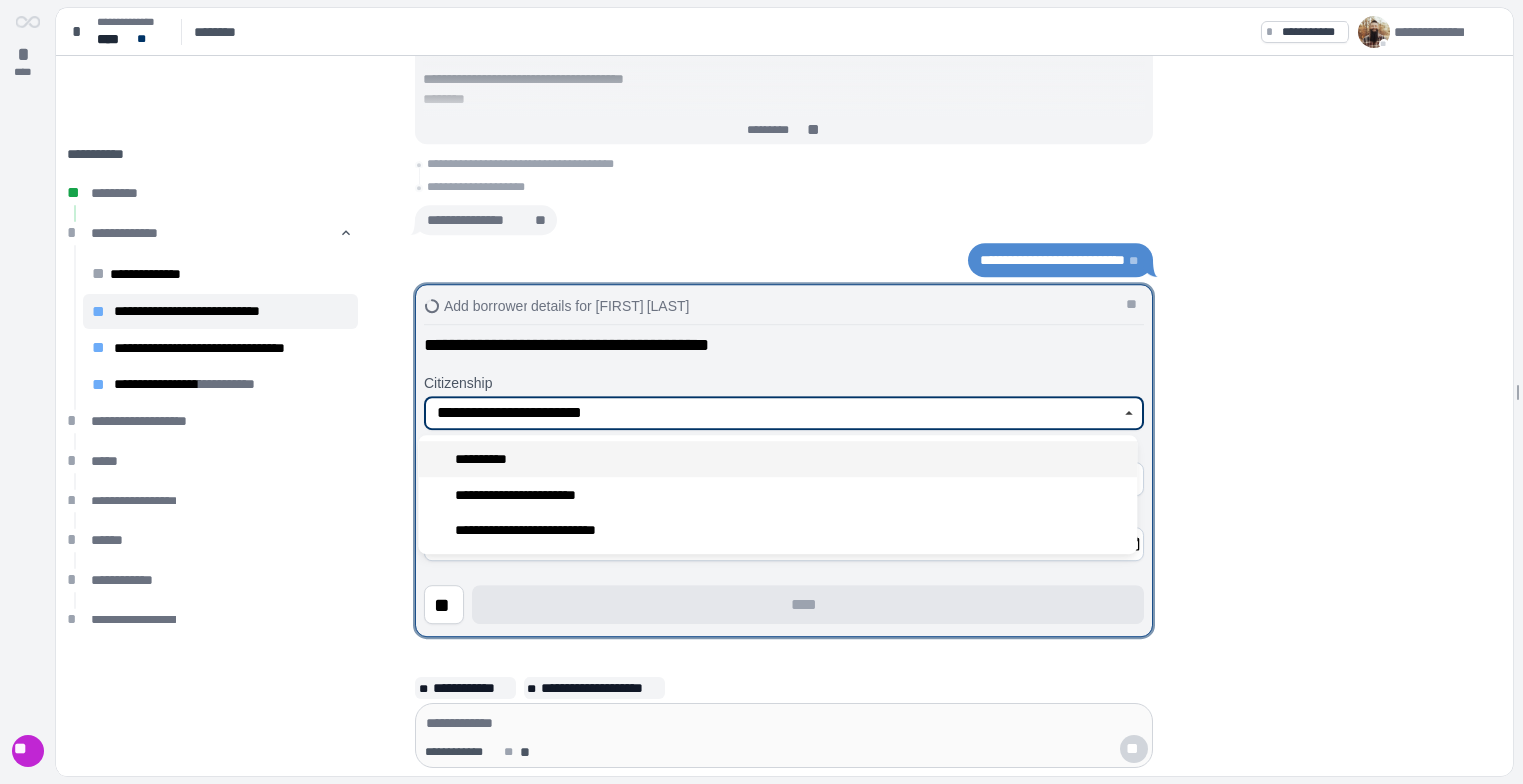 click on "**********" at bounding box center [486, 459] 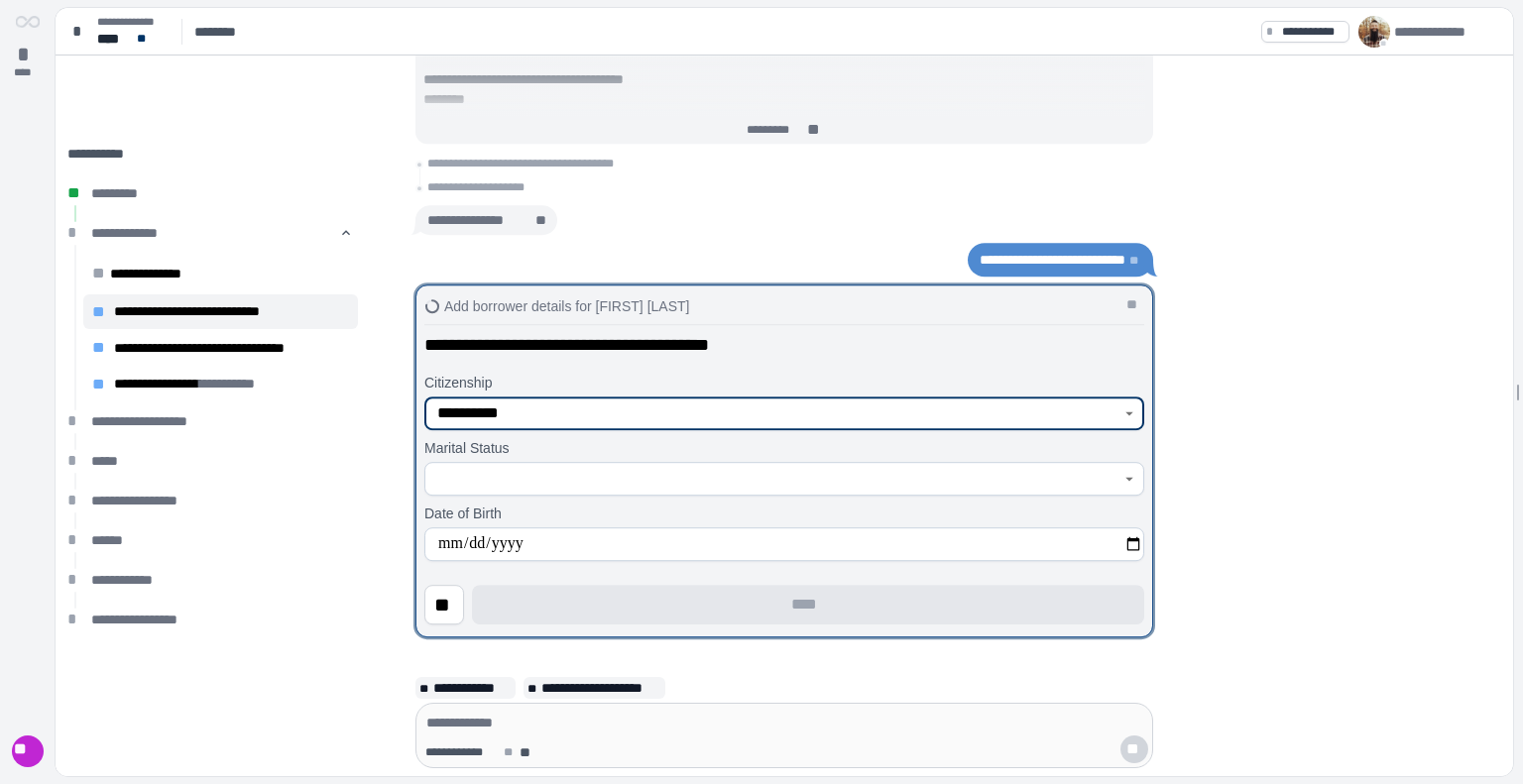 click at bounding box center (773, 479) 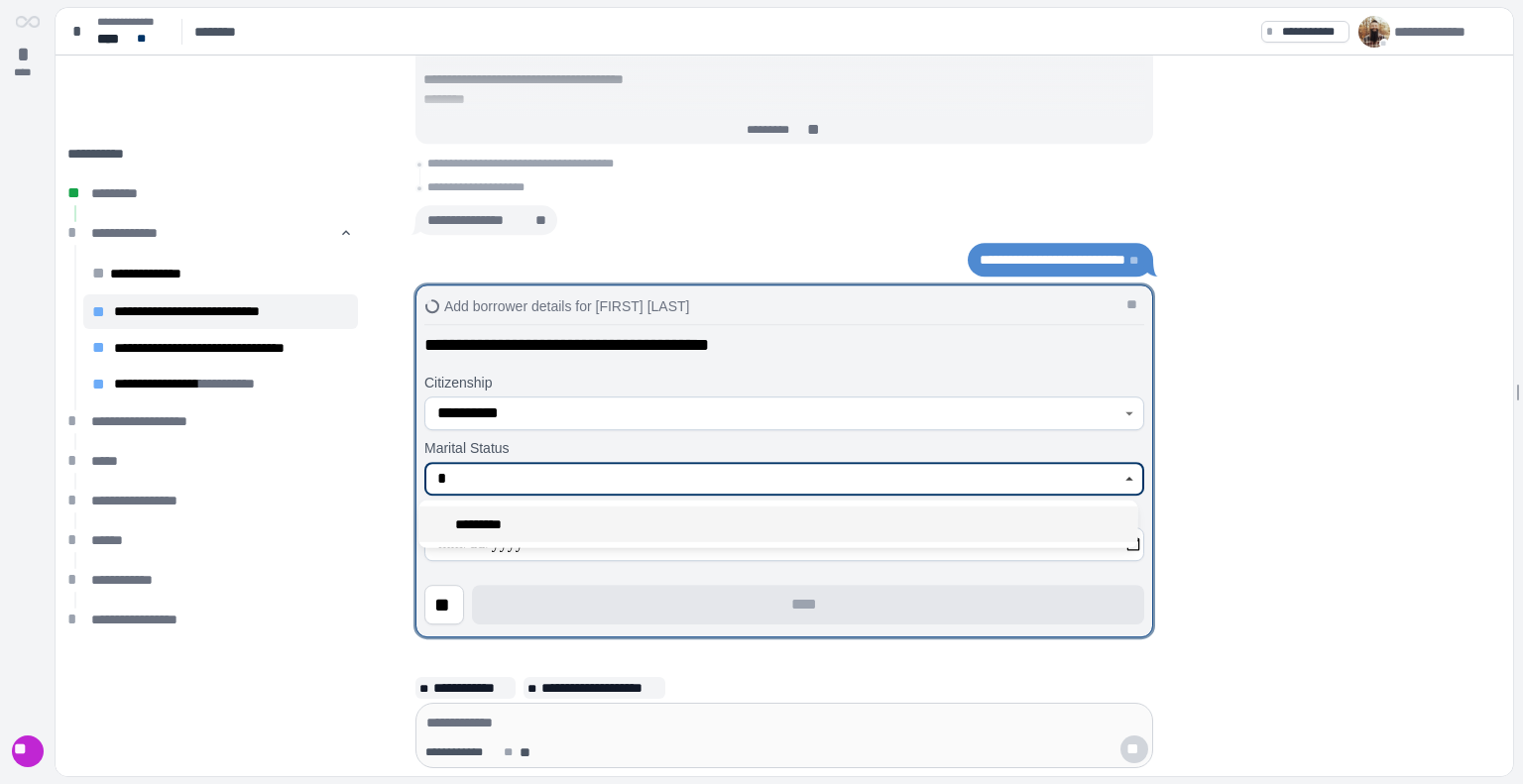 click on "*********" at bounding box center [487, 524] 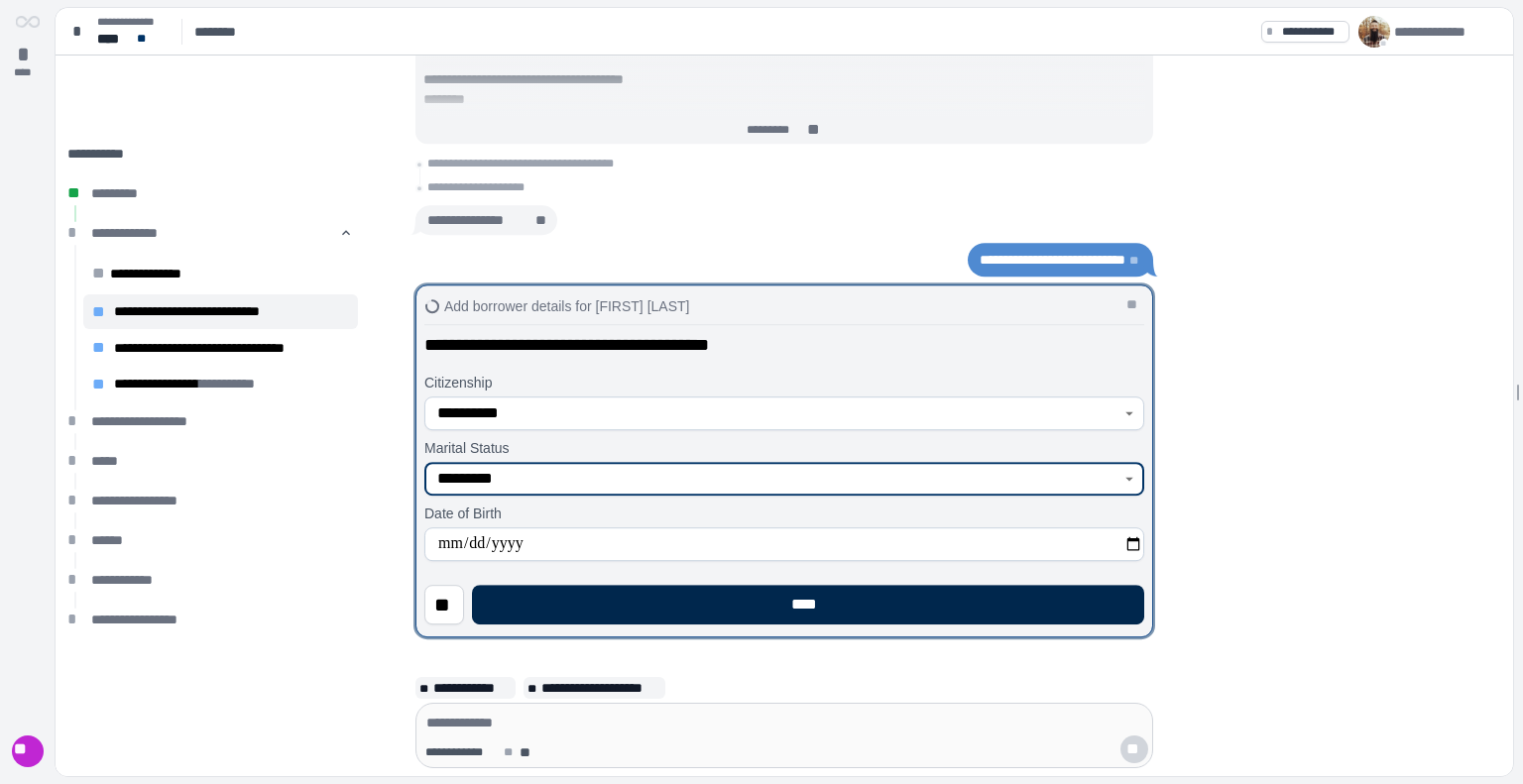 type on "*********" 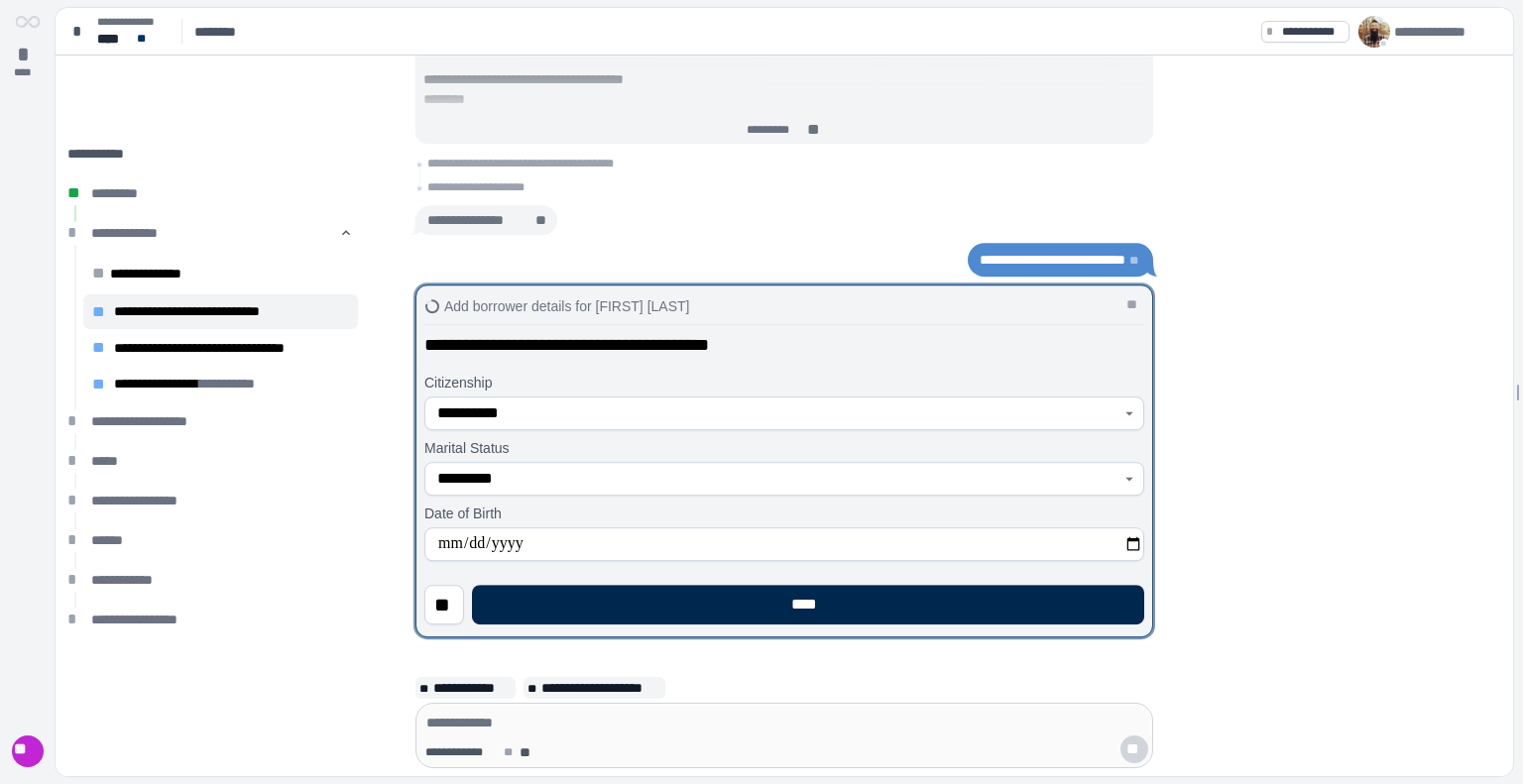 click on "****" at bounding box center (808, 605) 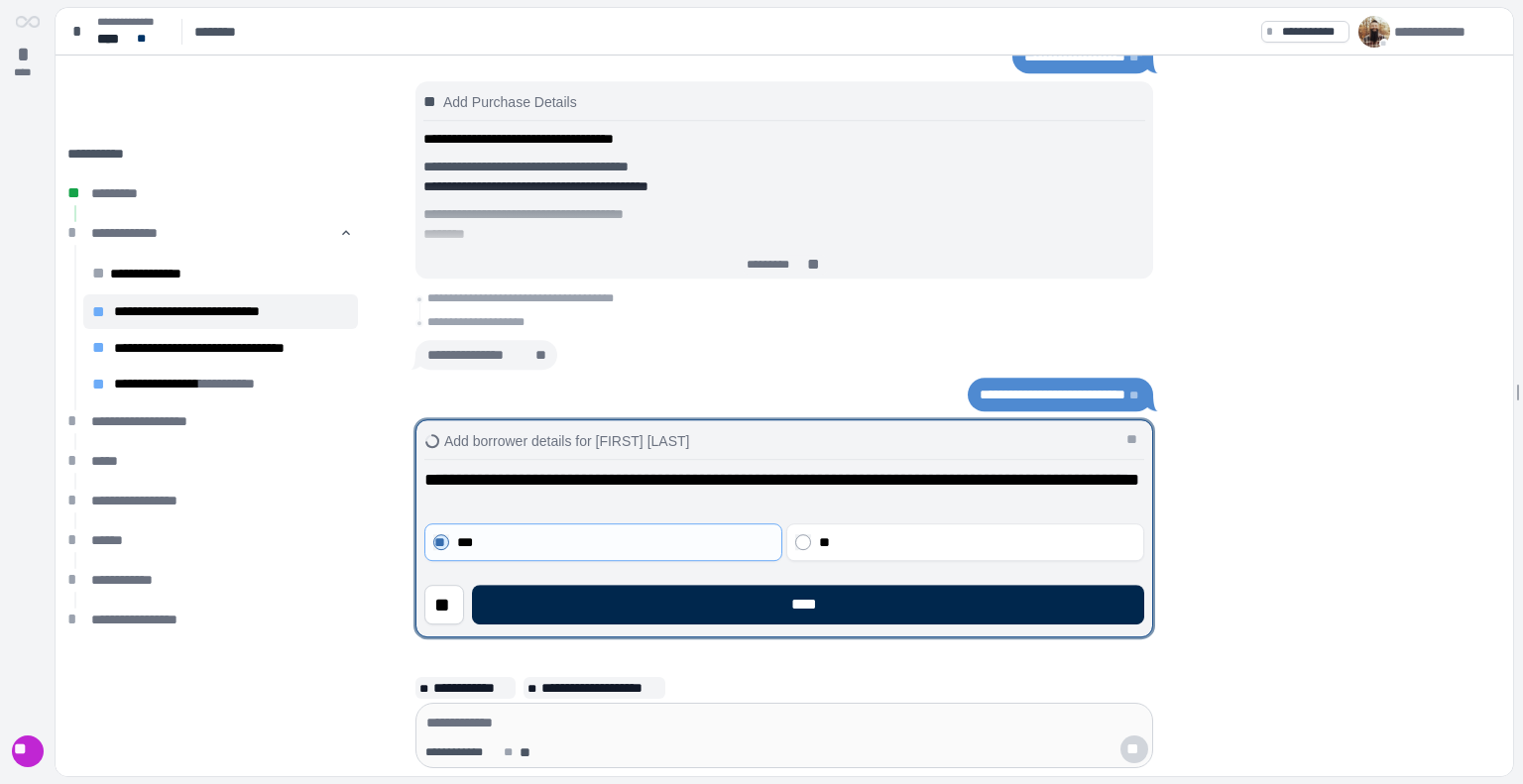click on "****" at bounding box center [808, 605] 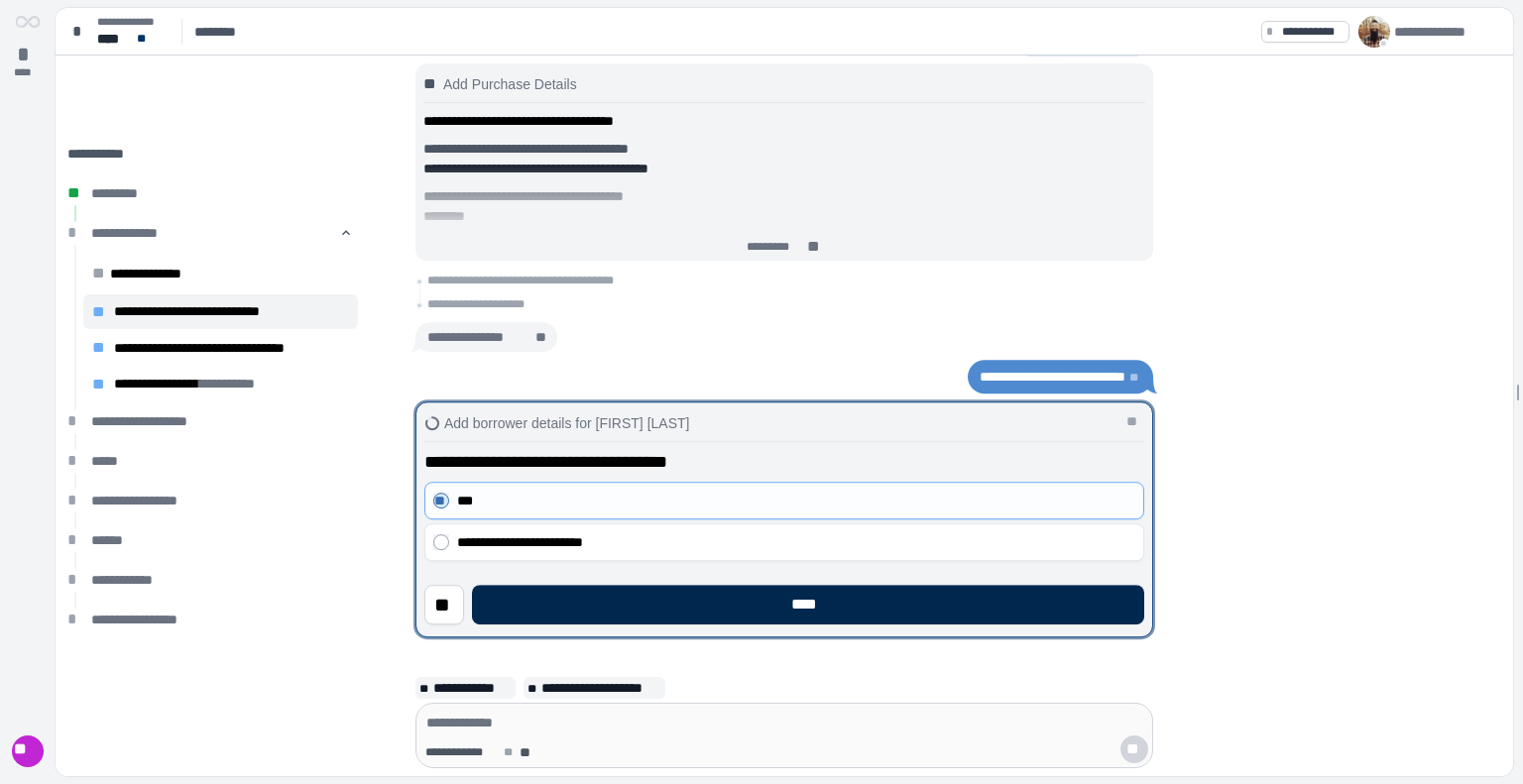 click on "****" at bounding box center (808, 605) 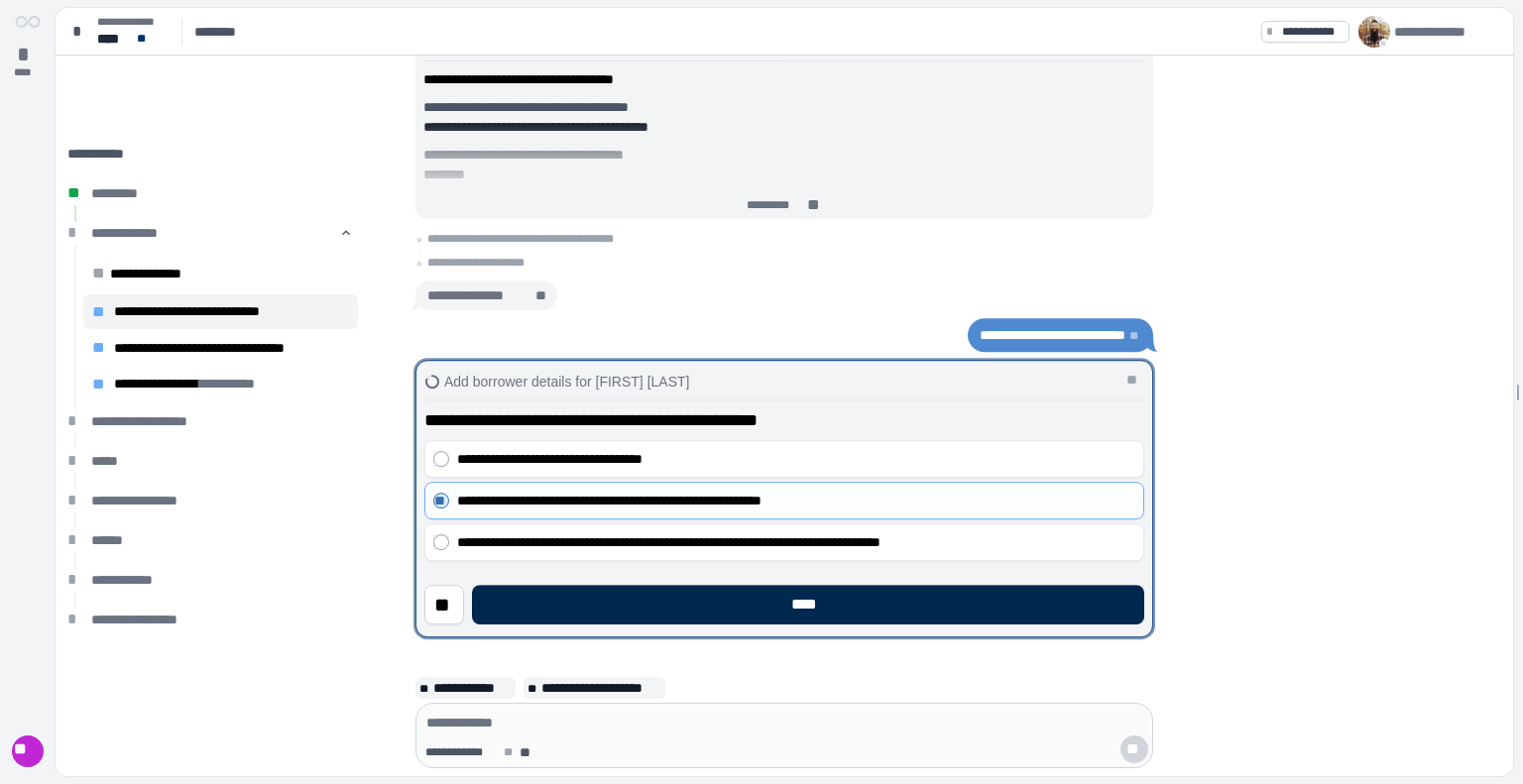 click on "****" at bounding box center (808, 605) 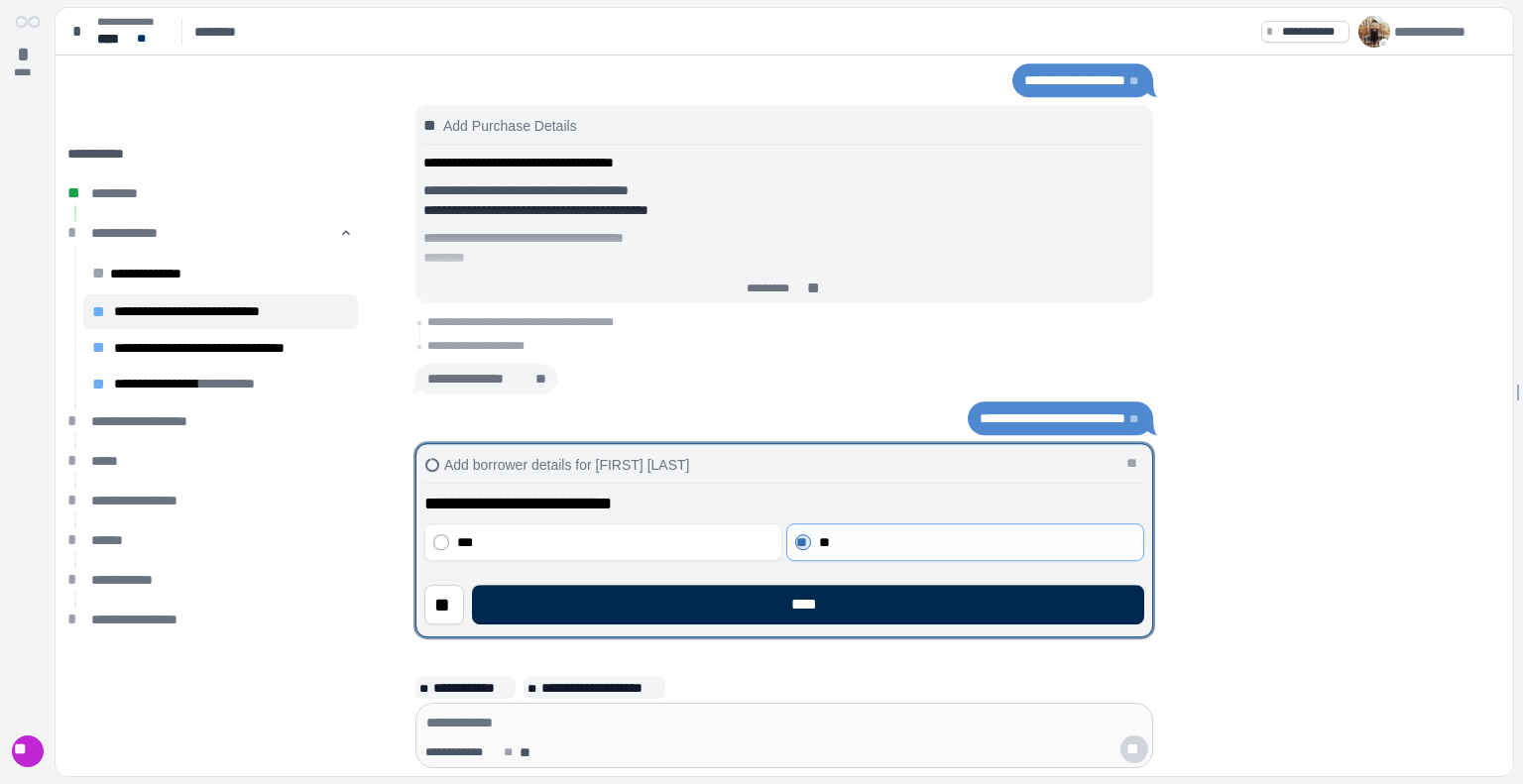 click on "****" at bounding box center [808, 605] 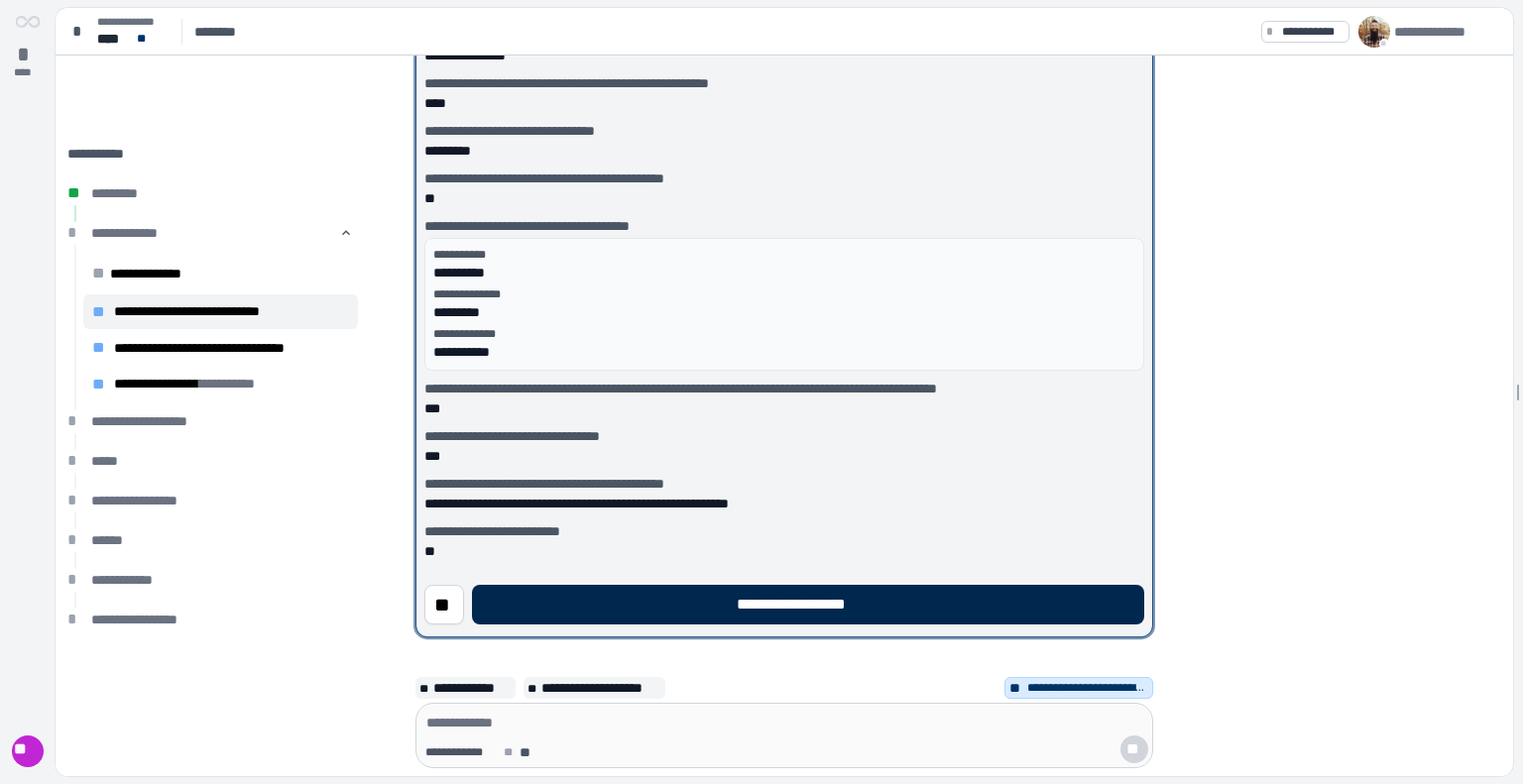 click on "**********" at bounding box center [808, 605] 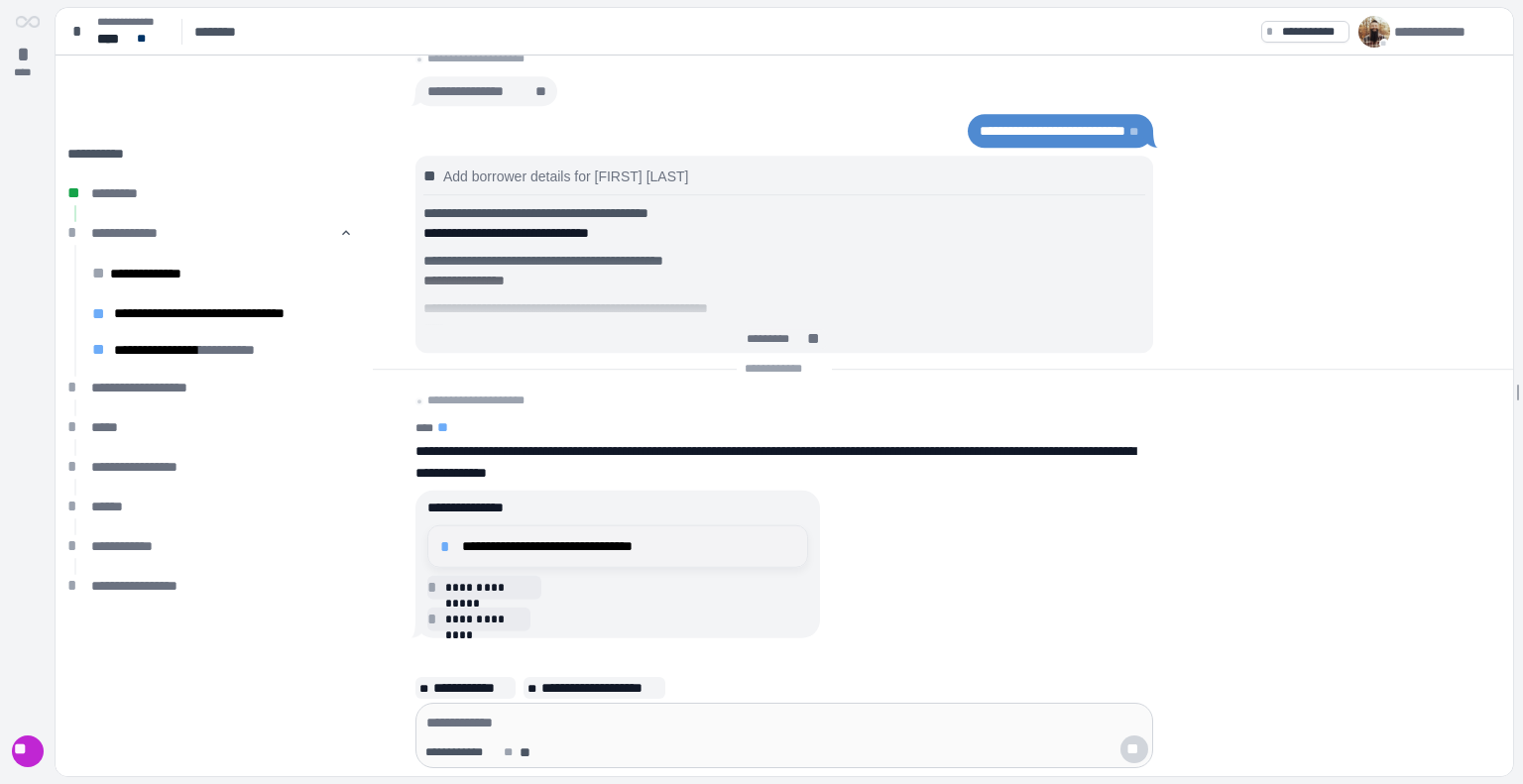 click on "**********" at bounding box center (629, 546) 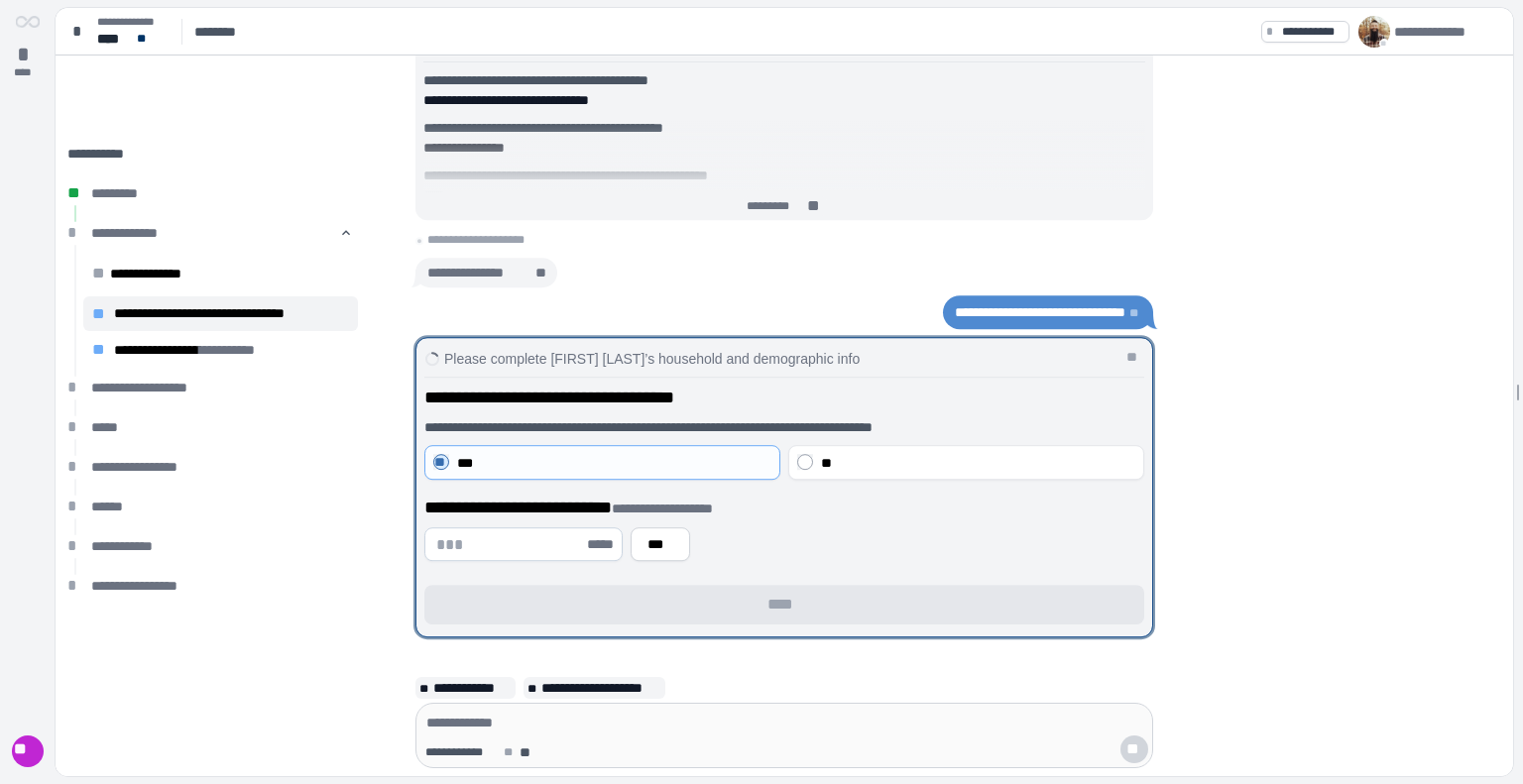 click at bounding box center (510, 544) 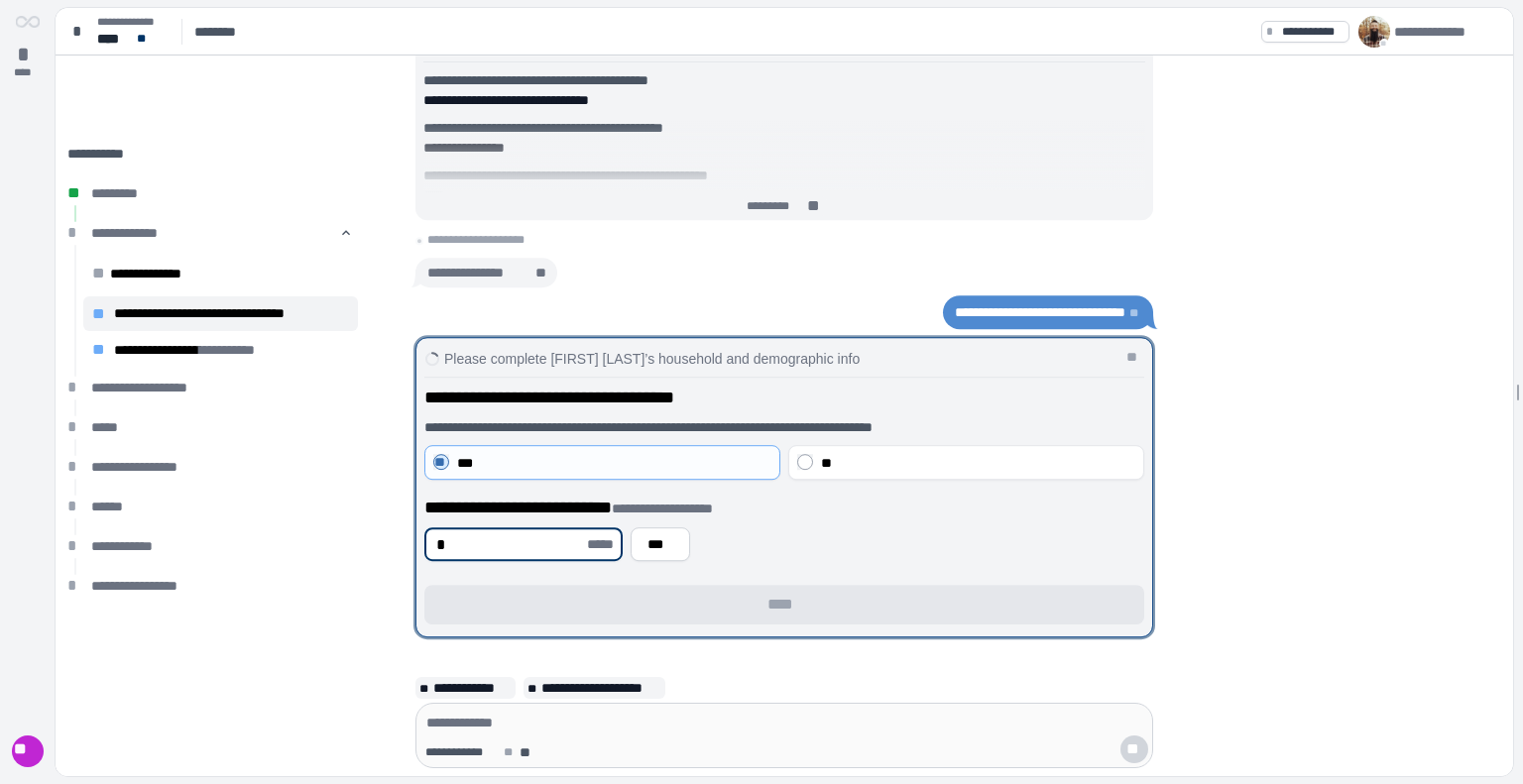 type on "*" 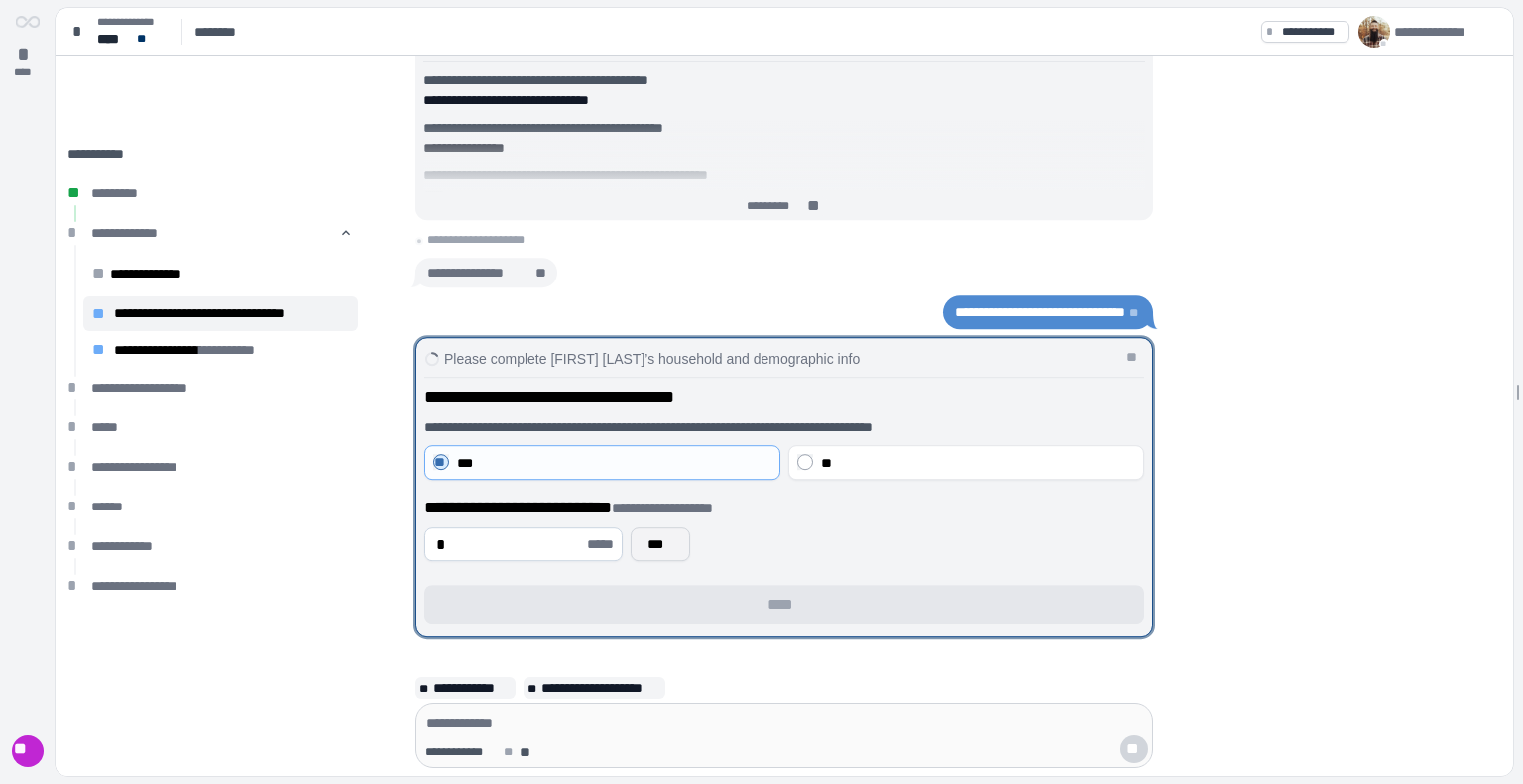 click on "***" at bounding box center [660, 544] 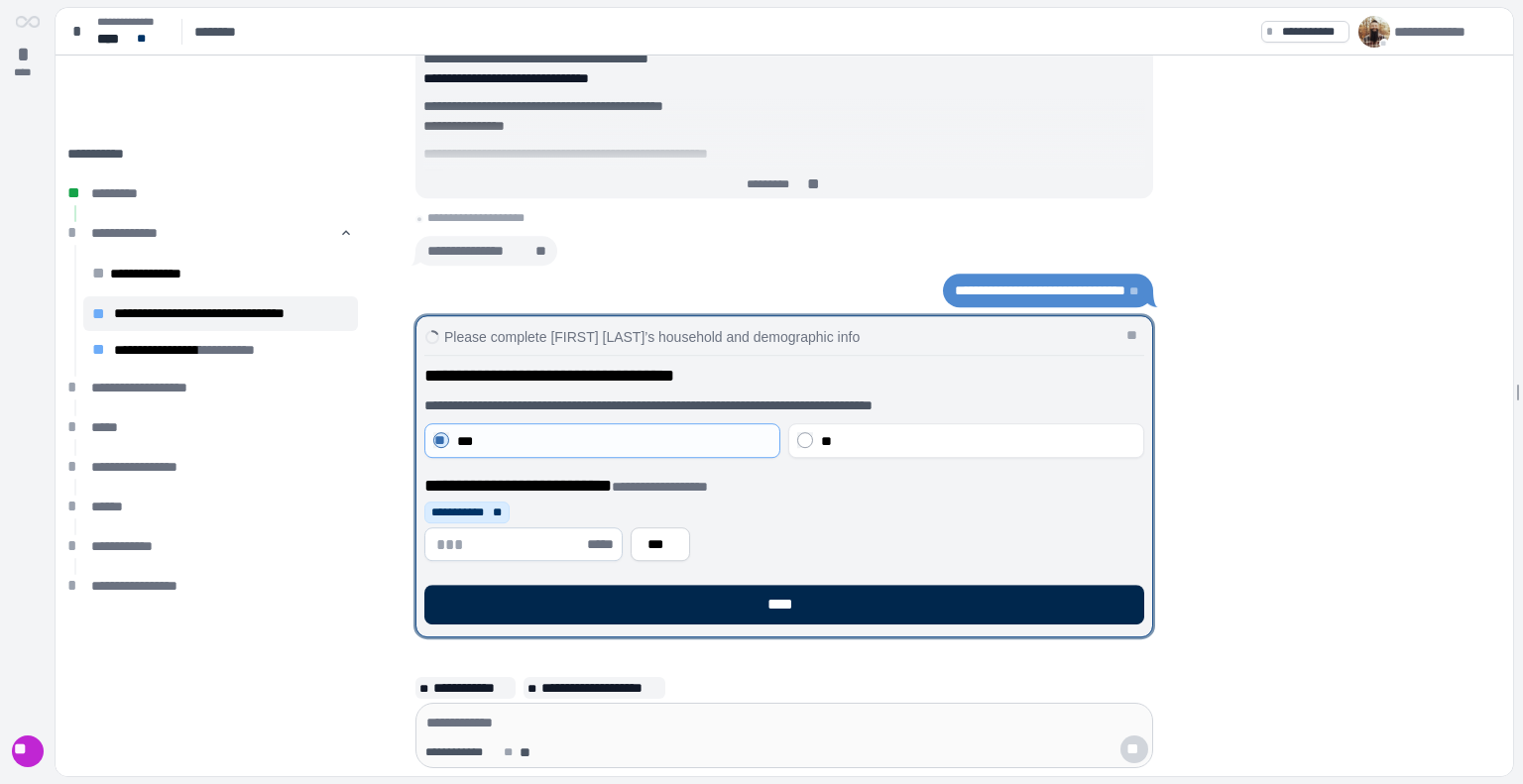 click on "****" at bounding box center [784, 605] 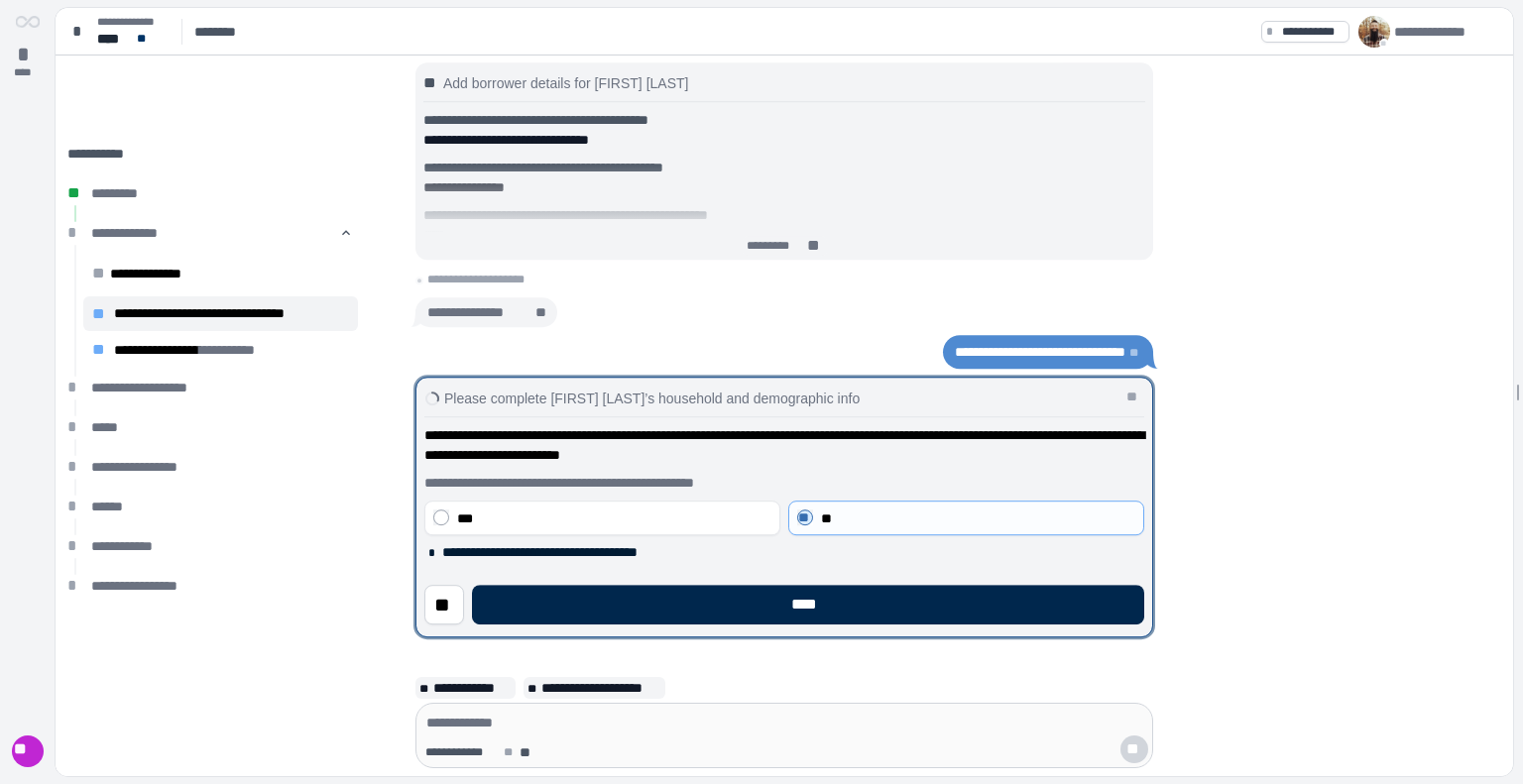 click on "****" at bounding box center [808, 605] 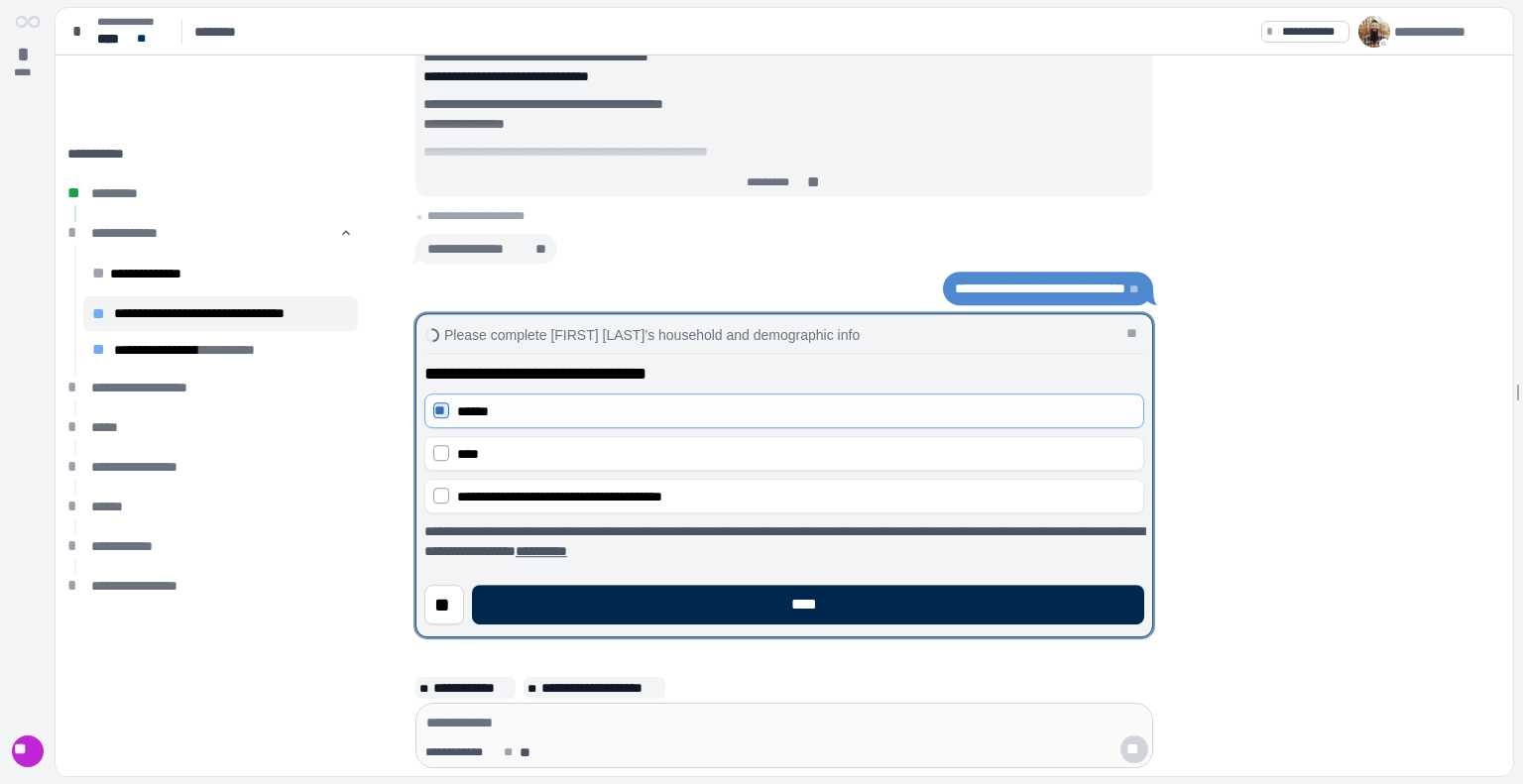 click on "****" at bounding box center (808, 605) 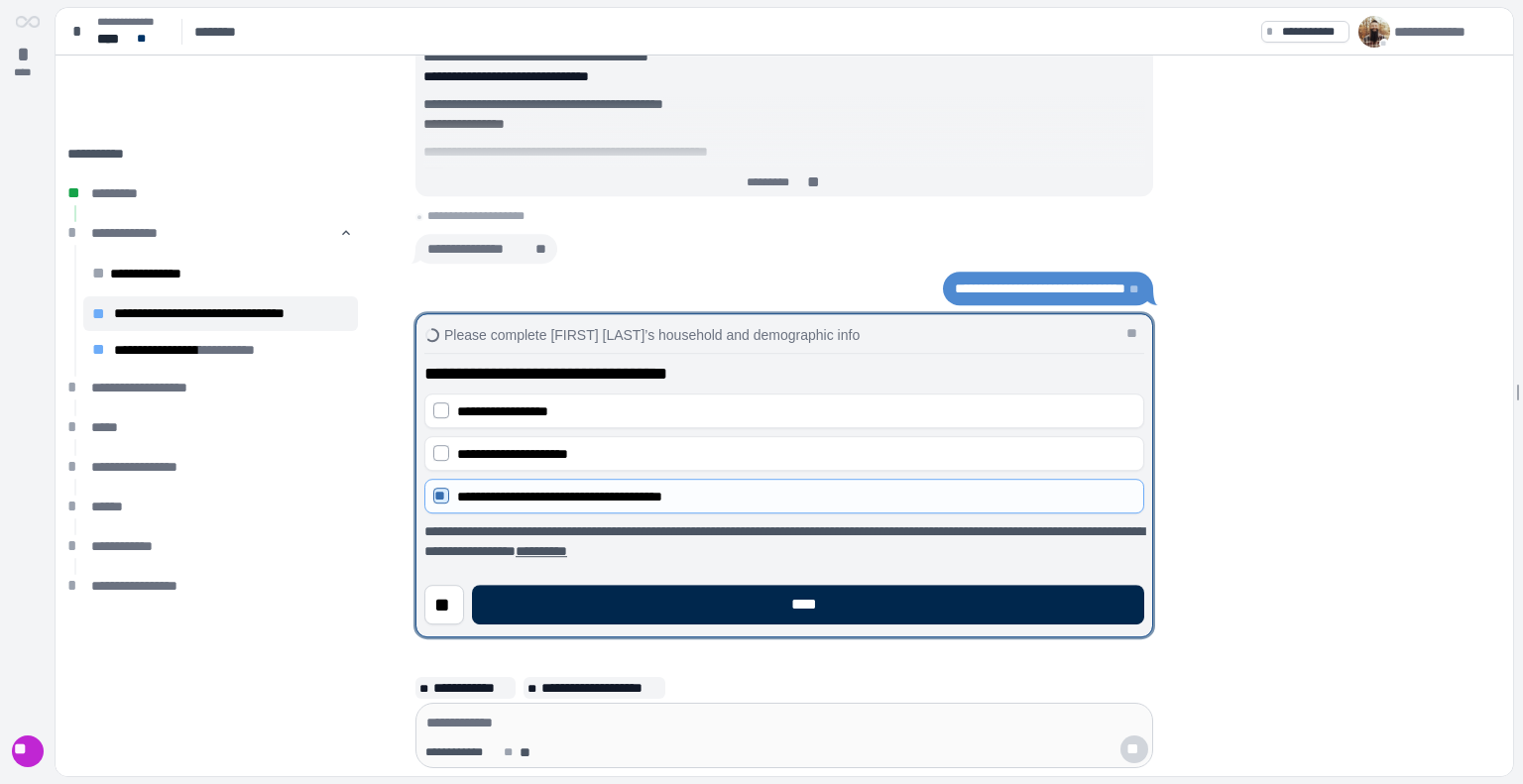 click on "****" at bounding box center (808, 605) 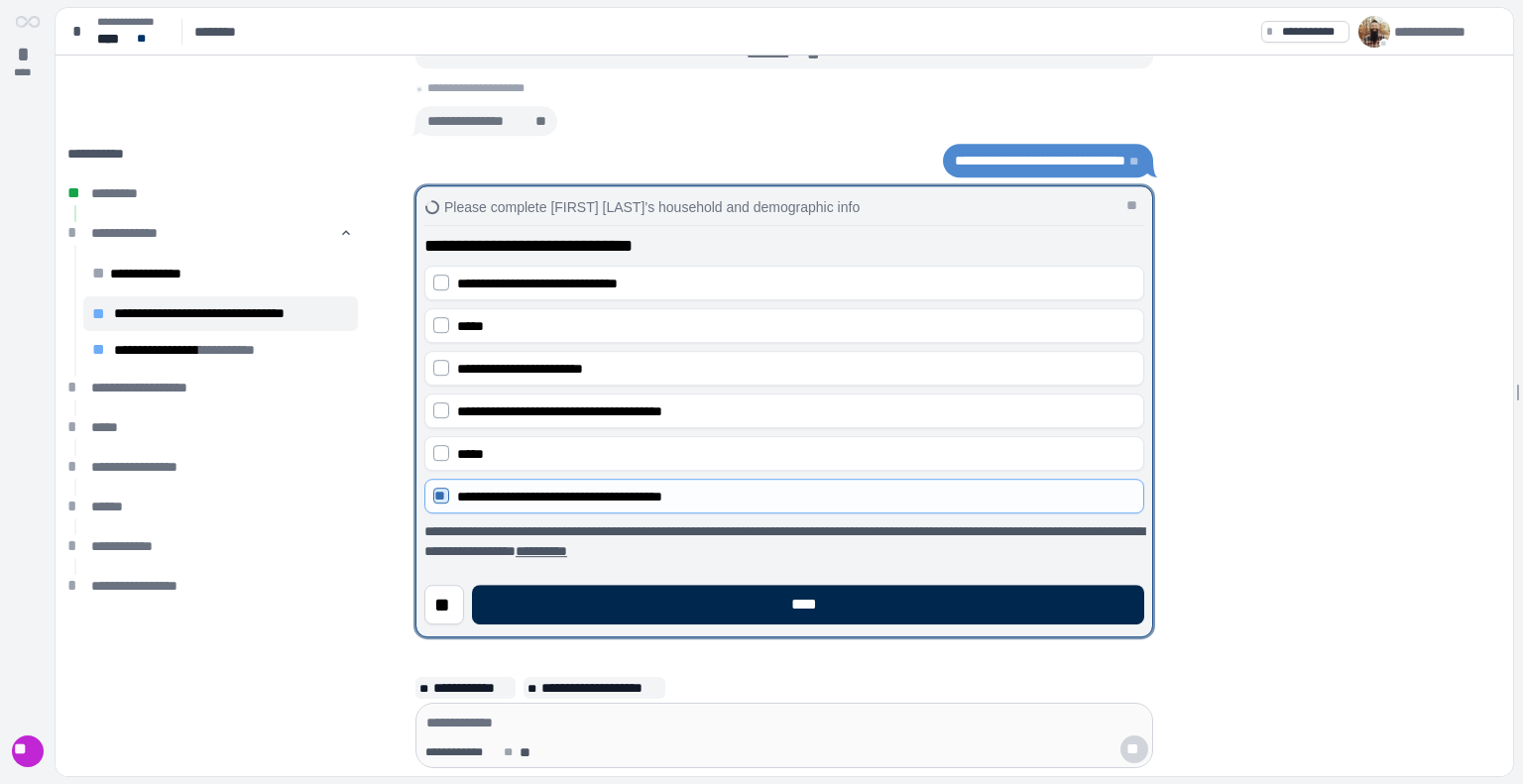 click on "****" at bounding box center [808, 605] 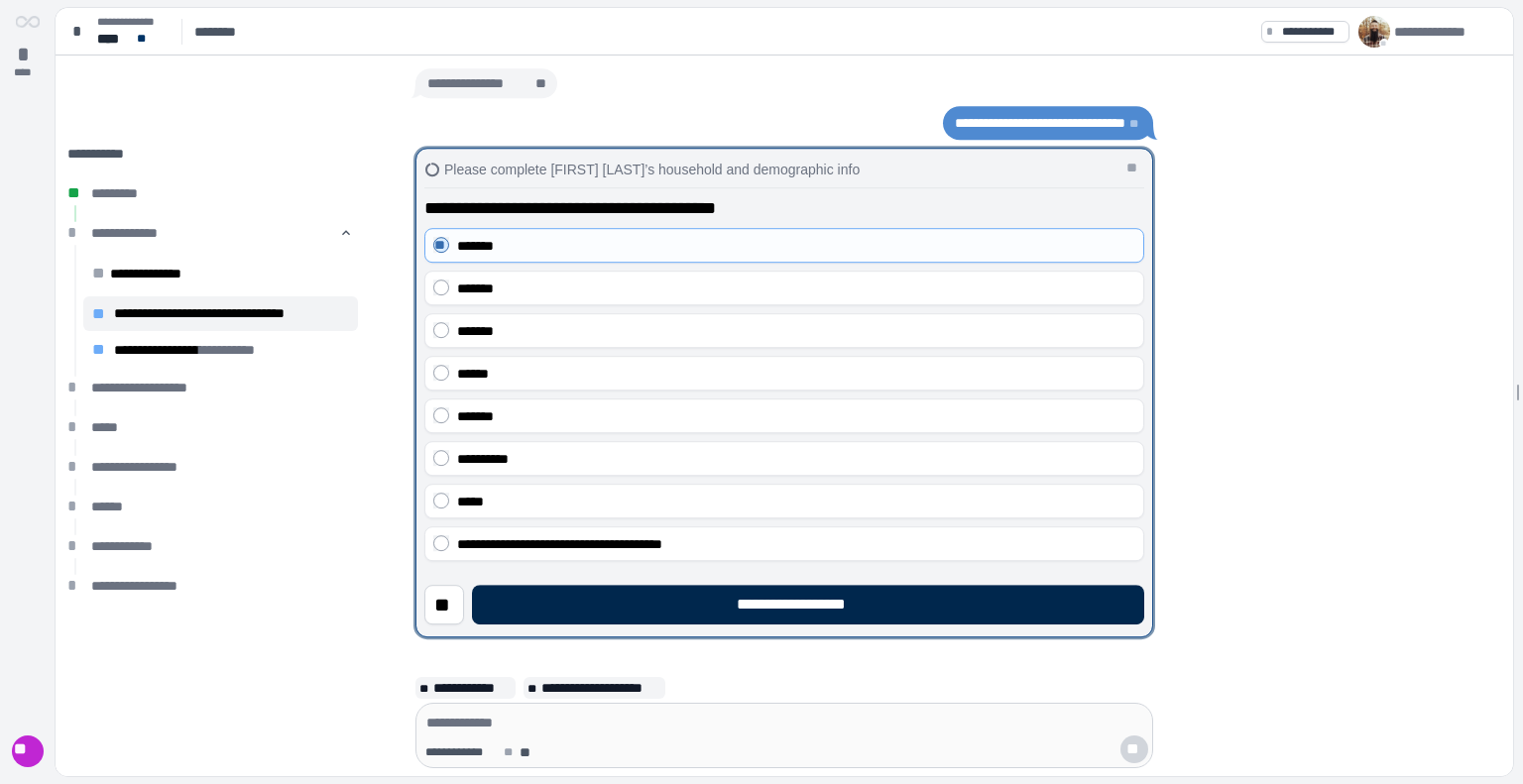 click on "**********" at bounding box center [808, 605] 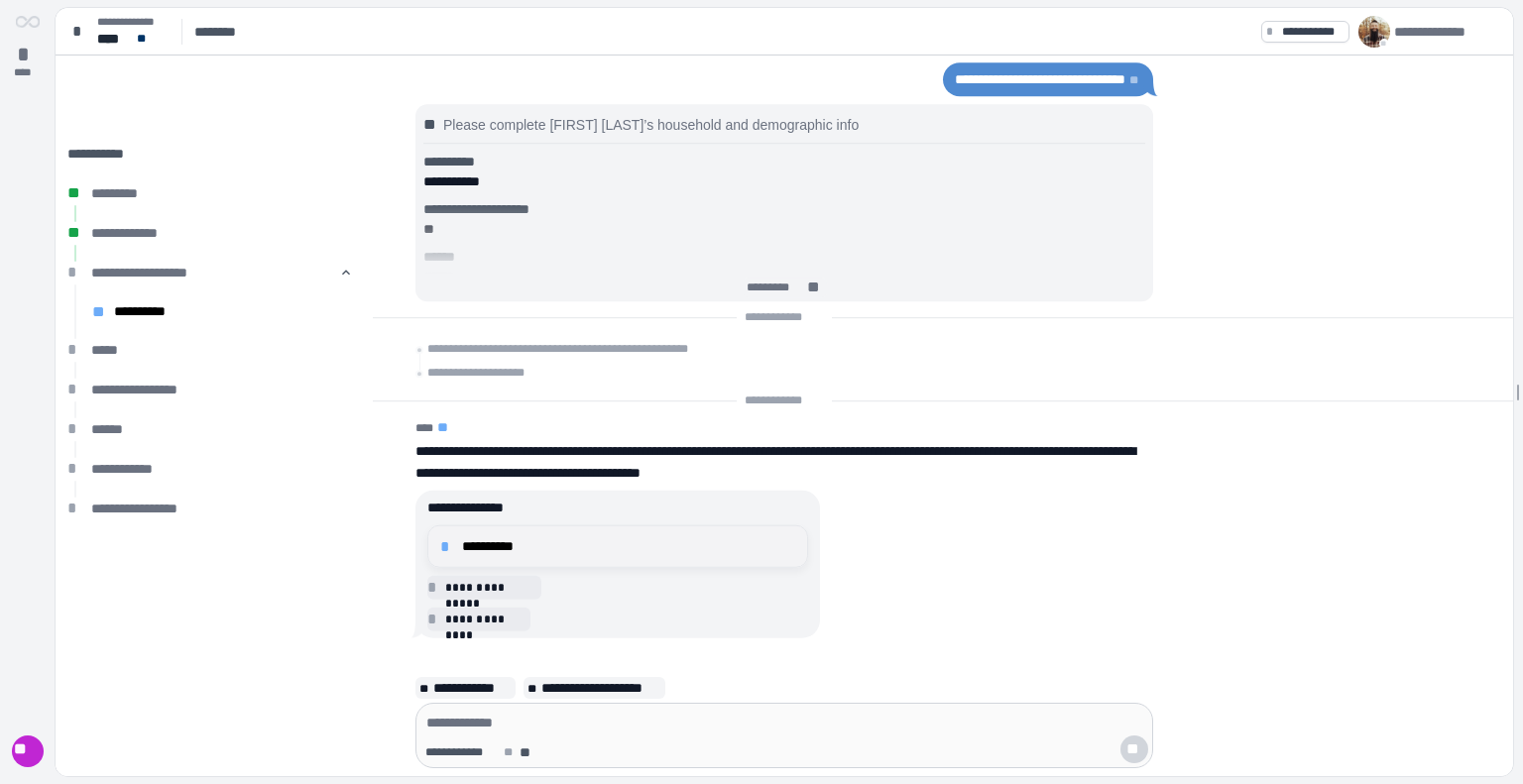 click on "**********" at bounding box center [629, 546] 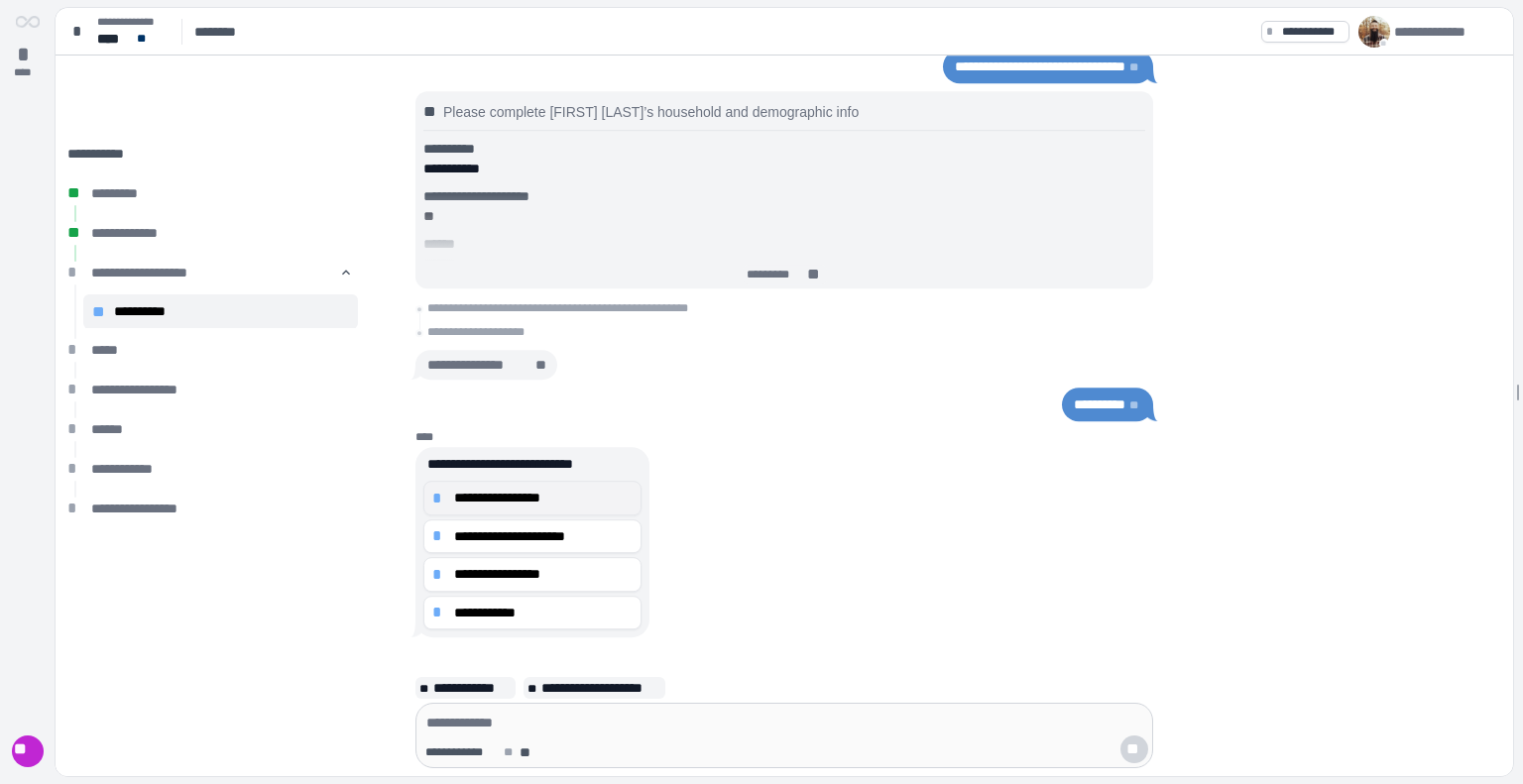 click on "**********" at bounding box center [543, 498] 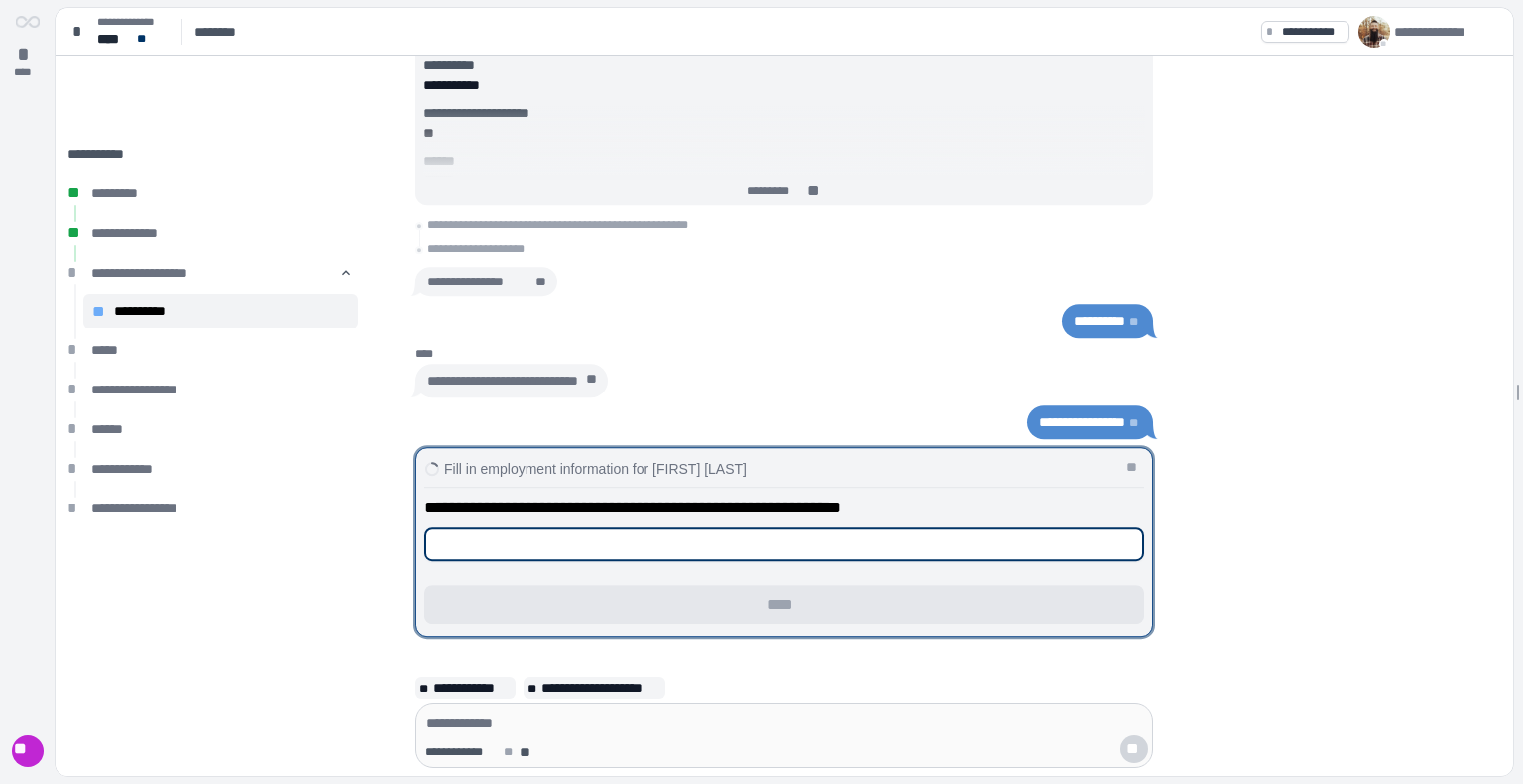 click at bounding box center [784, 544] 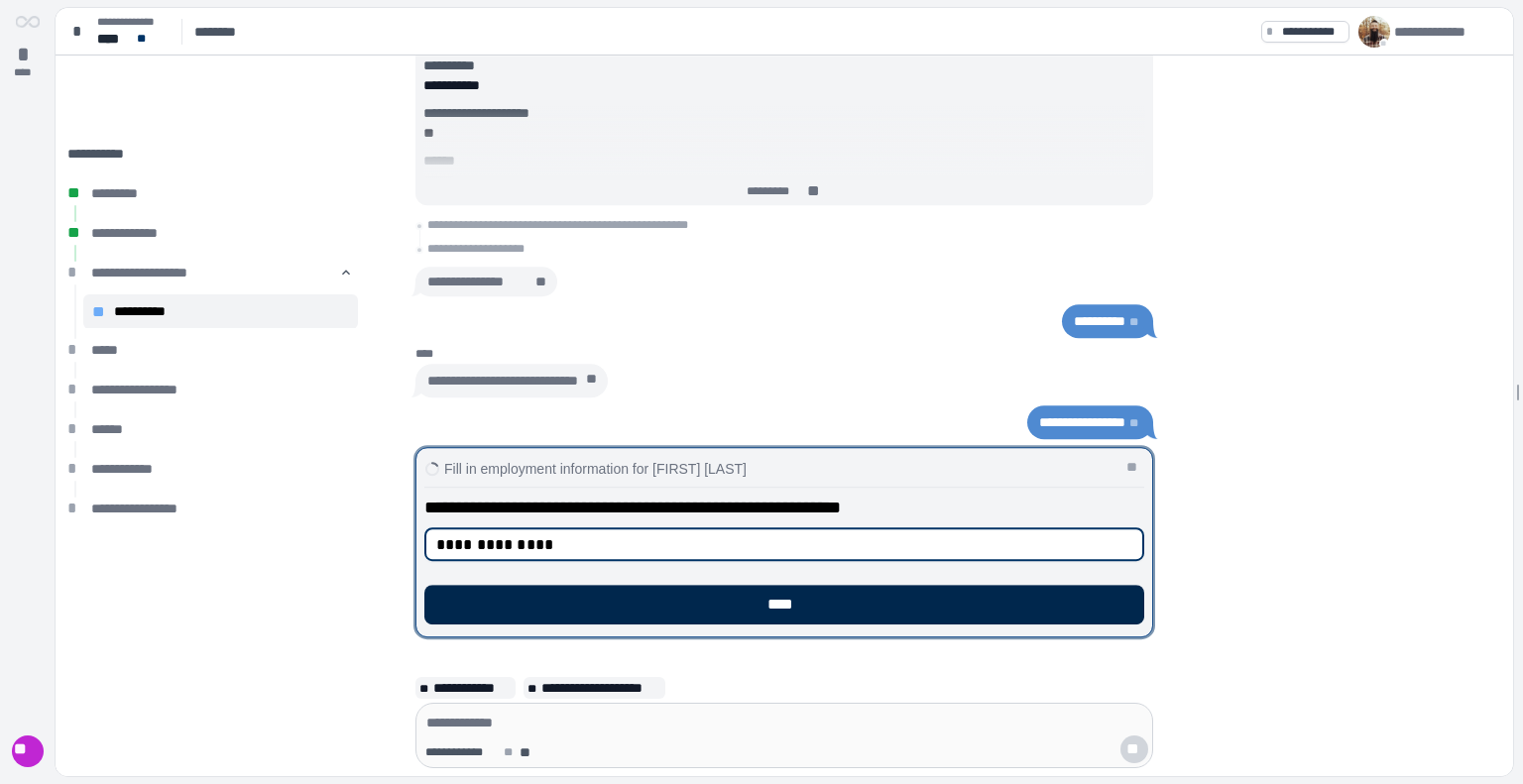 type on "**********" 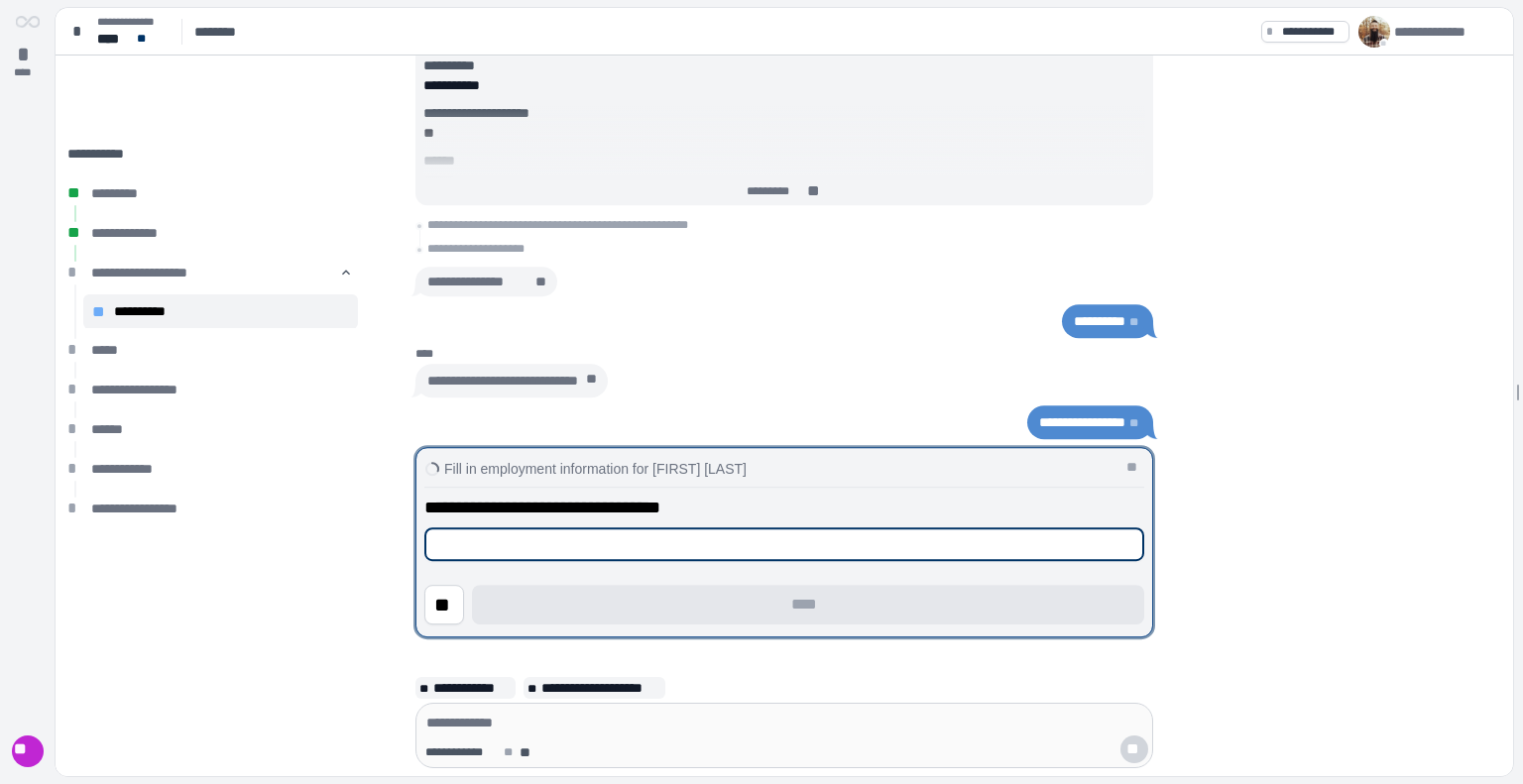 click at bounding box center (784, 544) 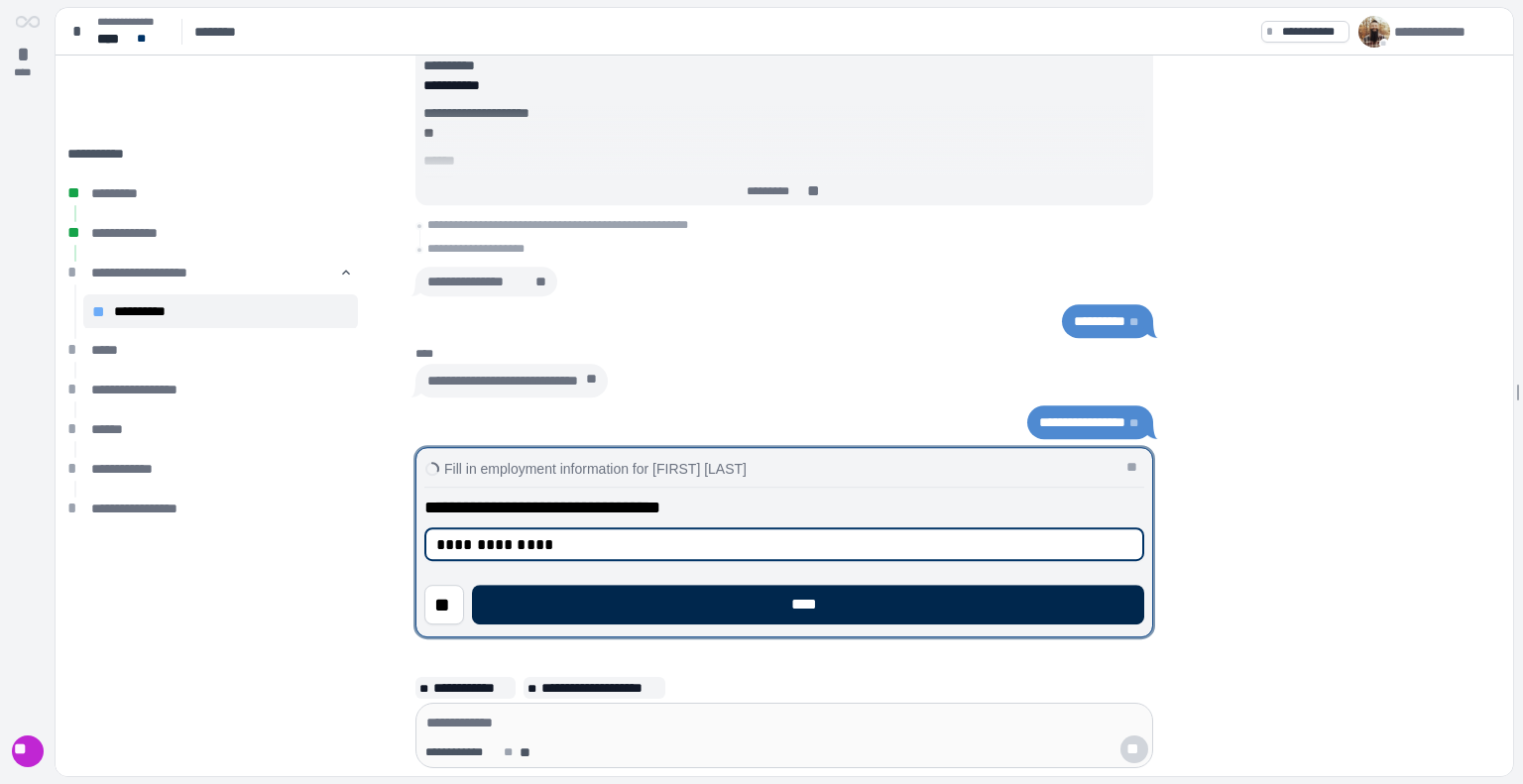 type on "**********" 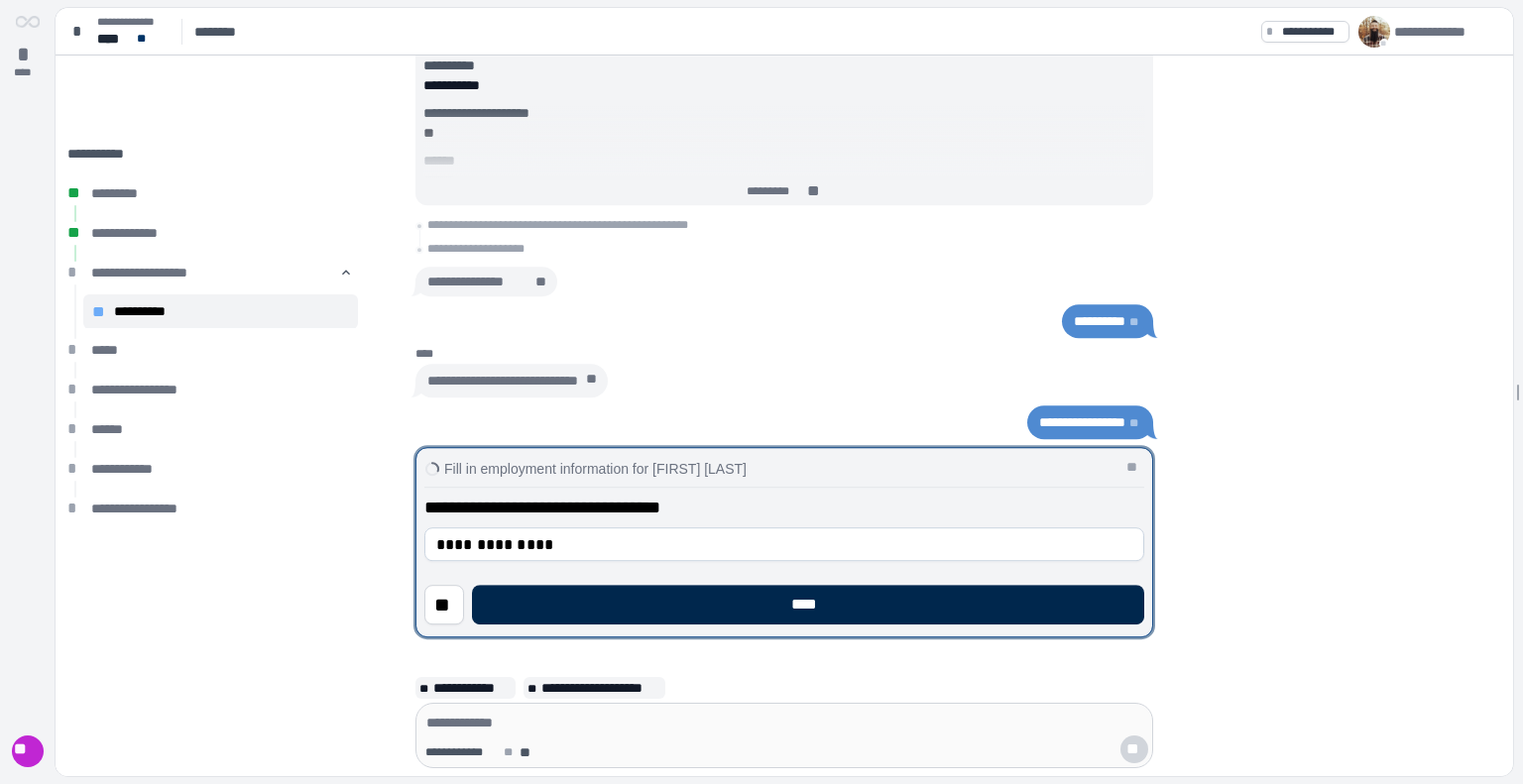 click on "****" at bounding box center [808, 605] 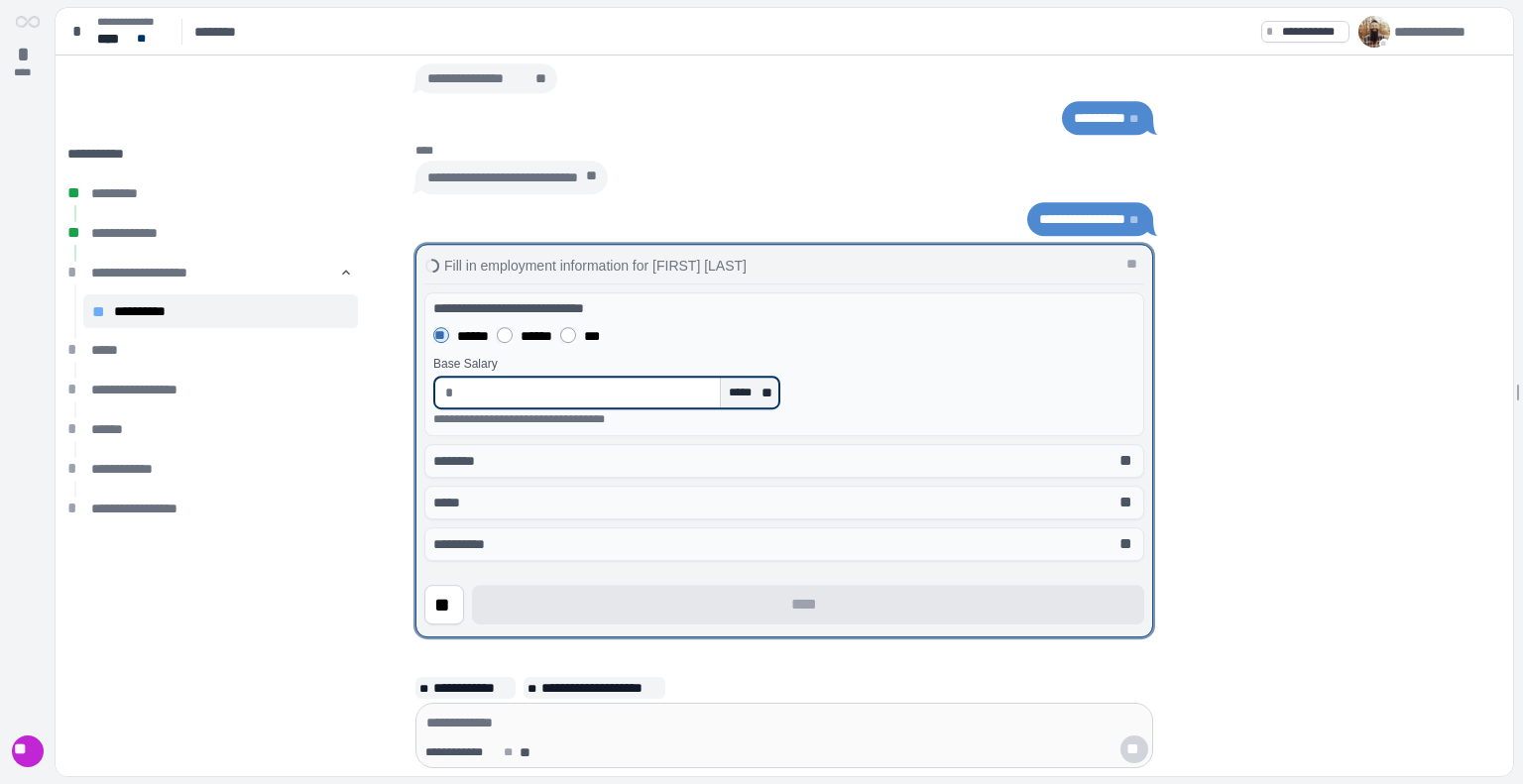 click at bounding box center (587, 392) 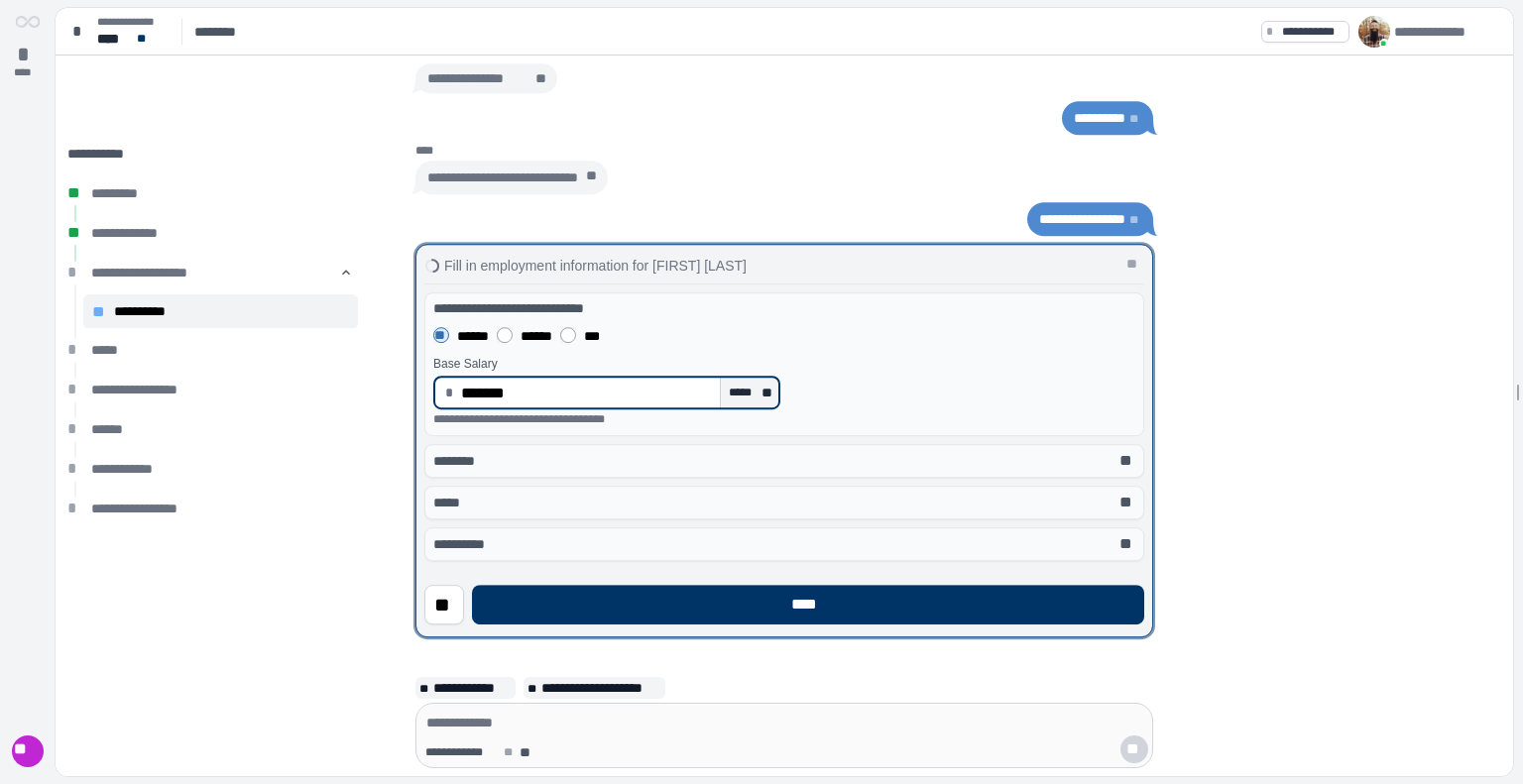 type on "**********" 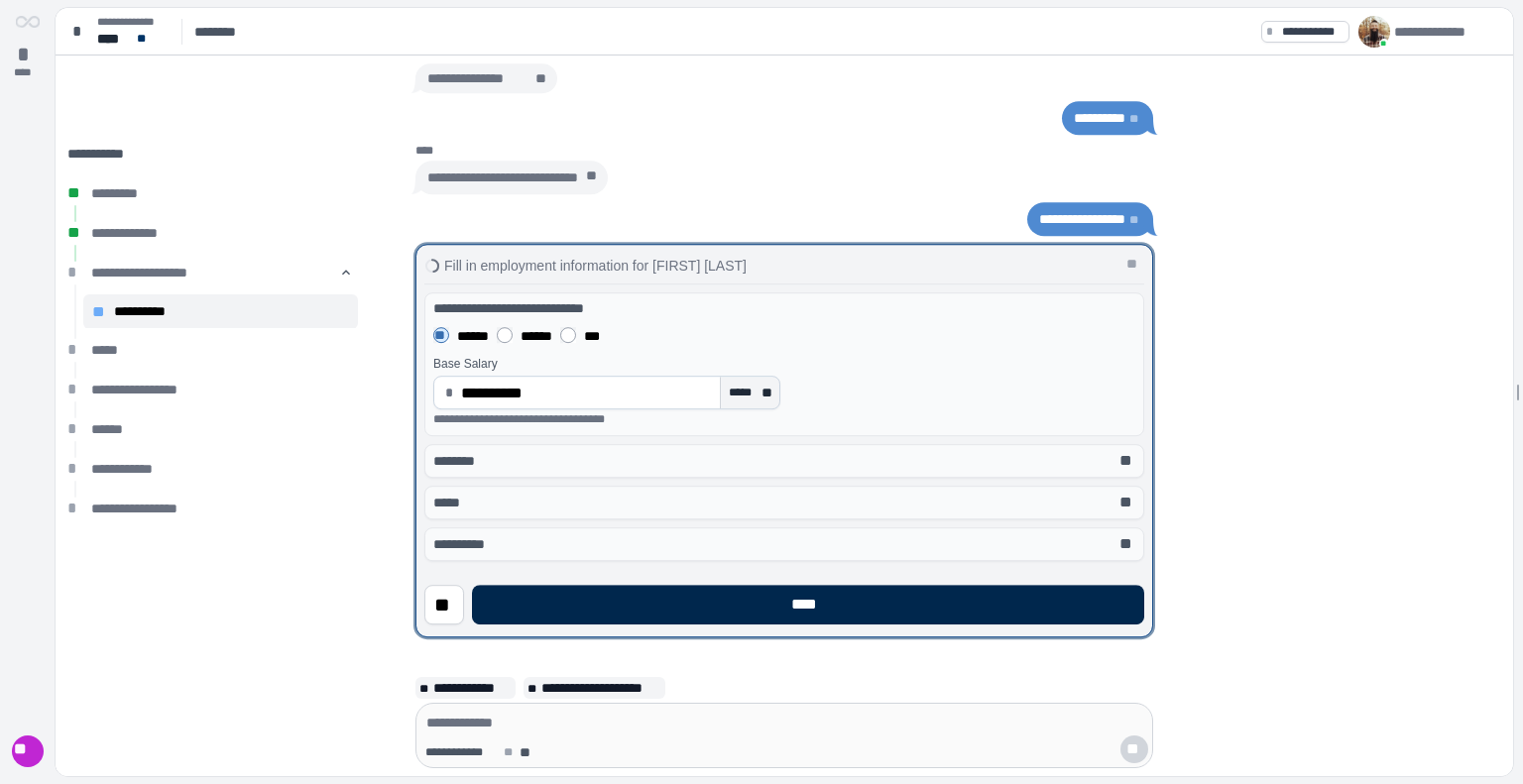 click on "****" at bounding box center (808, 605) 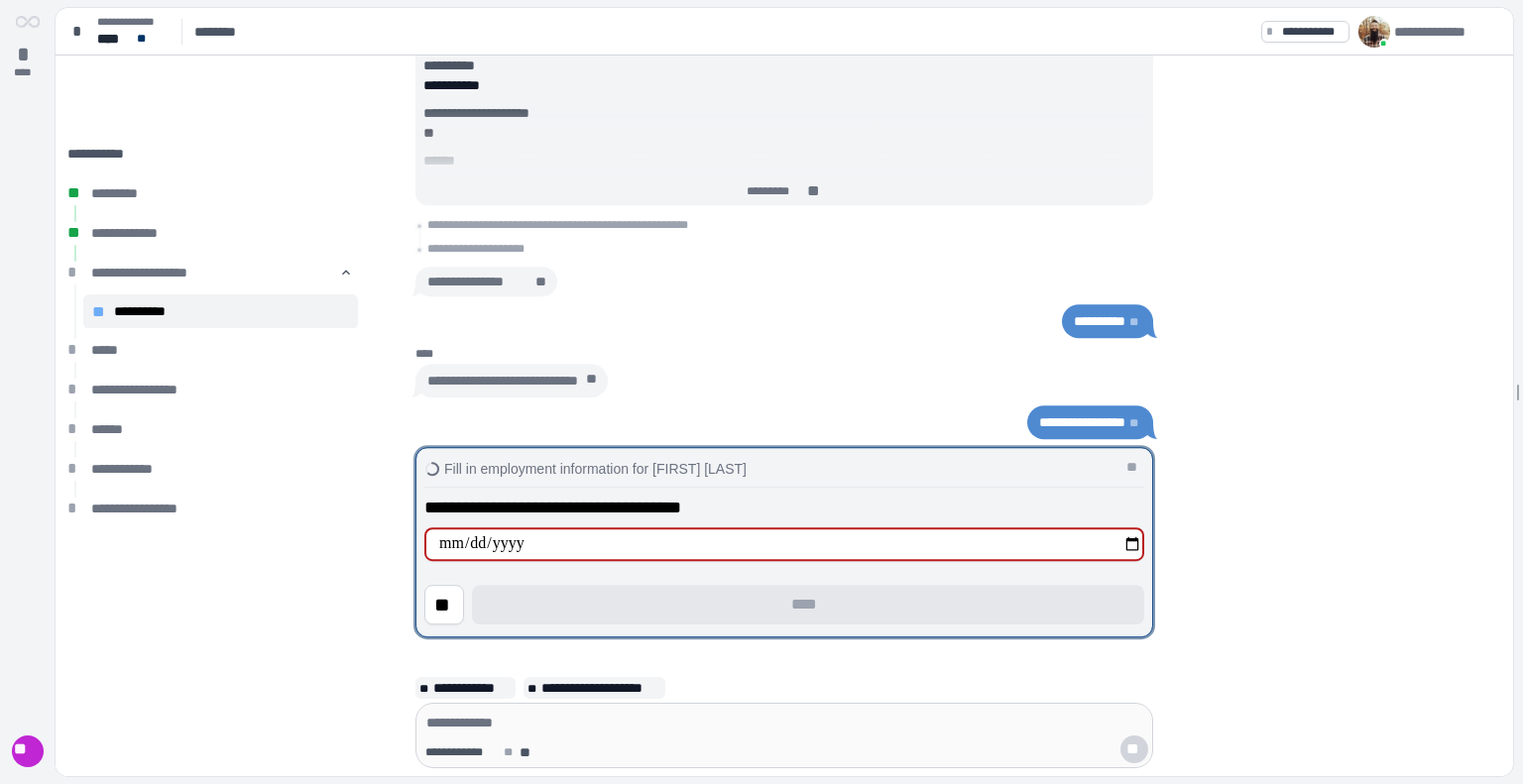 type on "**********" 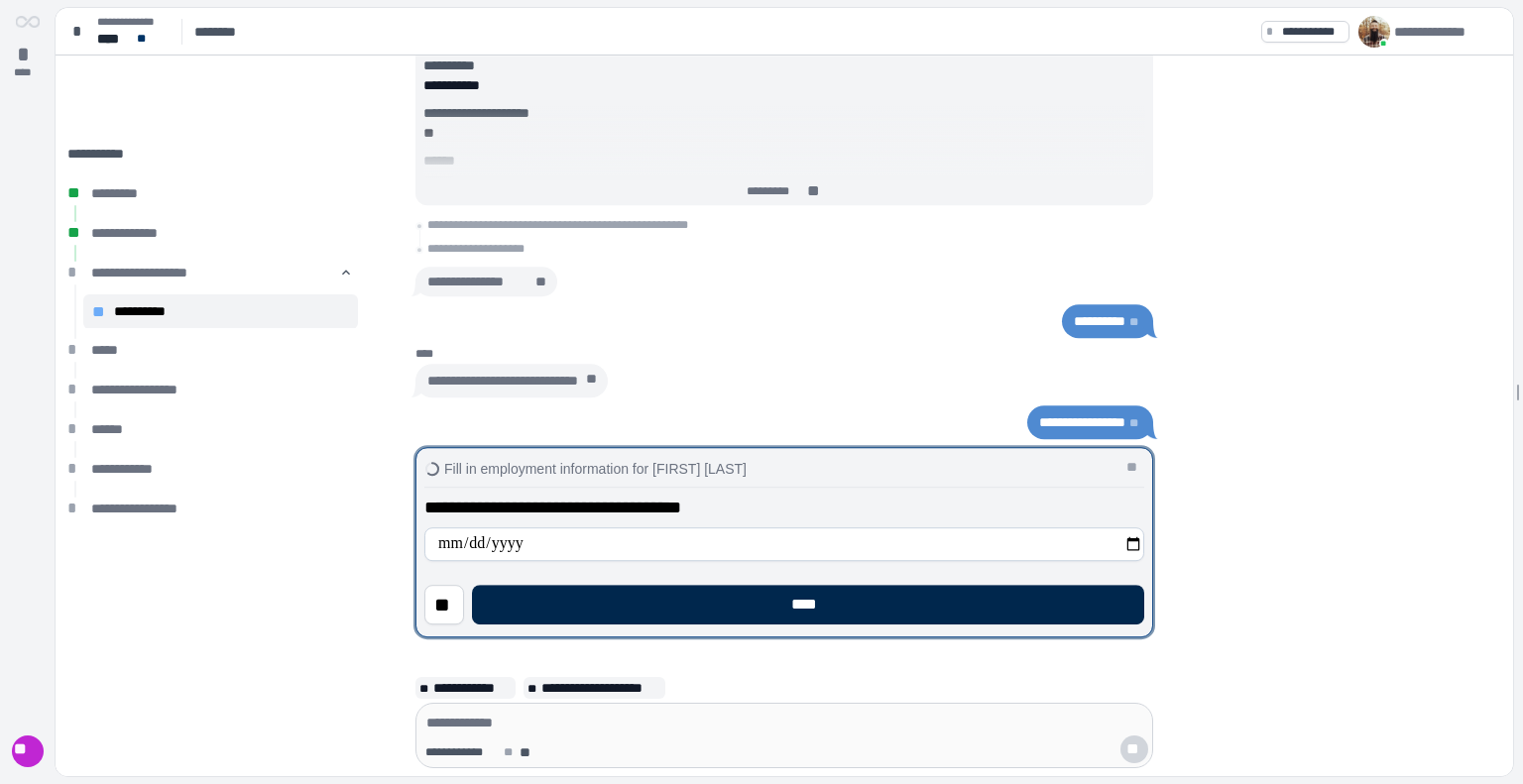 click on "****" at bounding box center [808, 605] 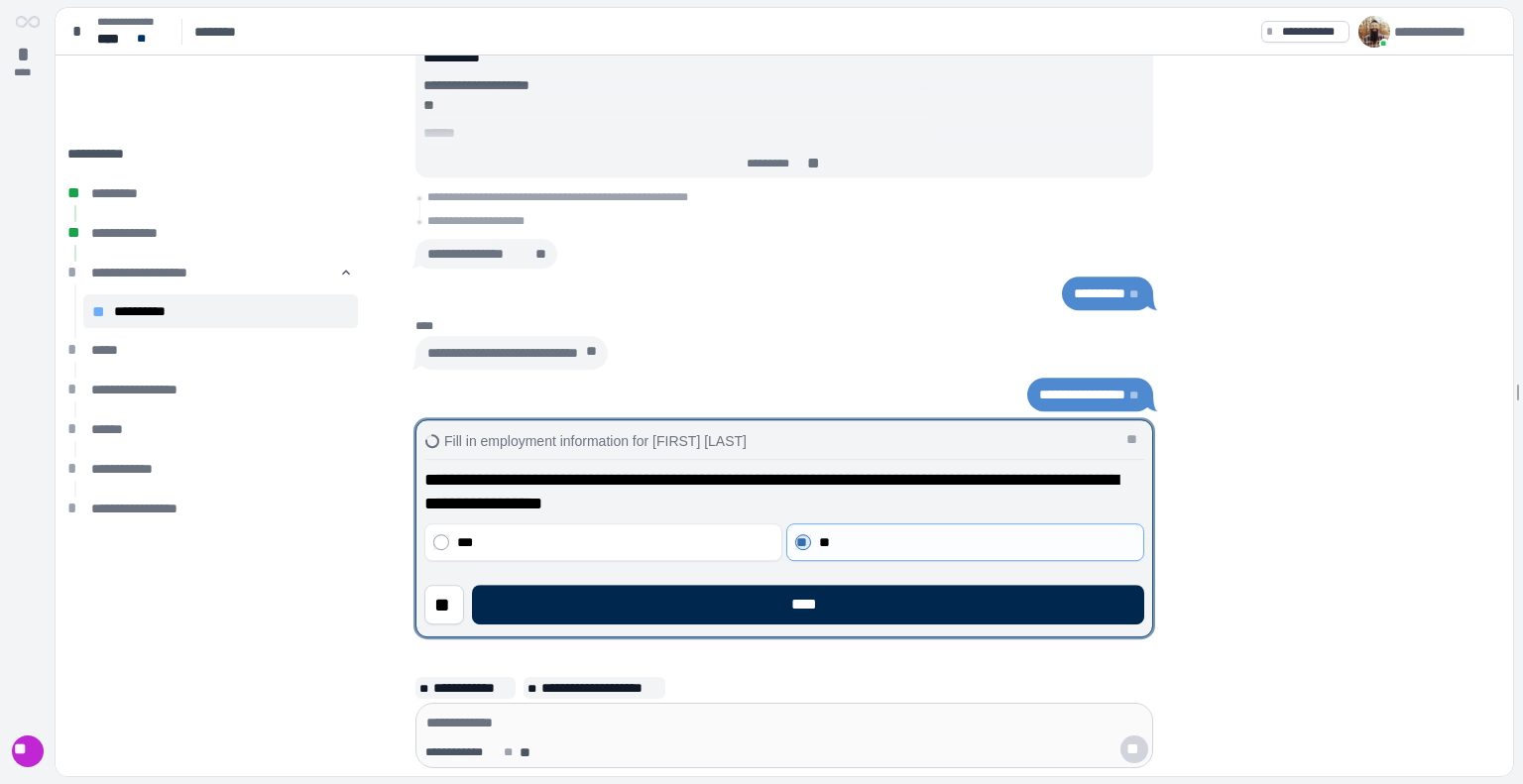 click on "****" at bounding box center [808, 605] 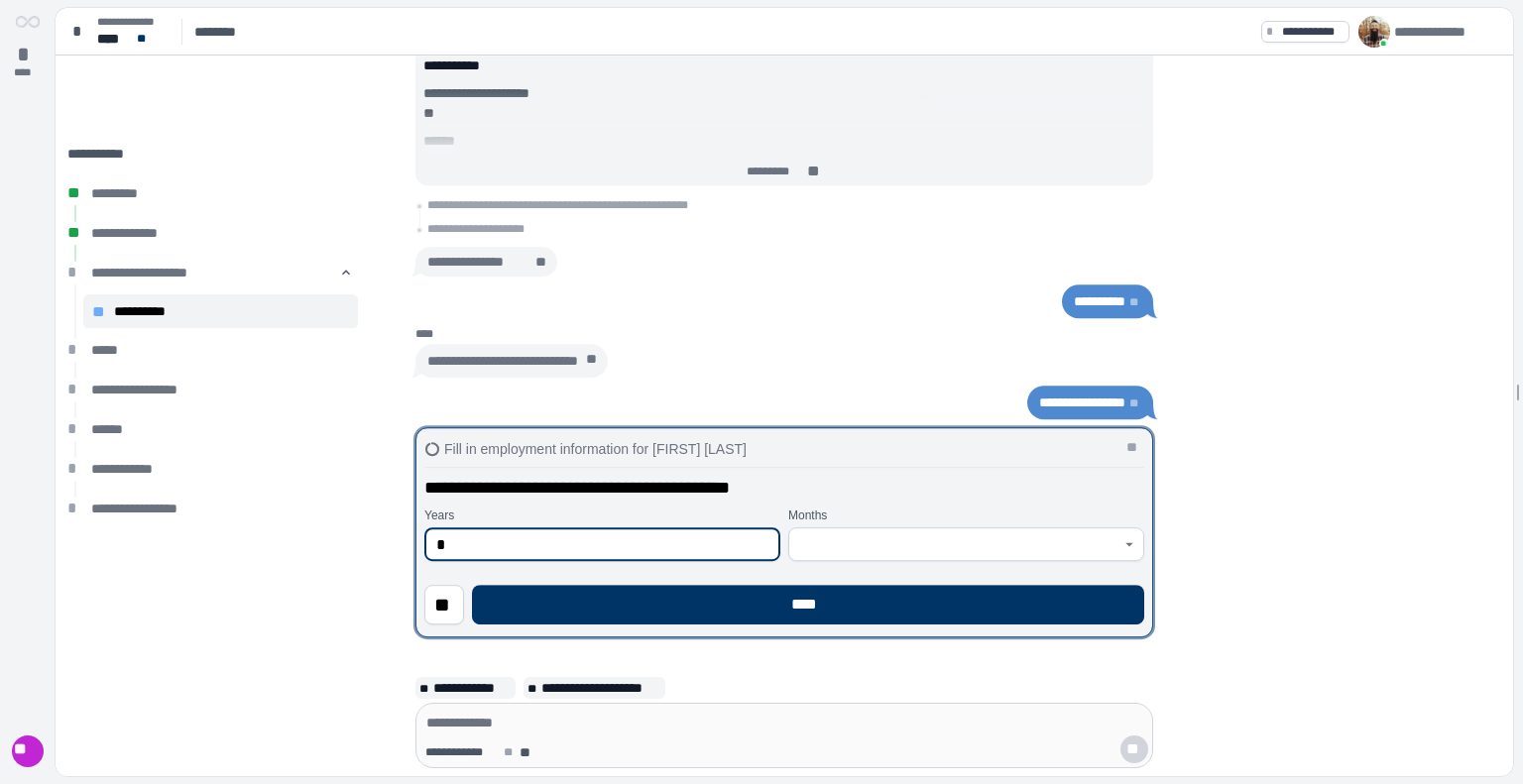 type on "*" 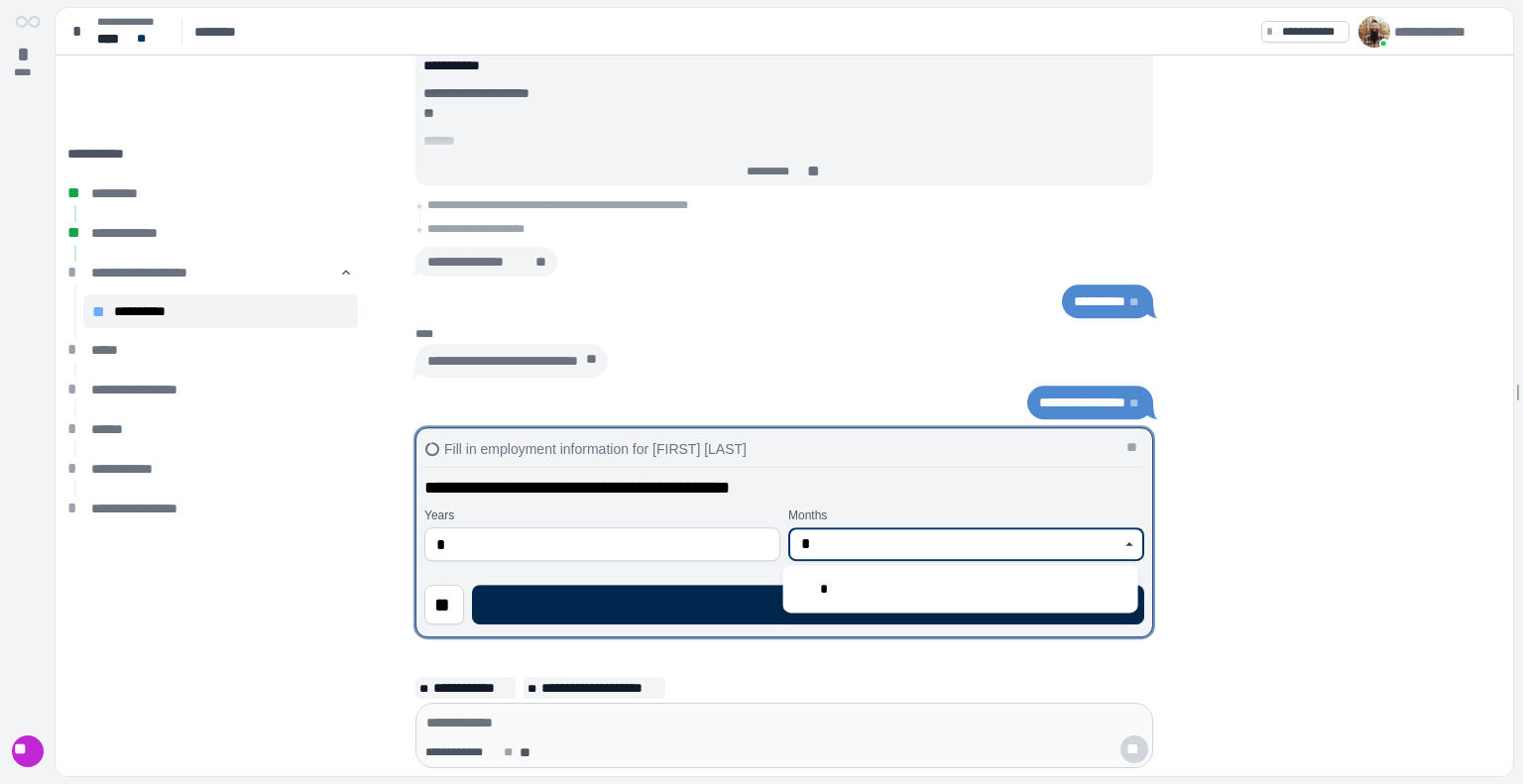 type on "*" 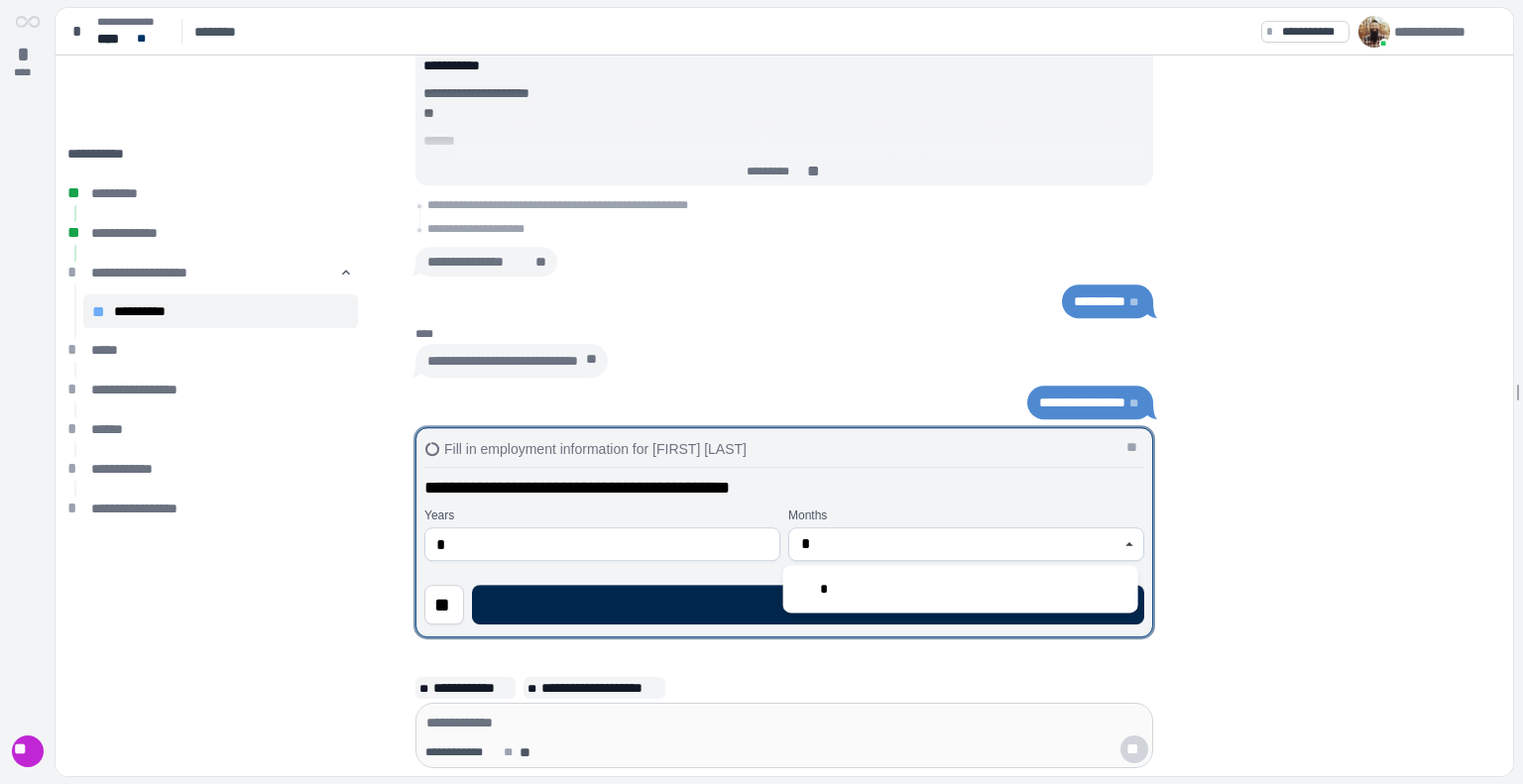click on "****" at bounding box center (808, 605) 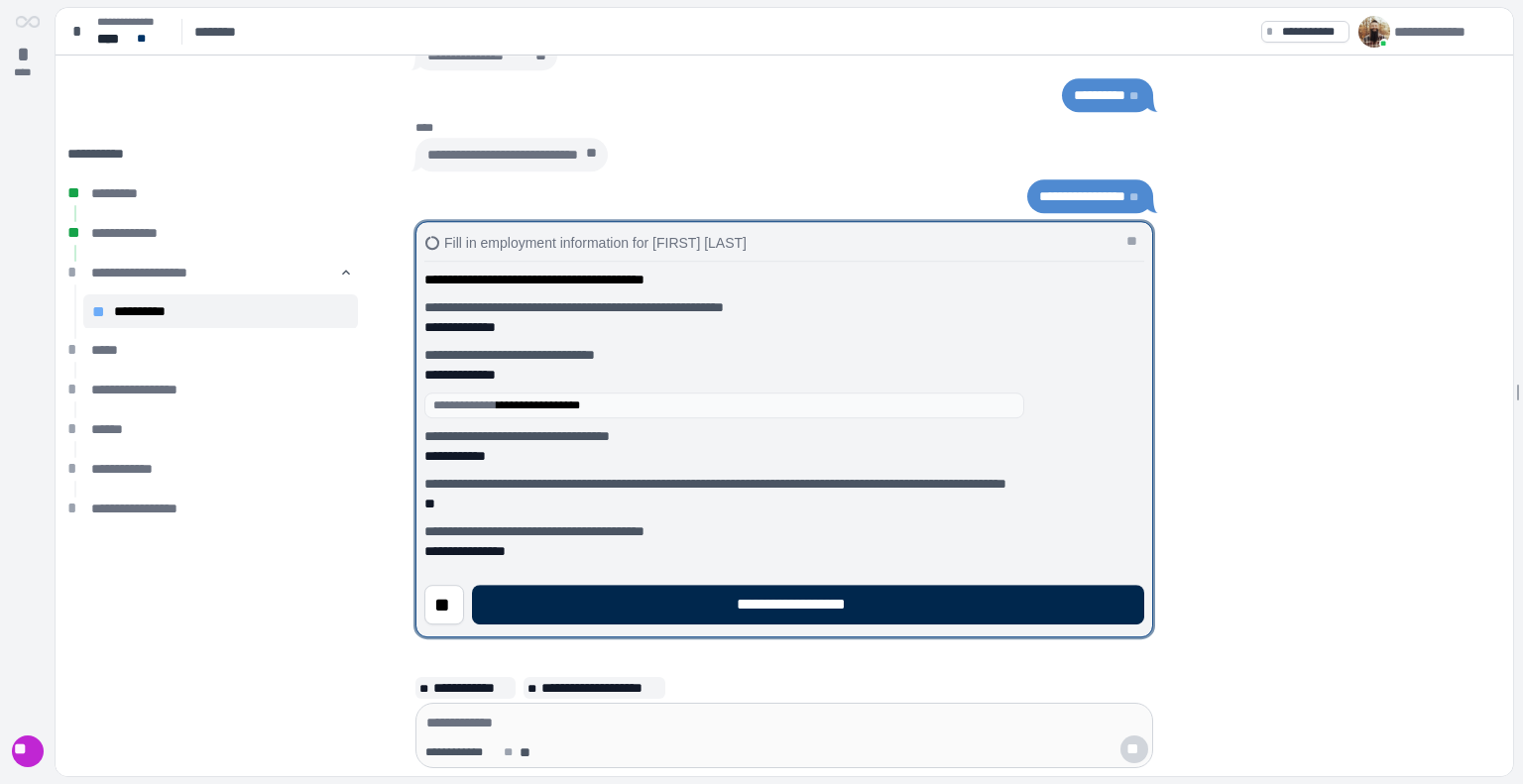 click on "**********" at bounding box center (808, 605) 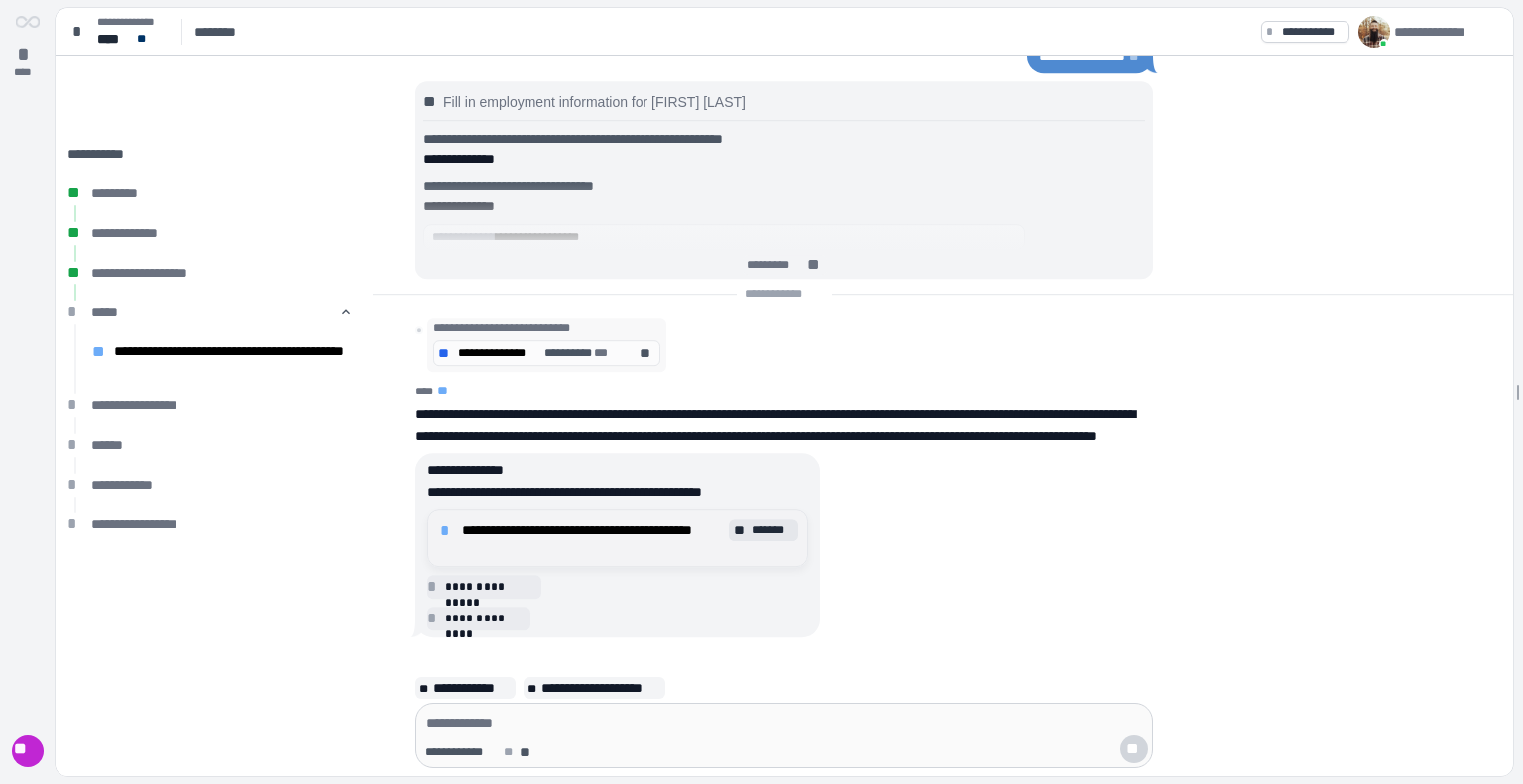 click on "**********" at bounding box center (593, 538) 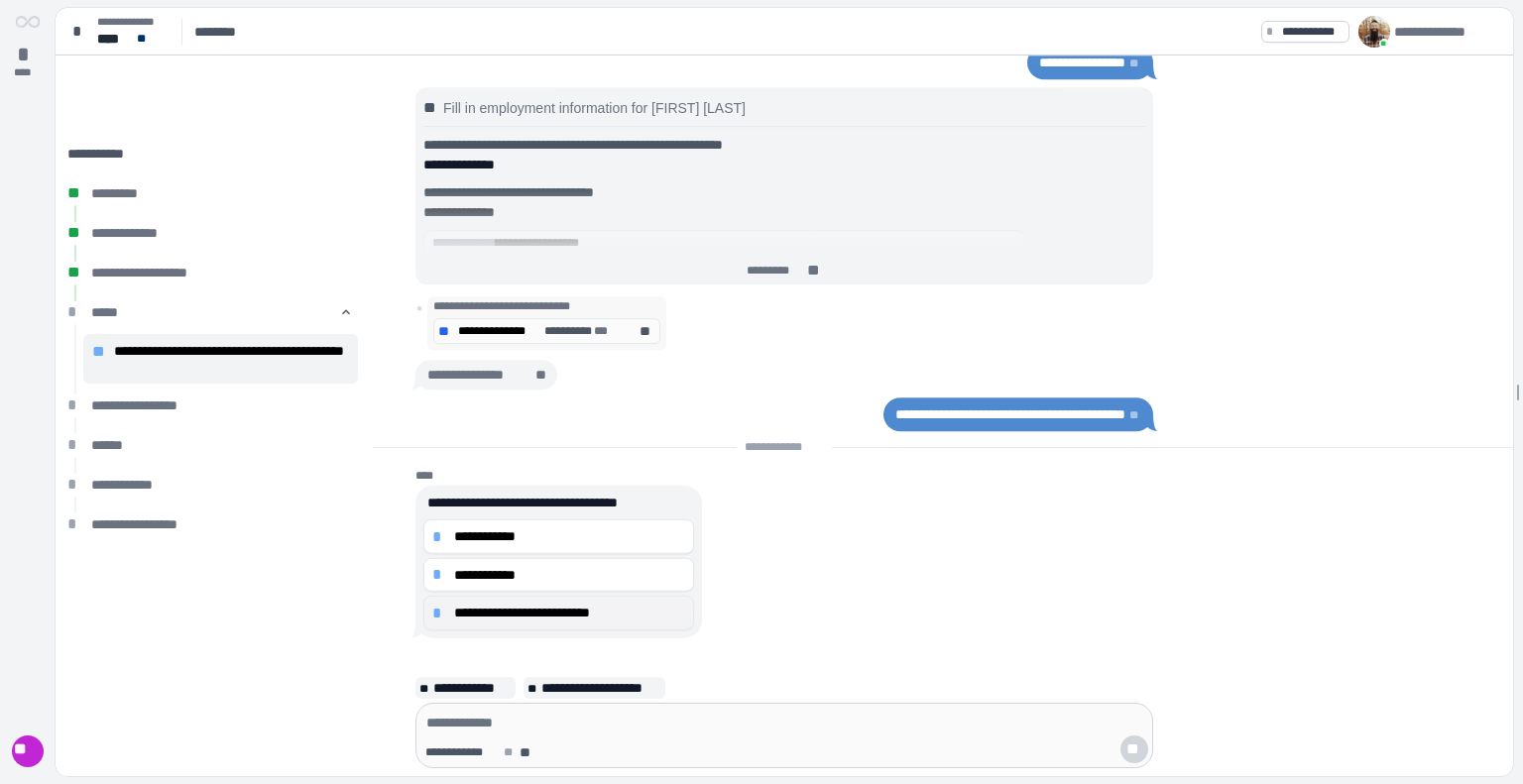 click on "**********" at bounding box center (569, 613) 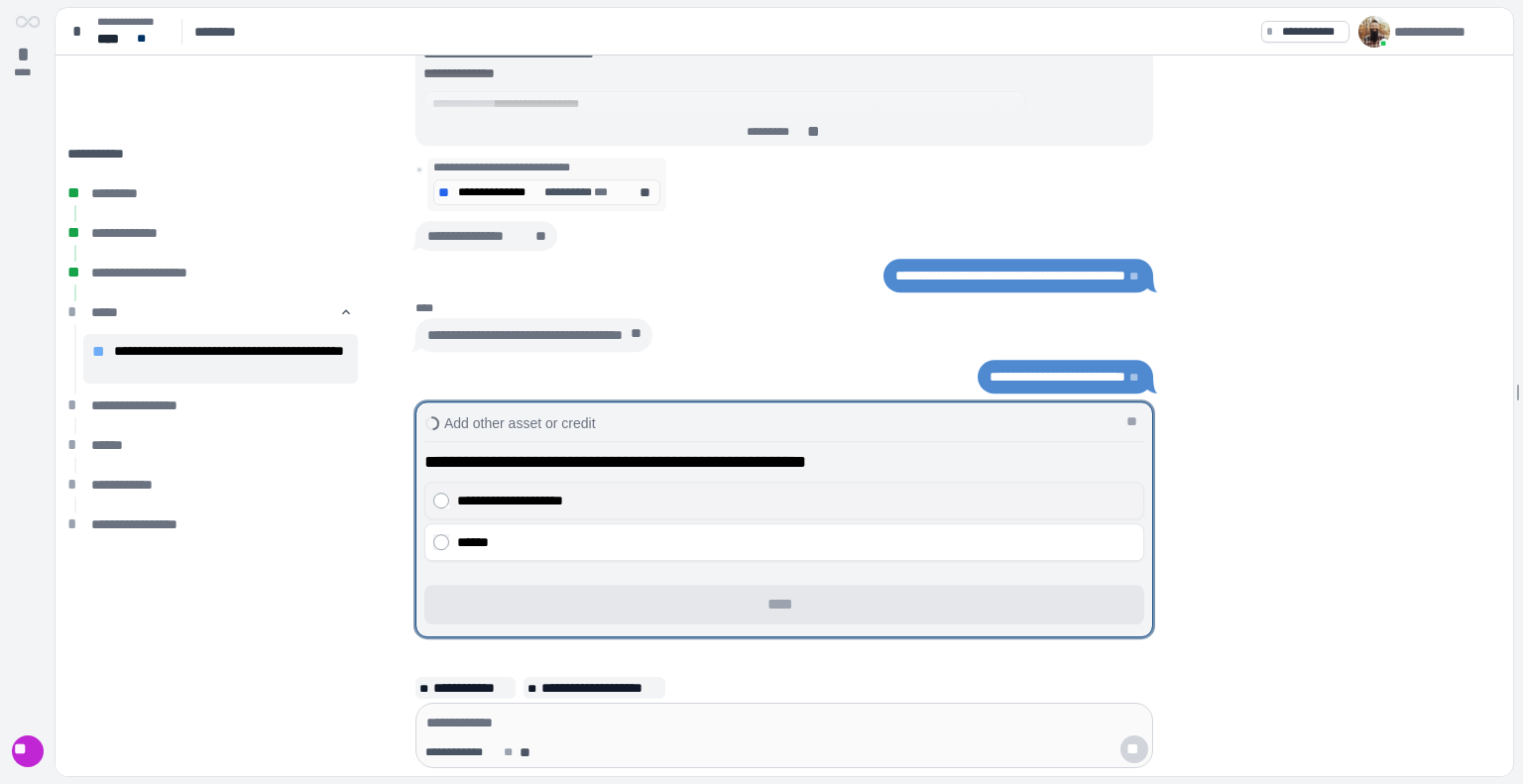click on "**********" at bounding box center (796, 501) 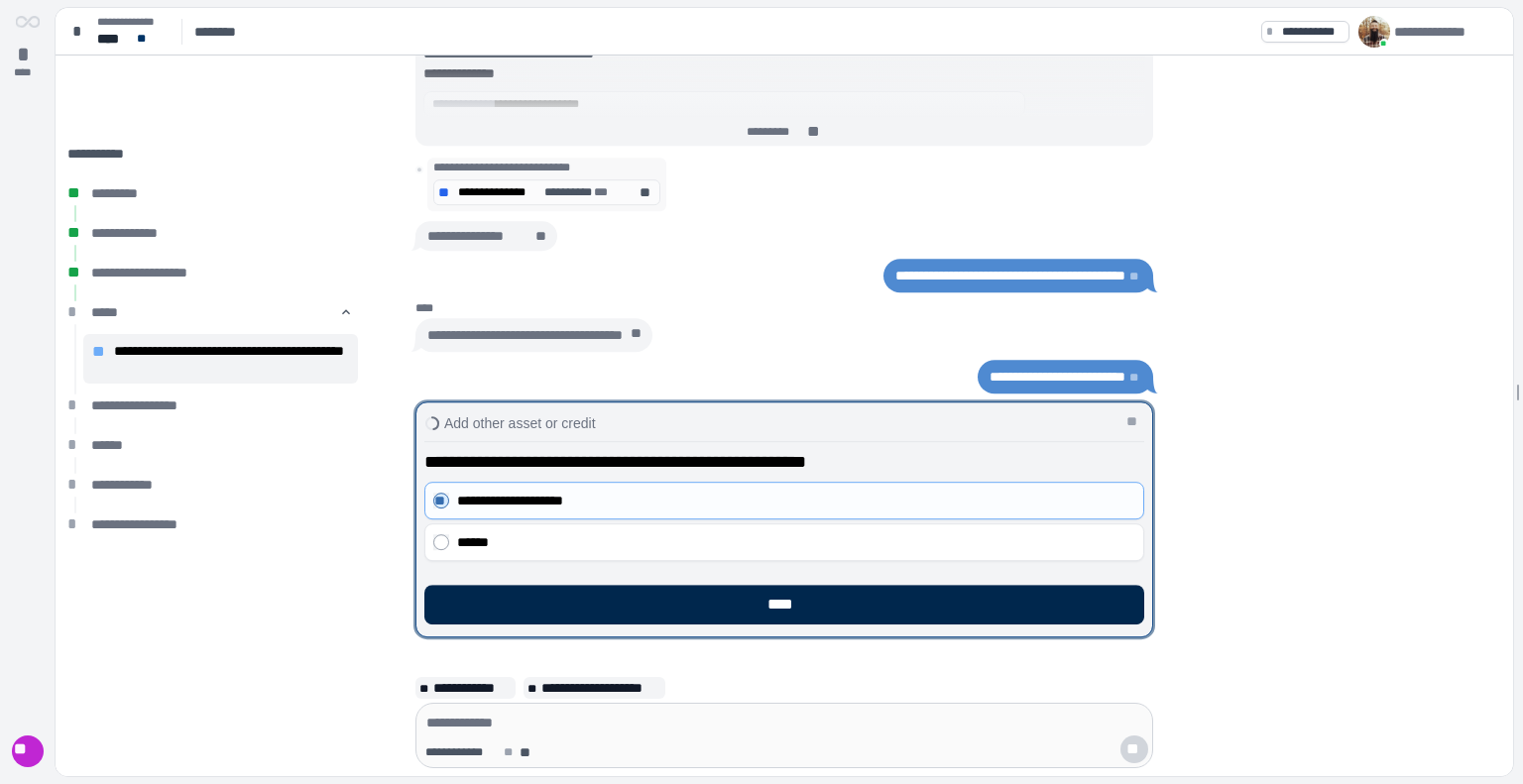 click on "****" at bounding box center [784, 605] 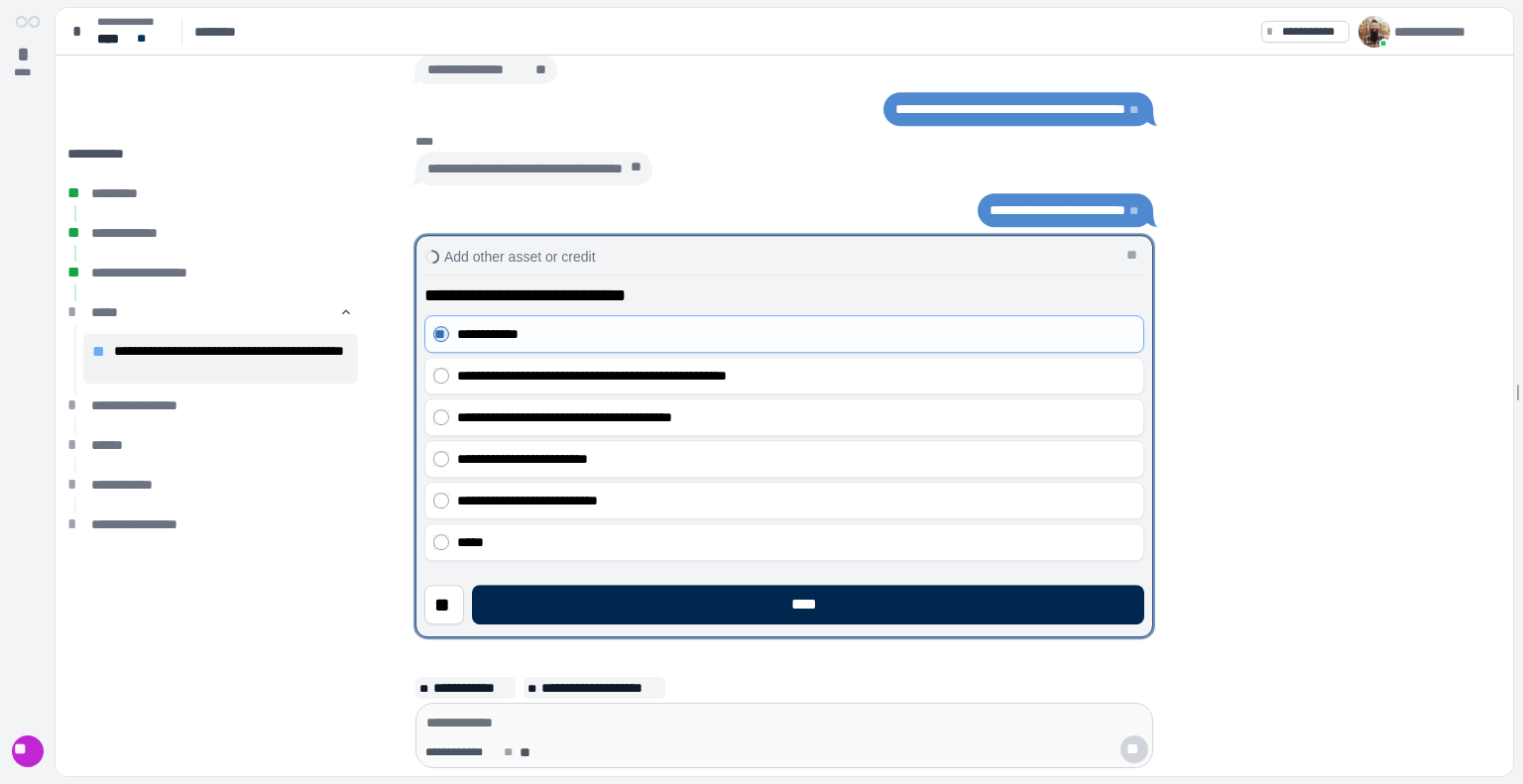 click on "****" at bounding box center [808, 605] 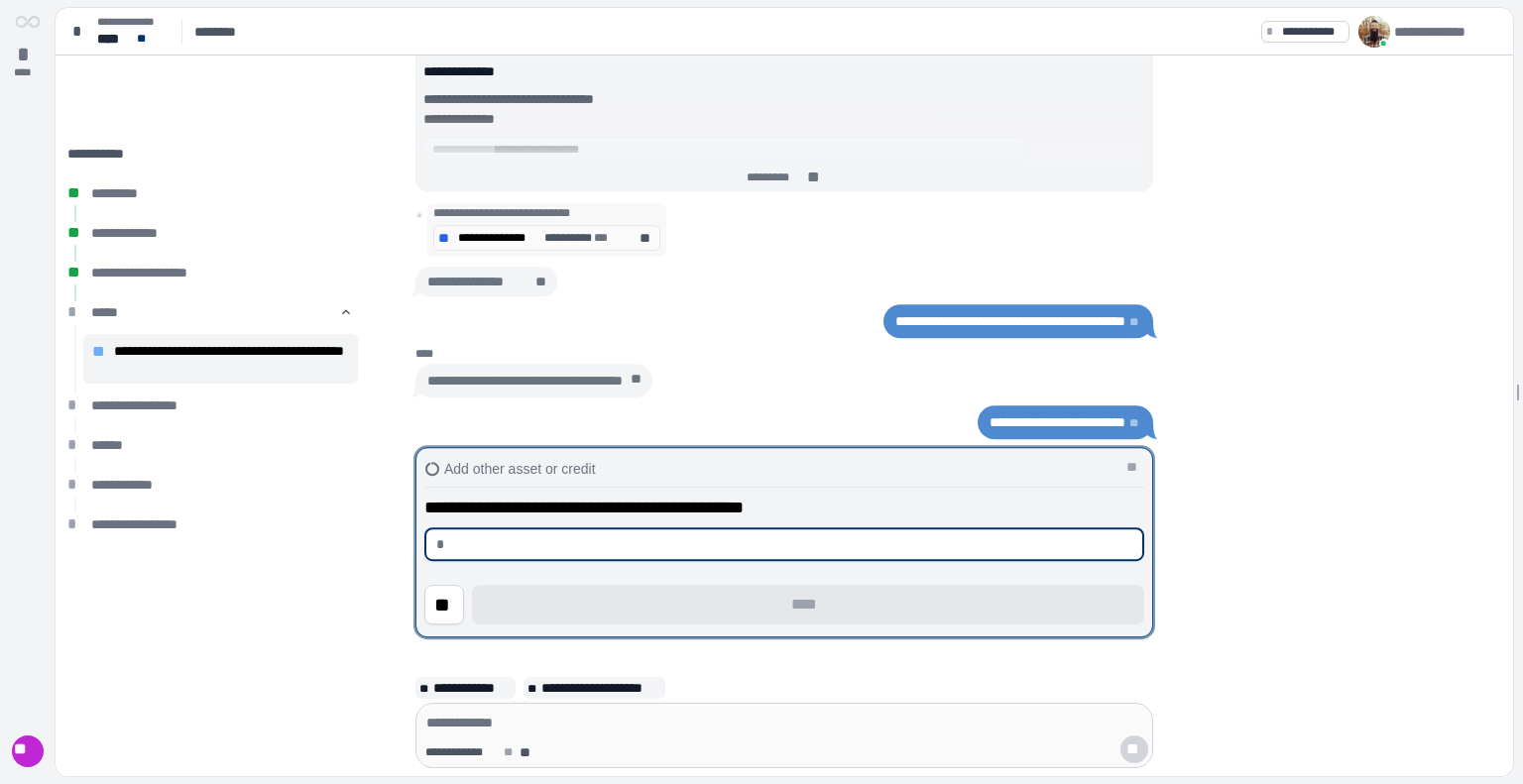 click at bounding box center [792, 544] 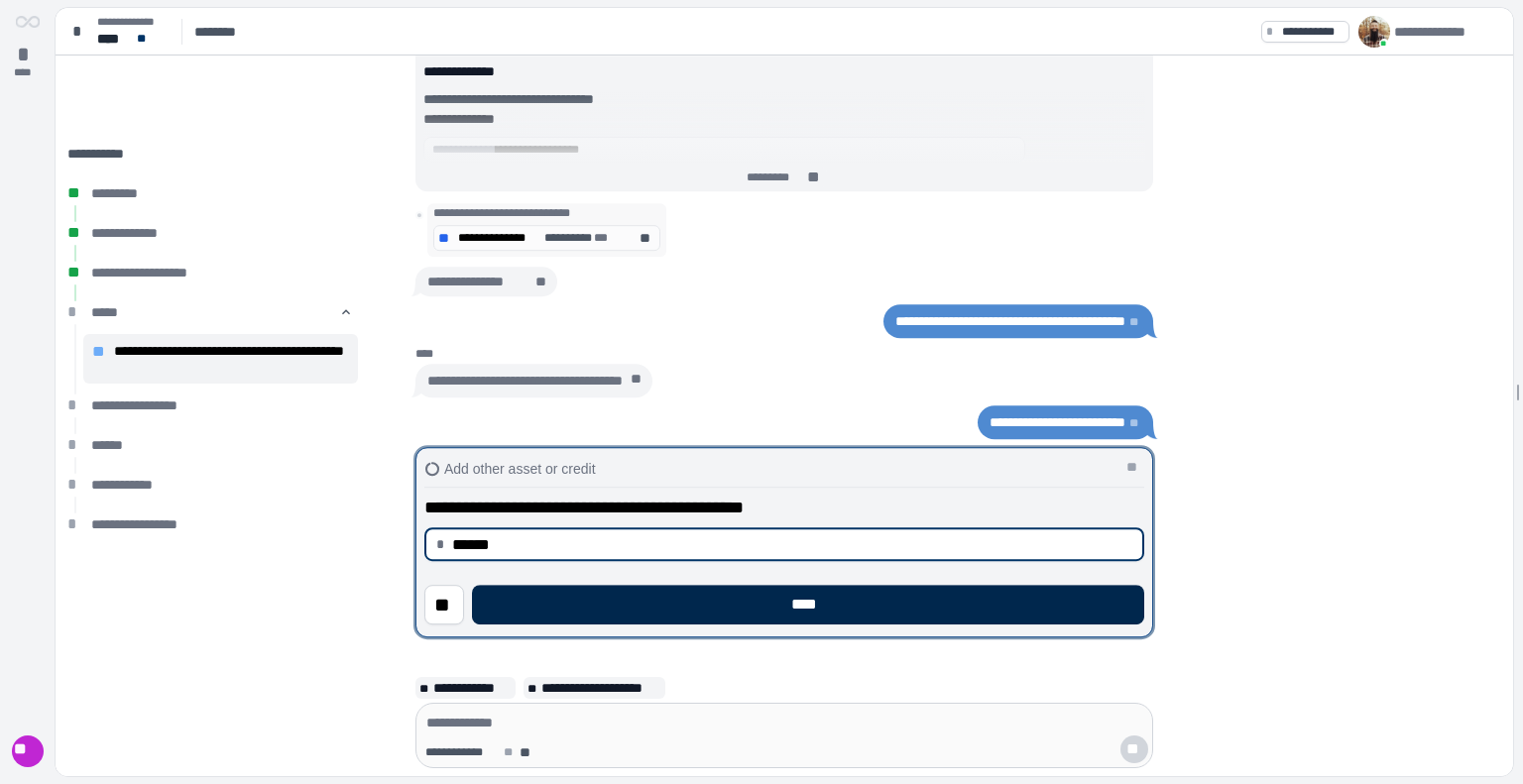type on "*********" 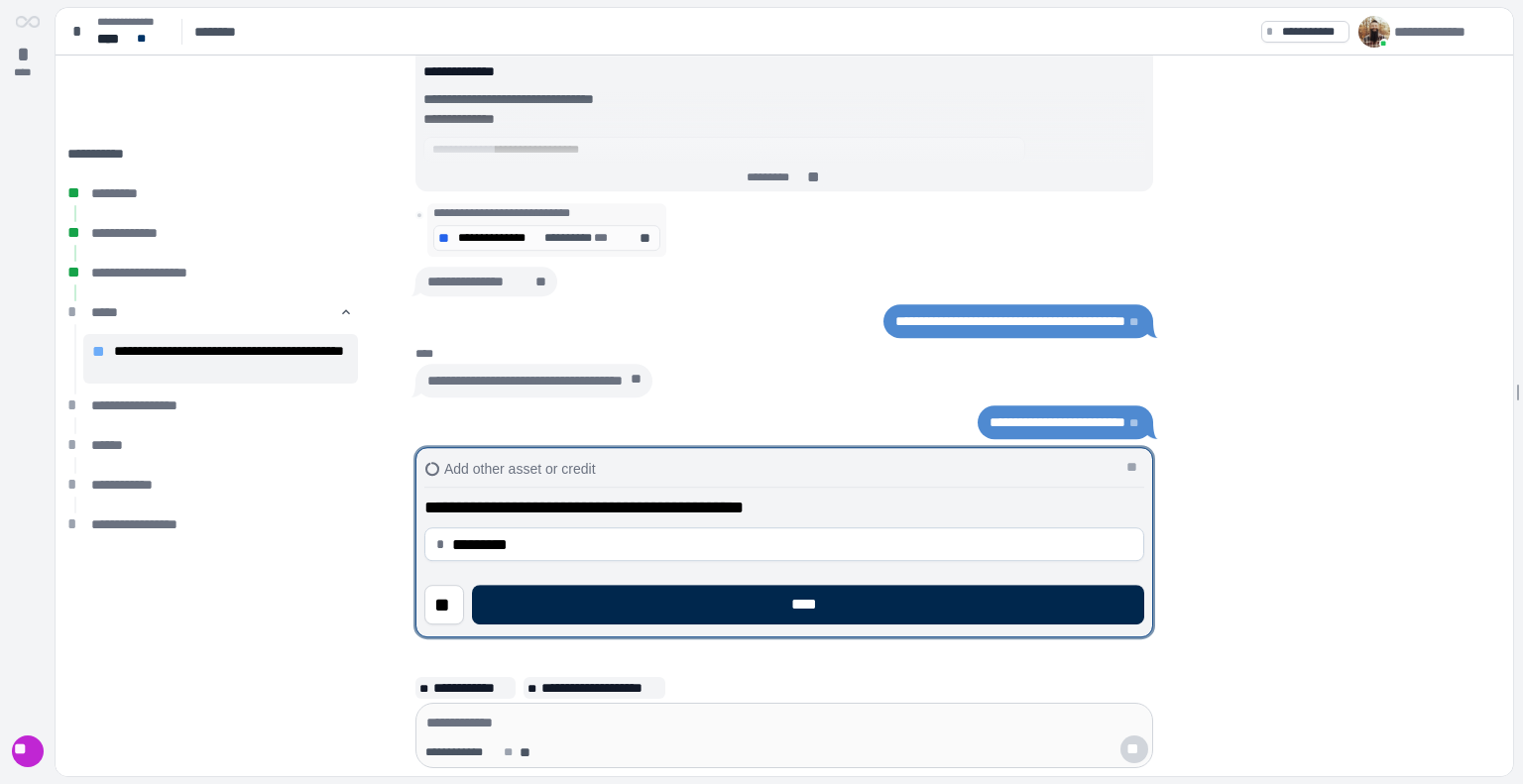 click on "****" at bounding box center [808, 605] 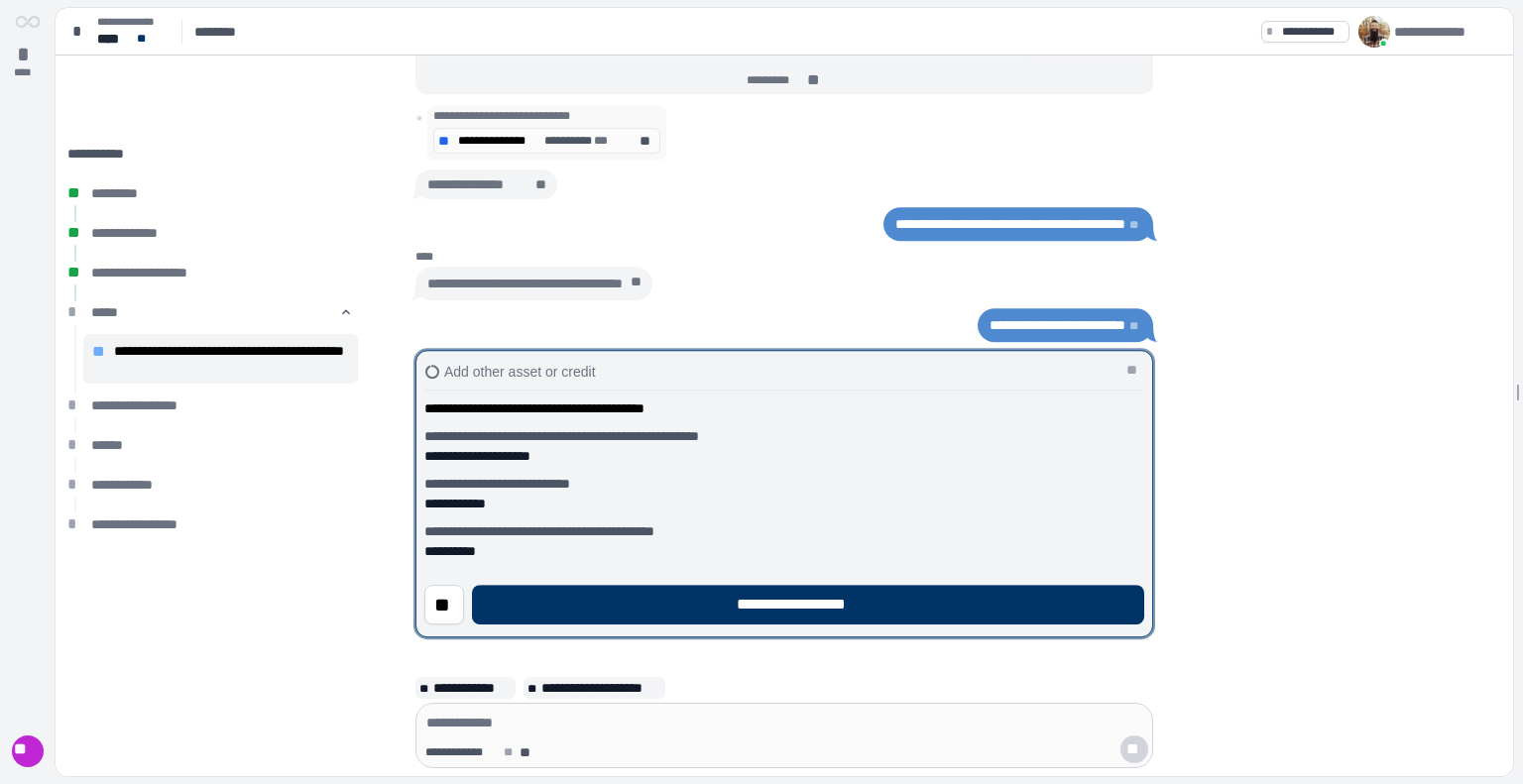 click on "**********" at bounding box center (808, 605) 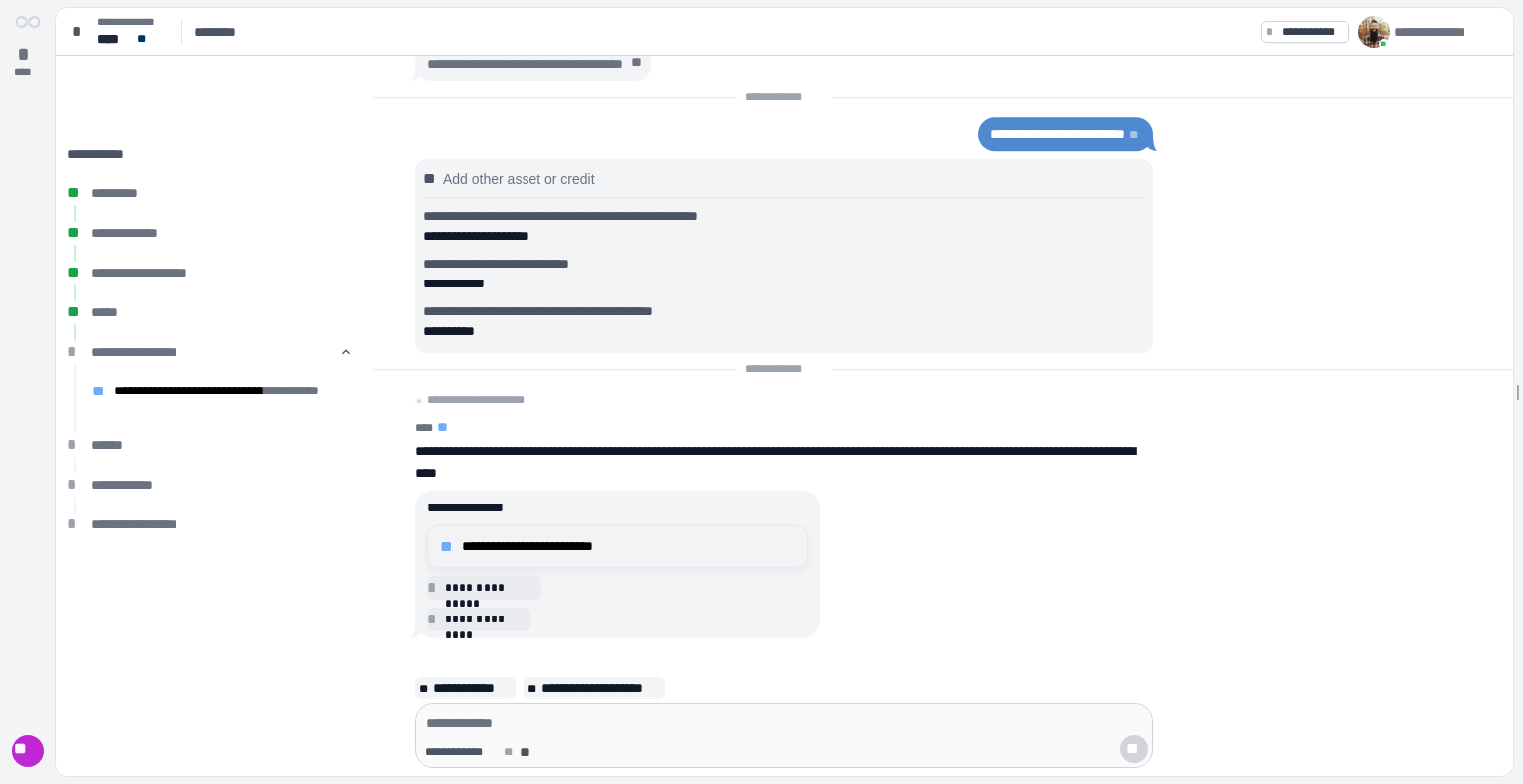 click on "**********" at bounding box center (629, 546) 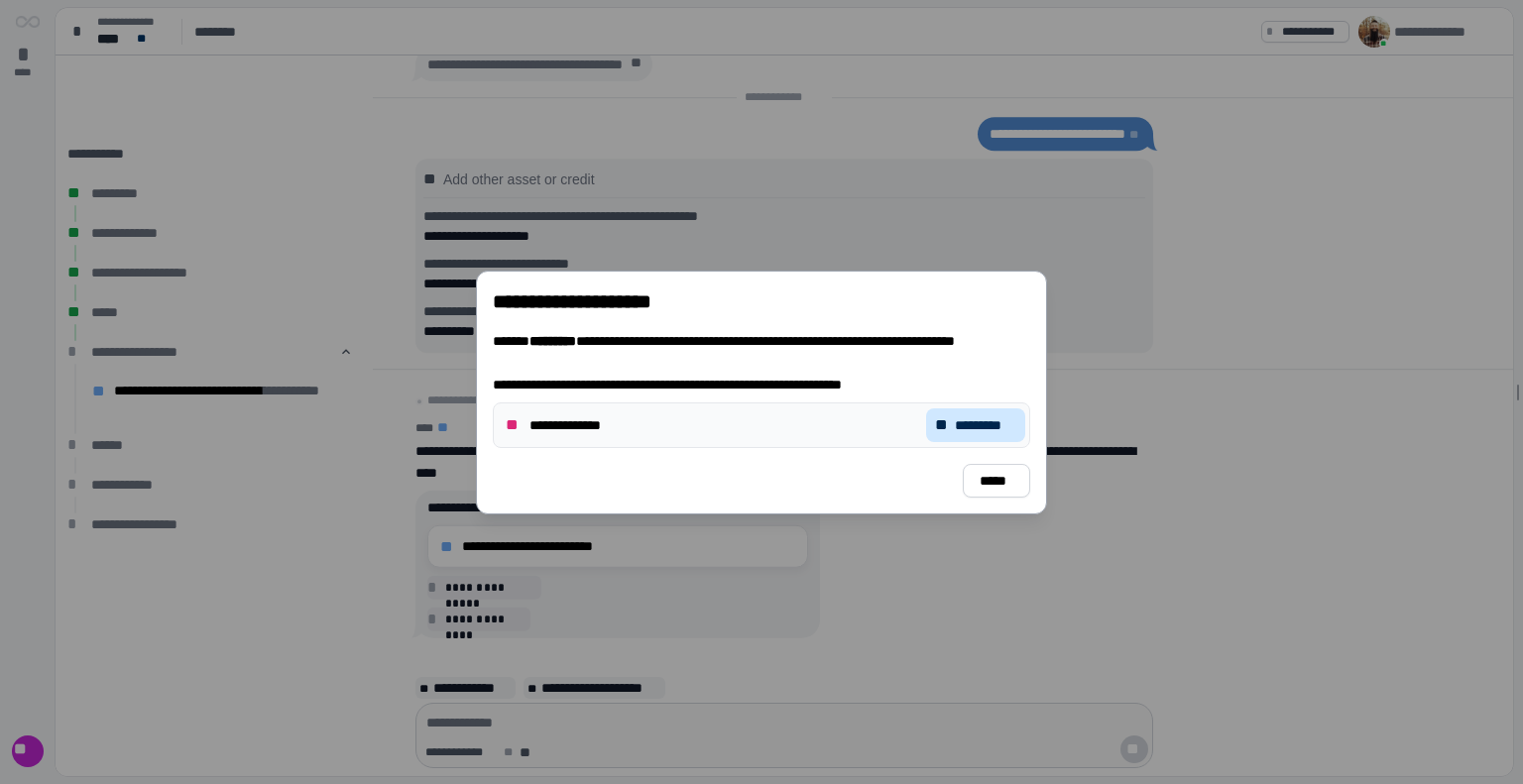 click on "*********" at bounding box center (986, 425) 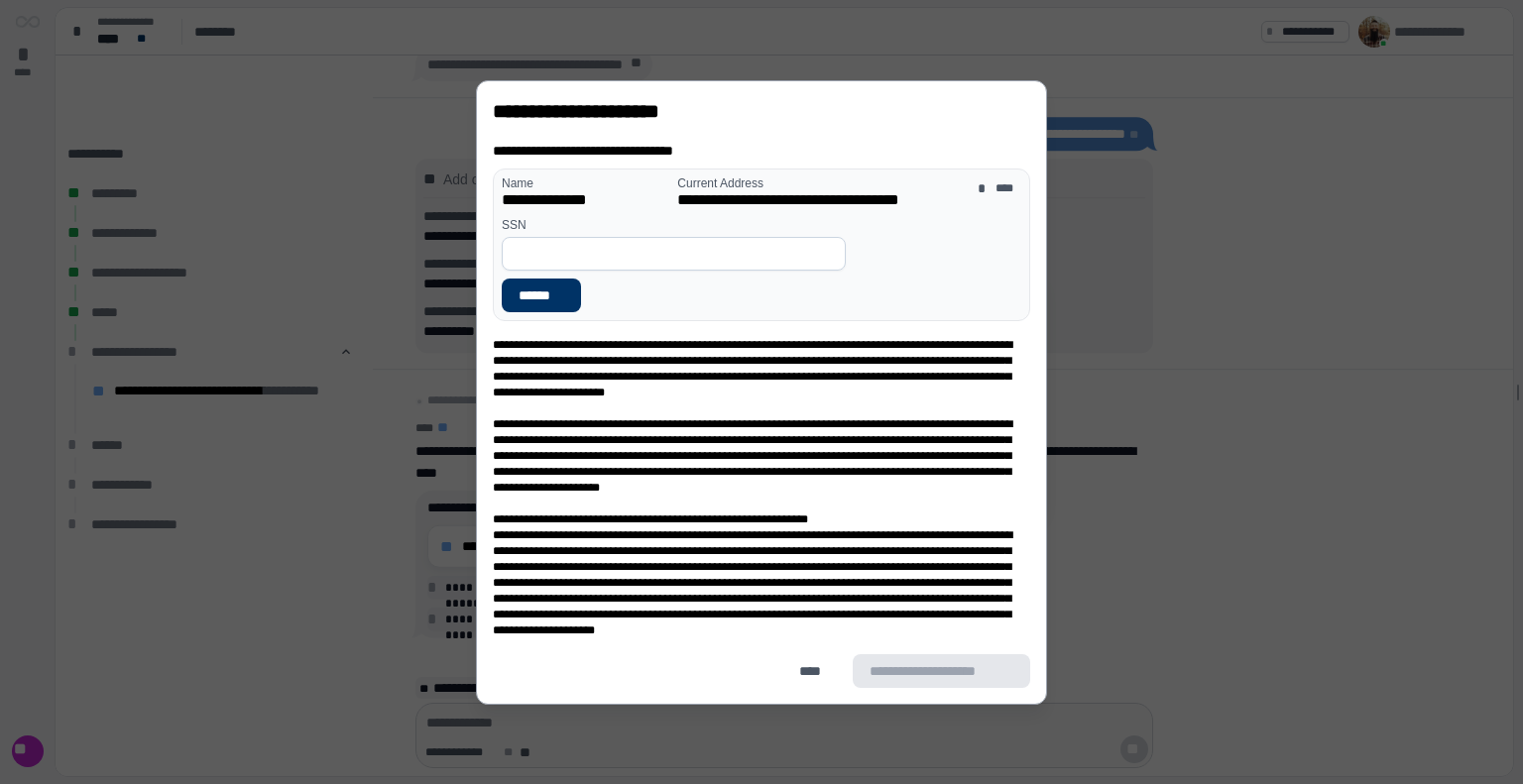 click at bounding box center (673, 254) 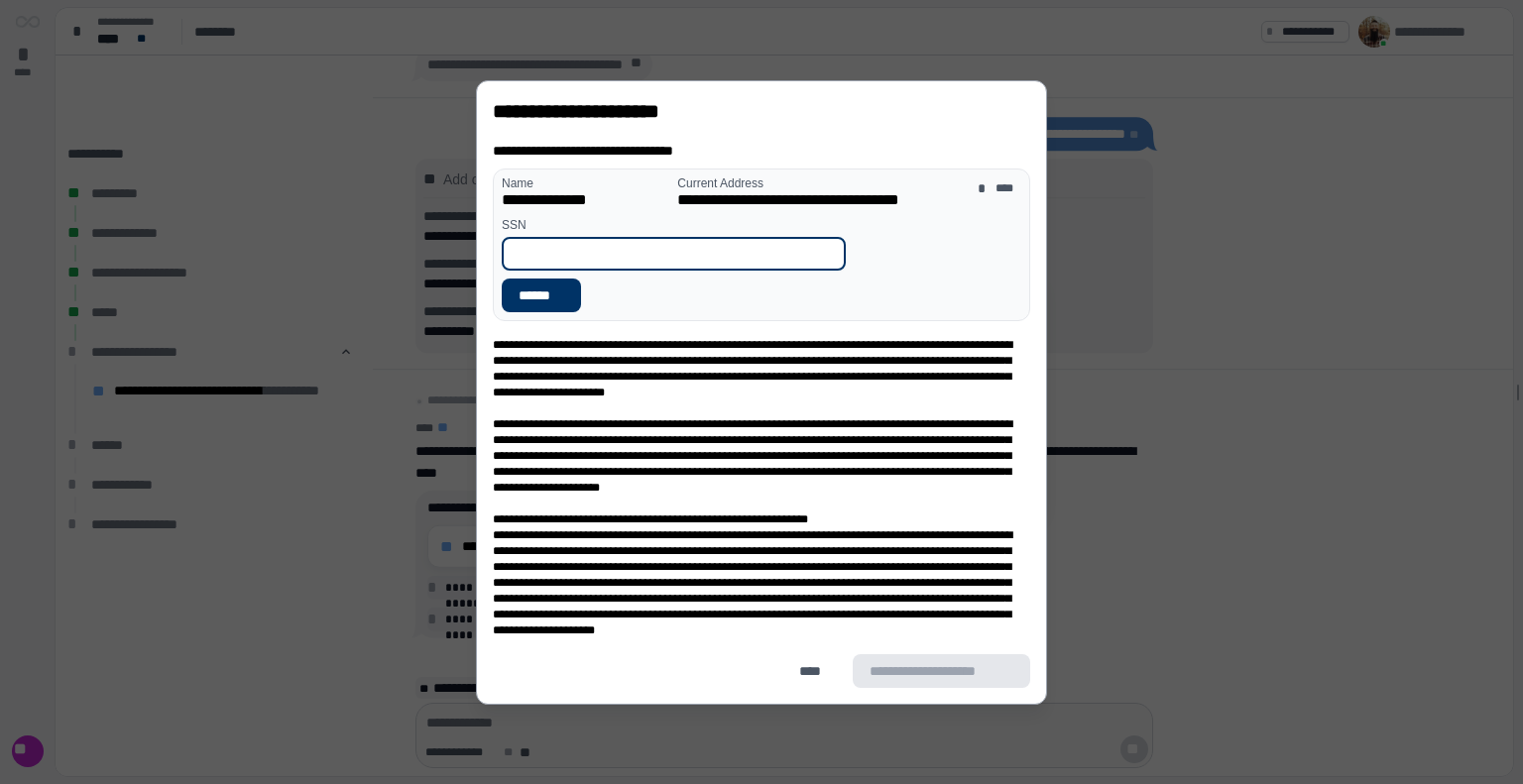 click at bounding box center (673, 254) 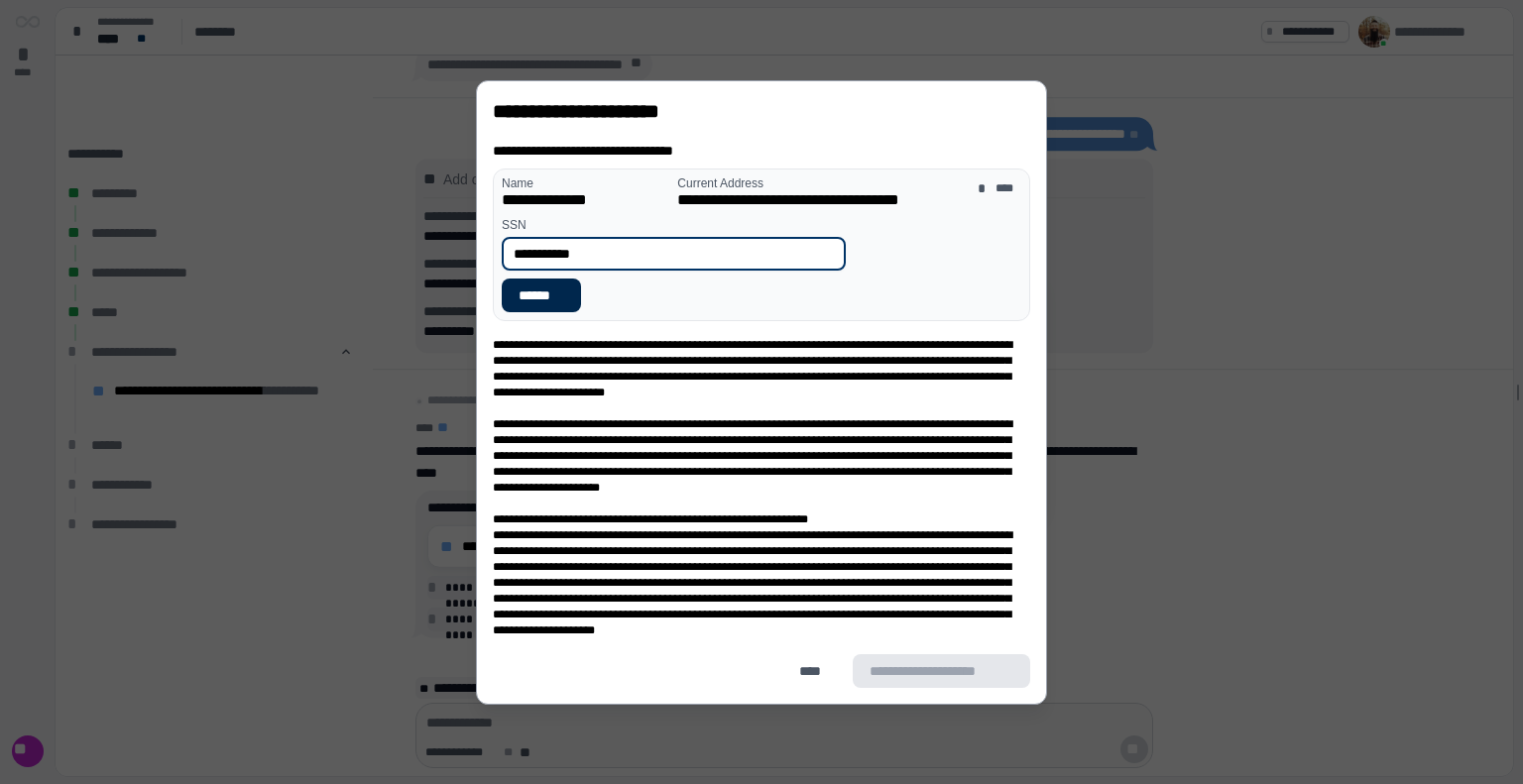 type on "**********" 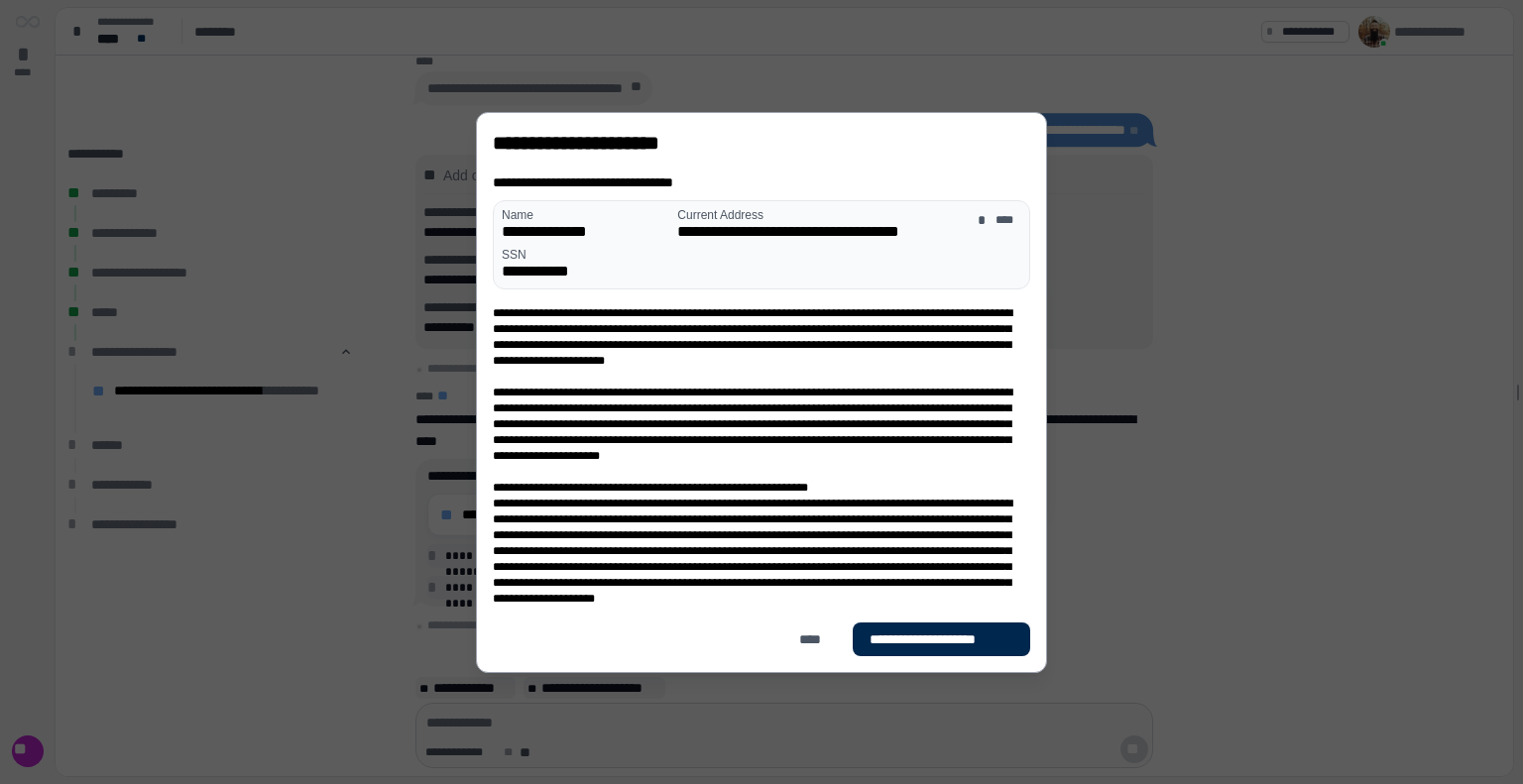 click on "**********" at bounding box center [941, 639] 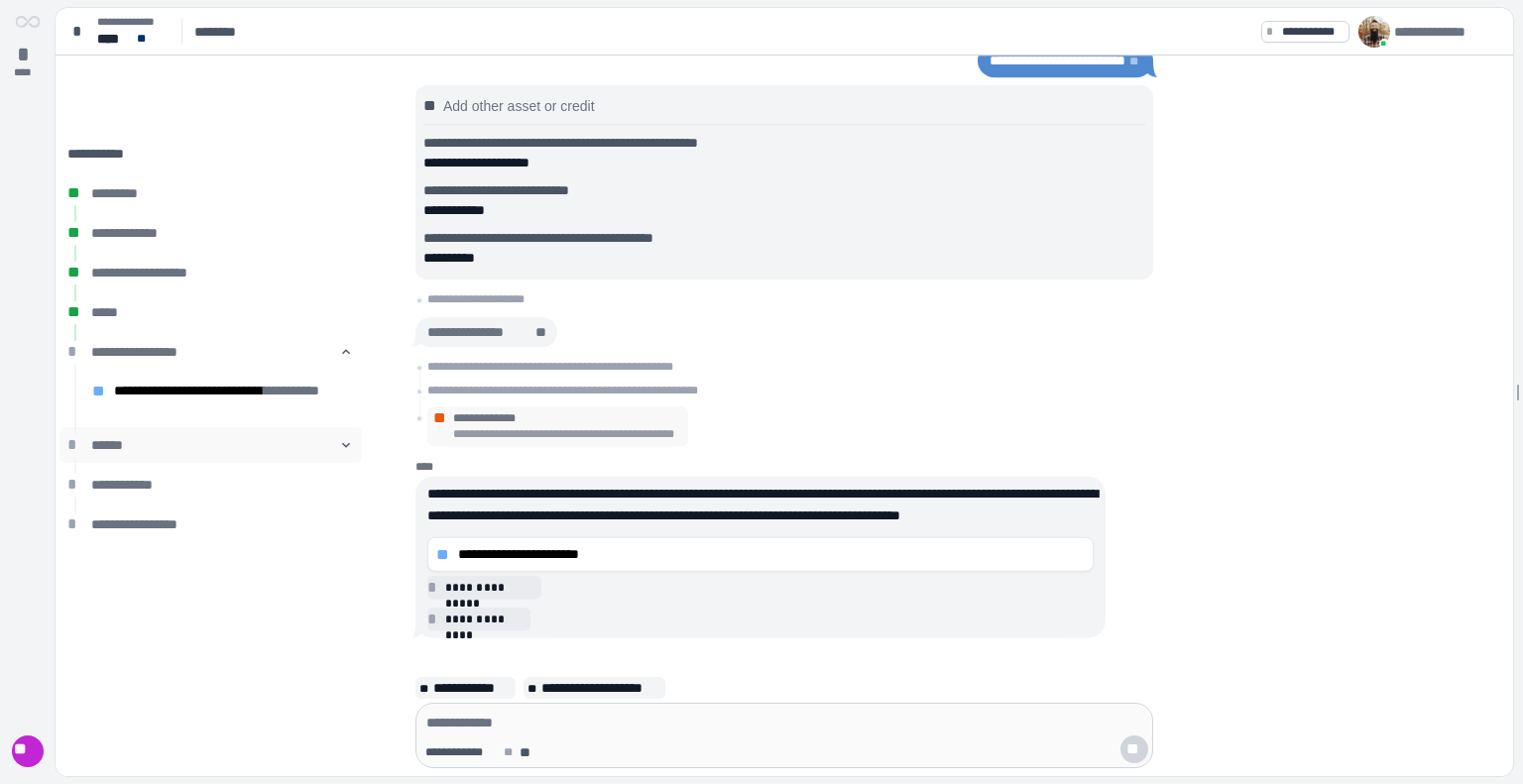 click on "******" at bounding box center (210, 445) 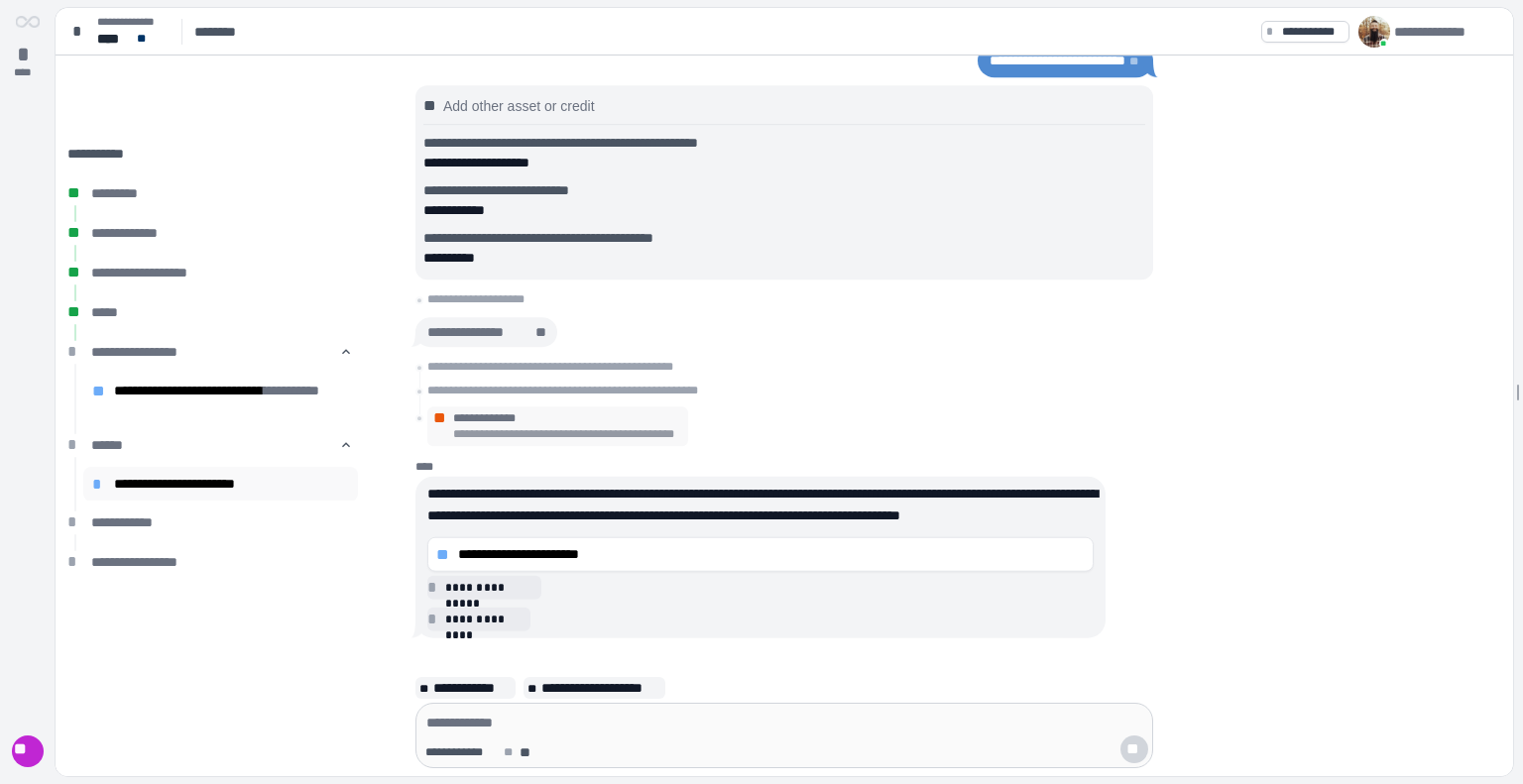 click on "**********" at bounding box center (220, 484) 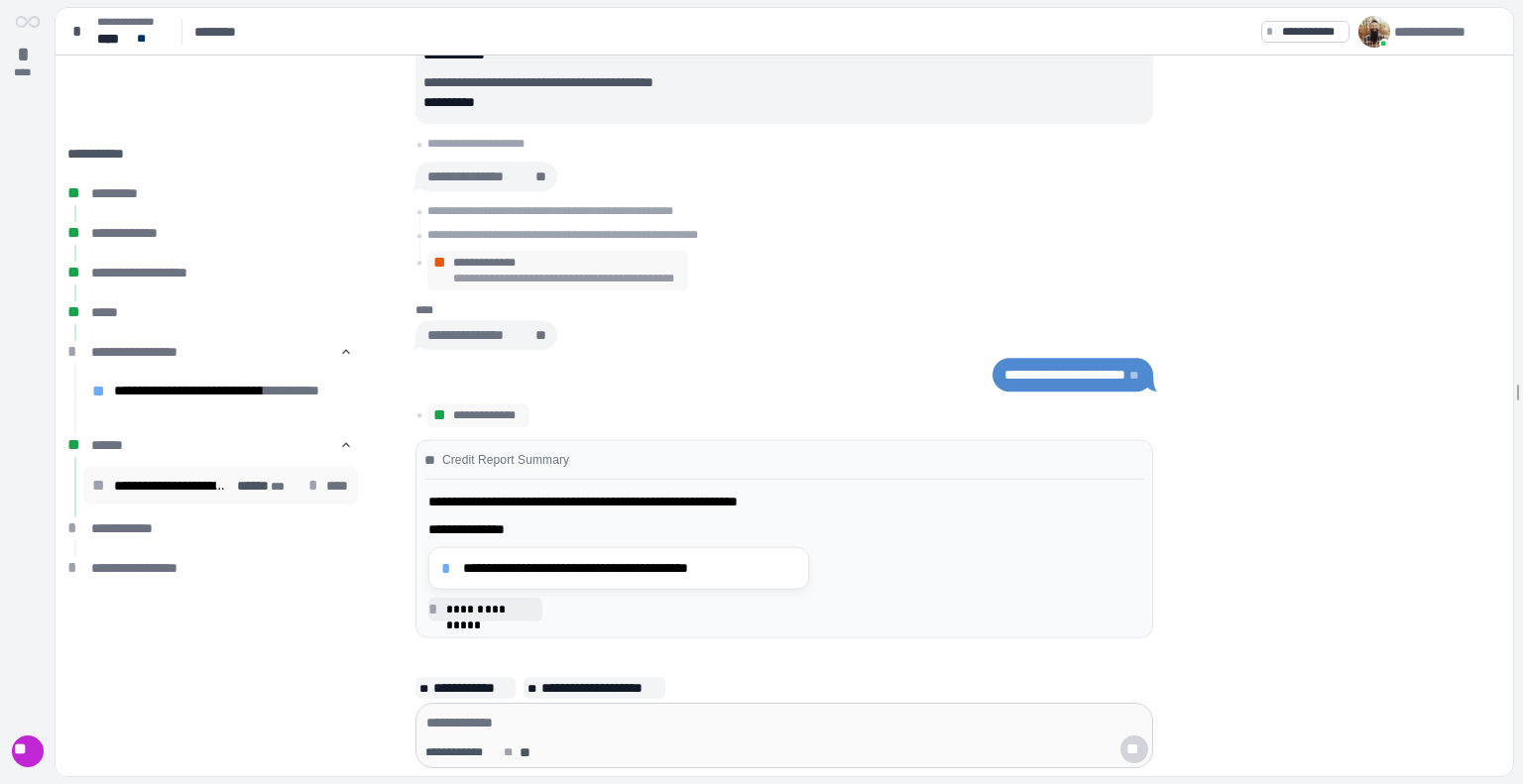 click on "**********" at bounding box center [171, 486] 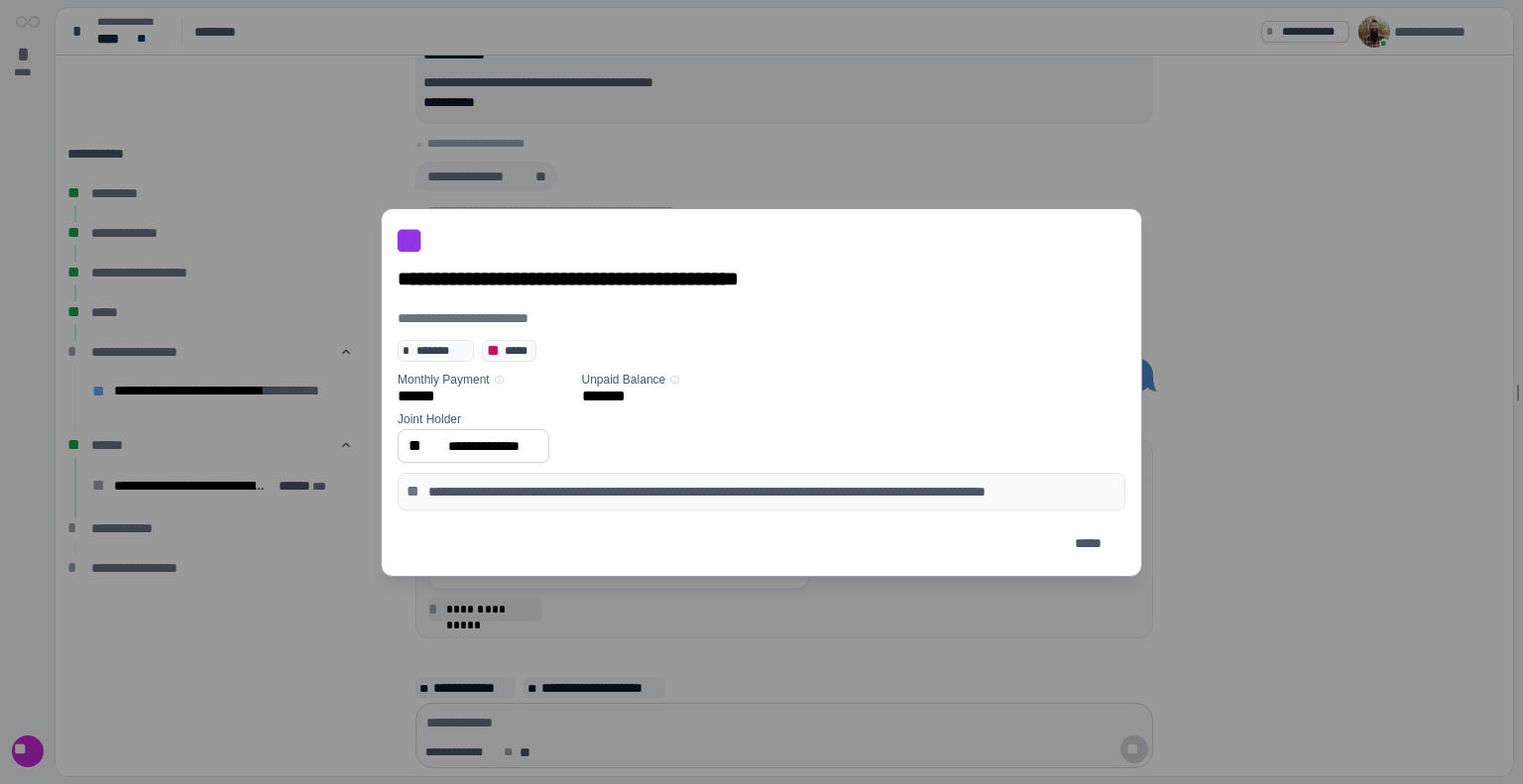 click on "**********" at bounding box center [762, 392] 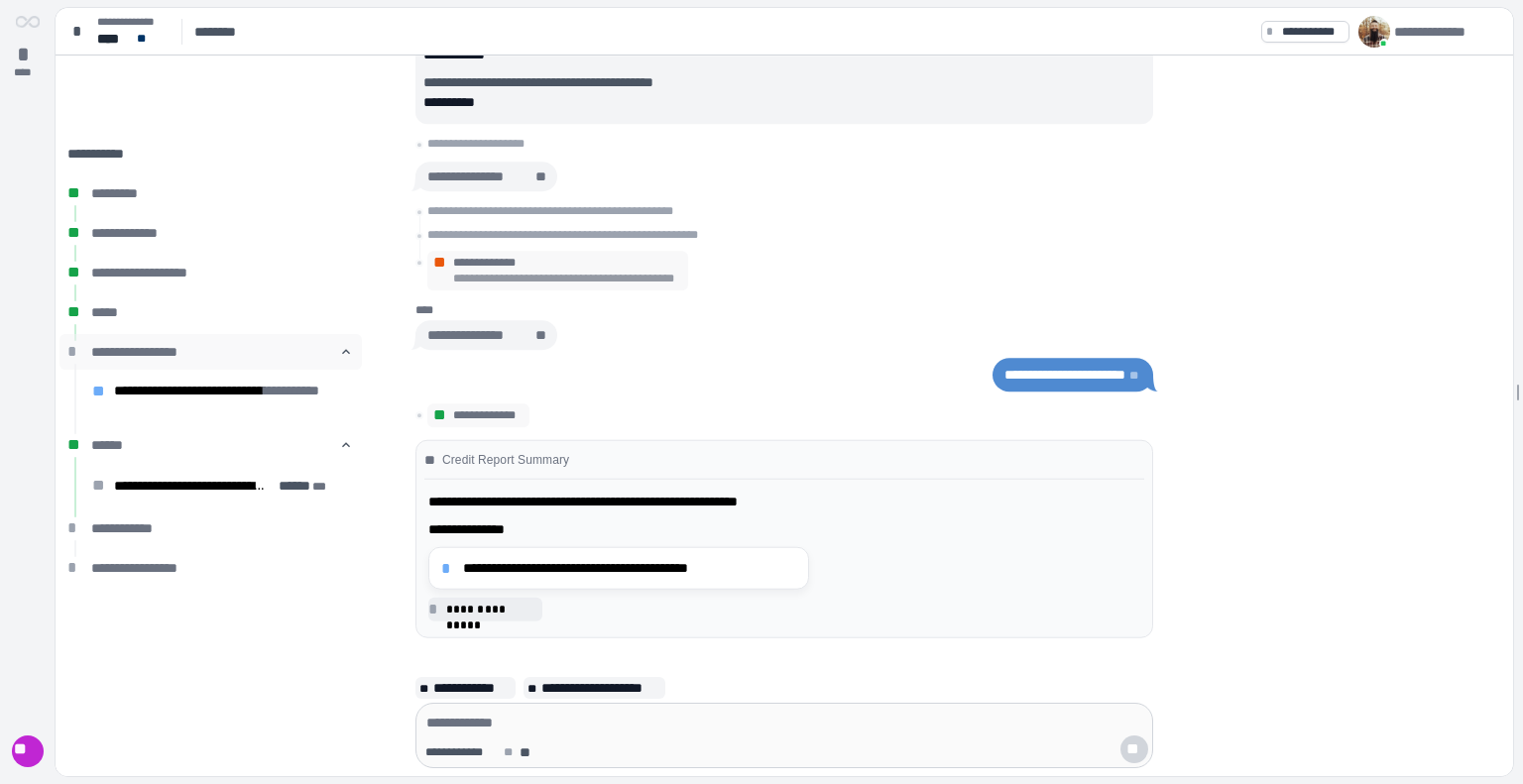 click on "**********" at bounding box center (210, 352) 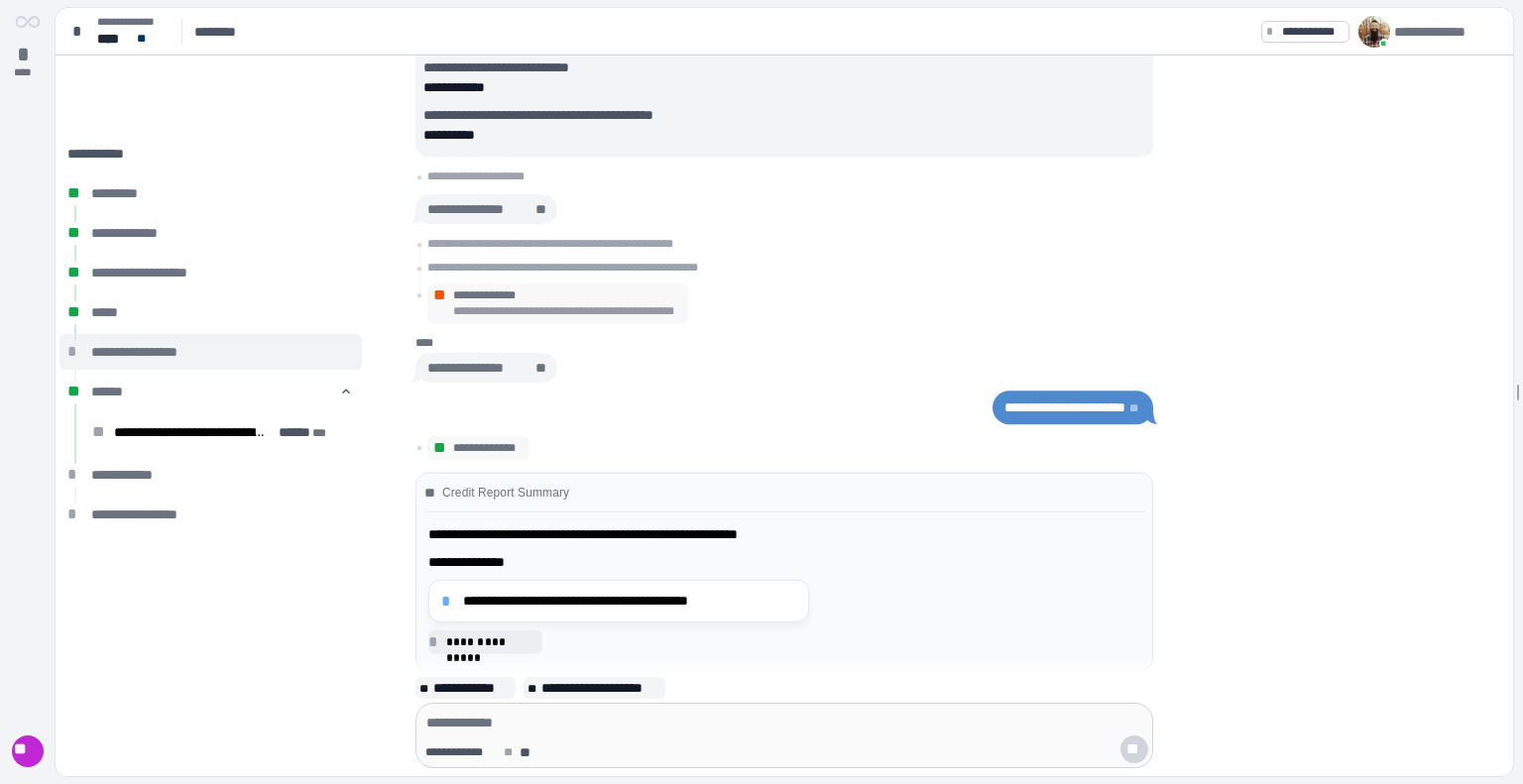 scroll, scrollTop: 0, scrollLeft: 0, axis: both 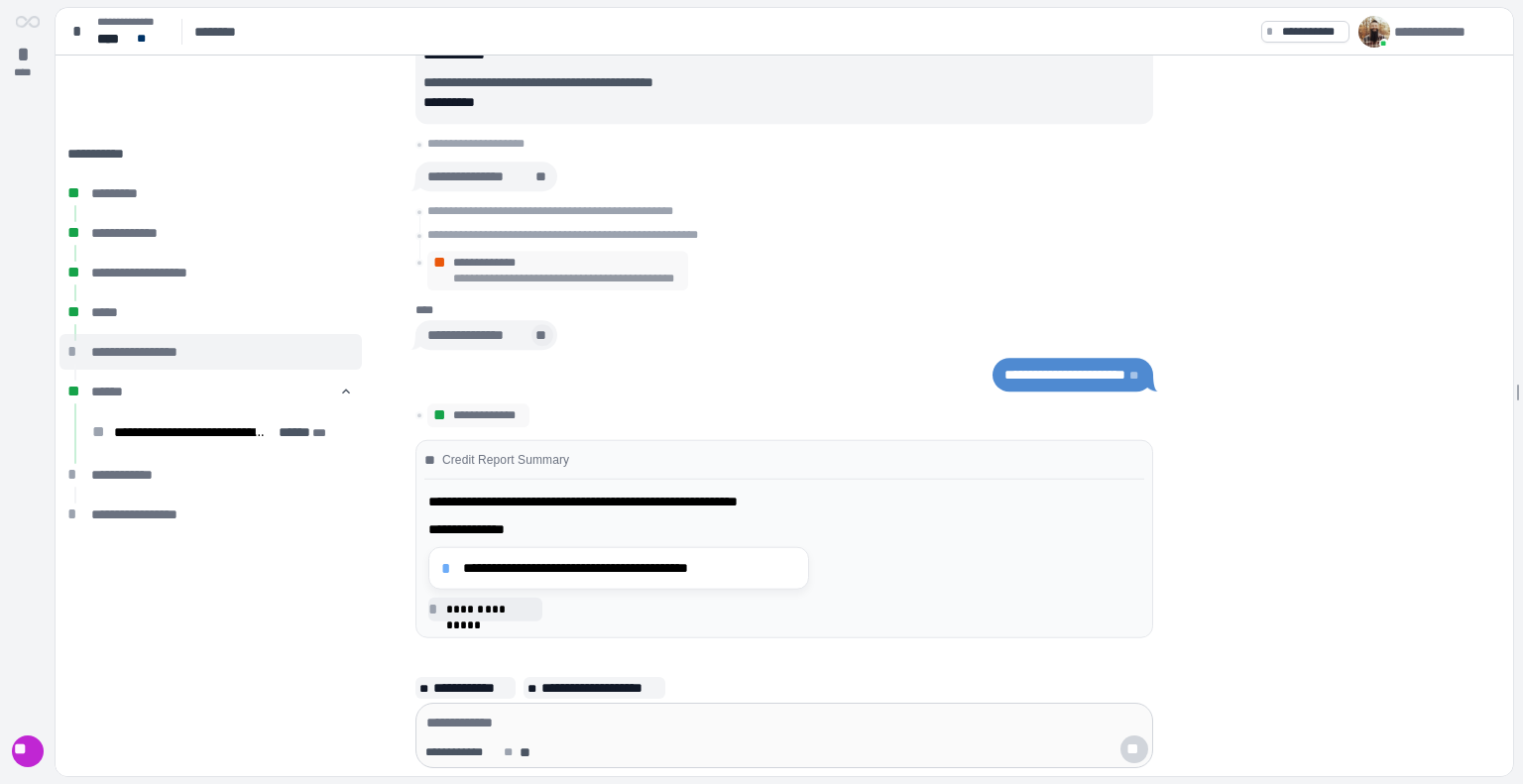 click on "**" at bounding box center [542, 336] 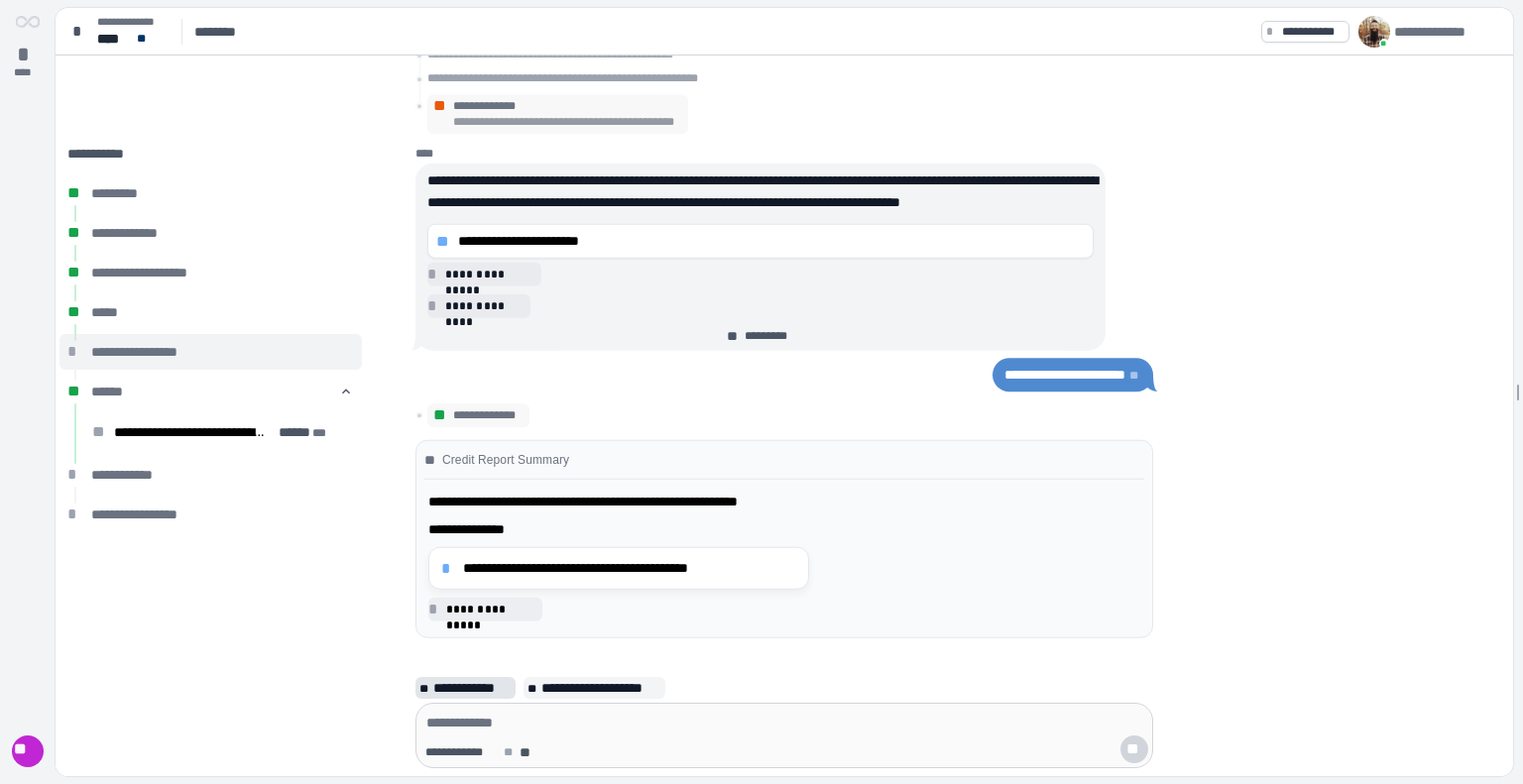 click on "**********" at bounding box center (472, 688) 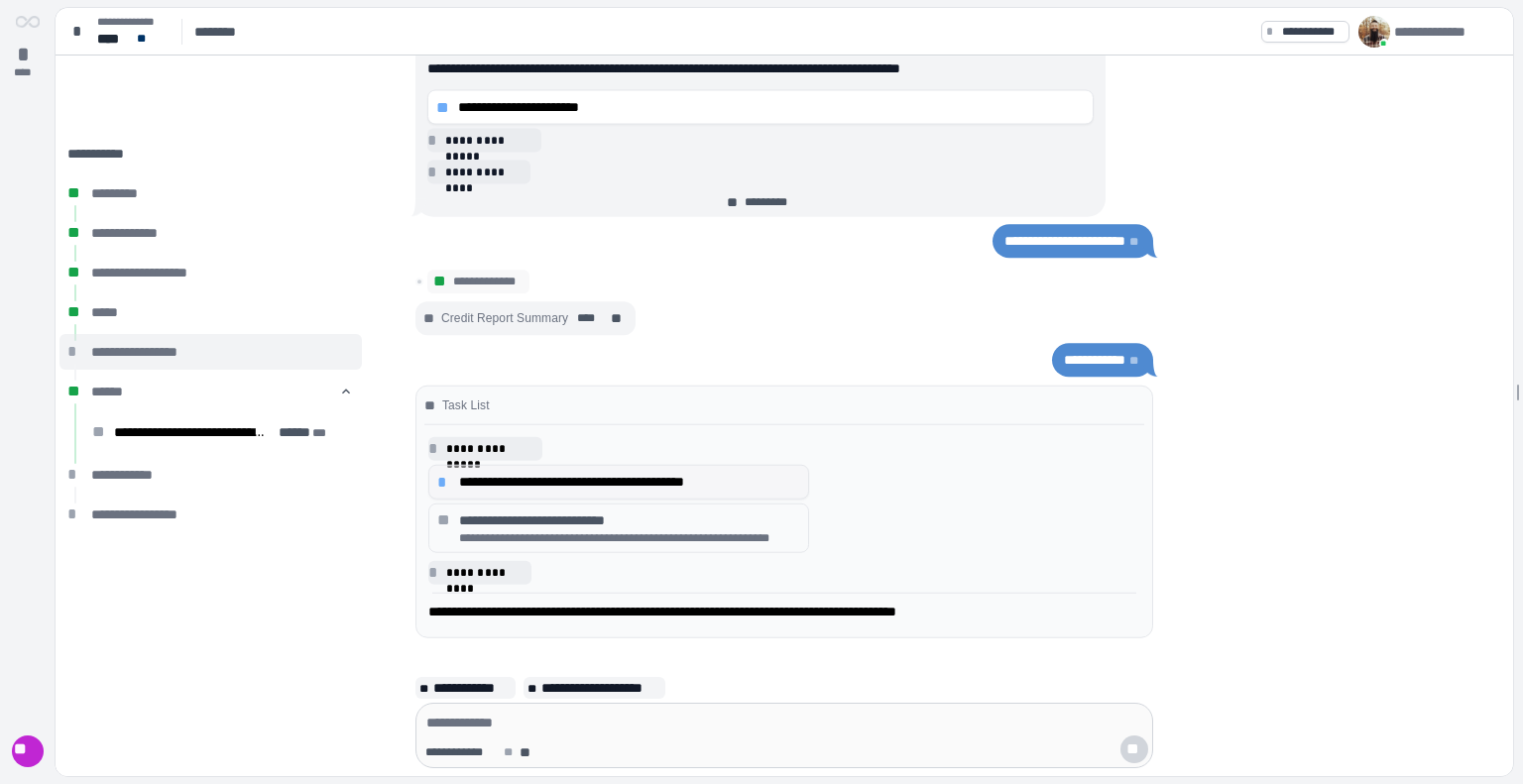 click on "**********" at bounding box center (630, 482) 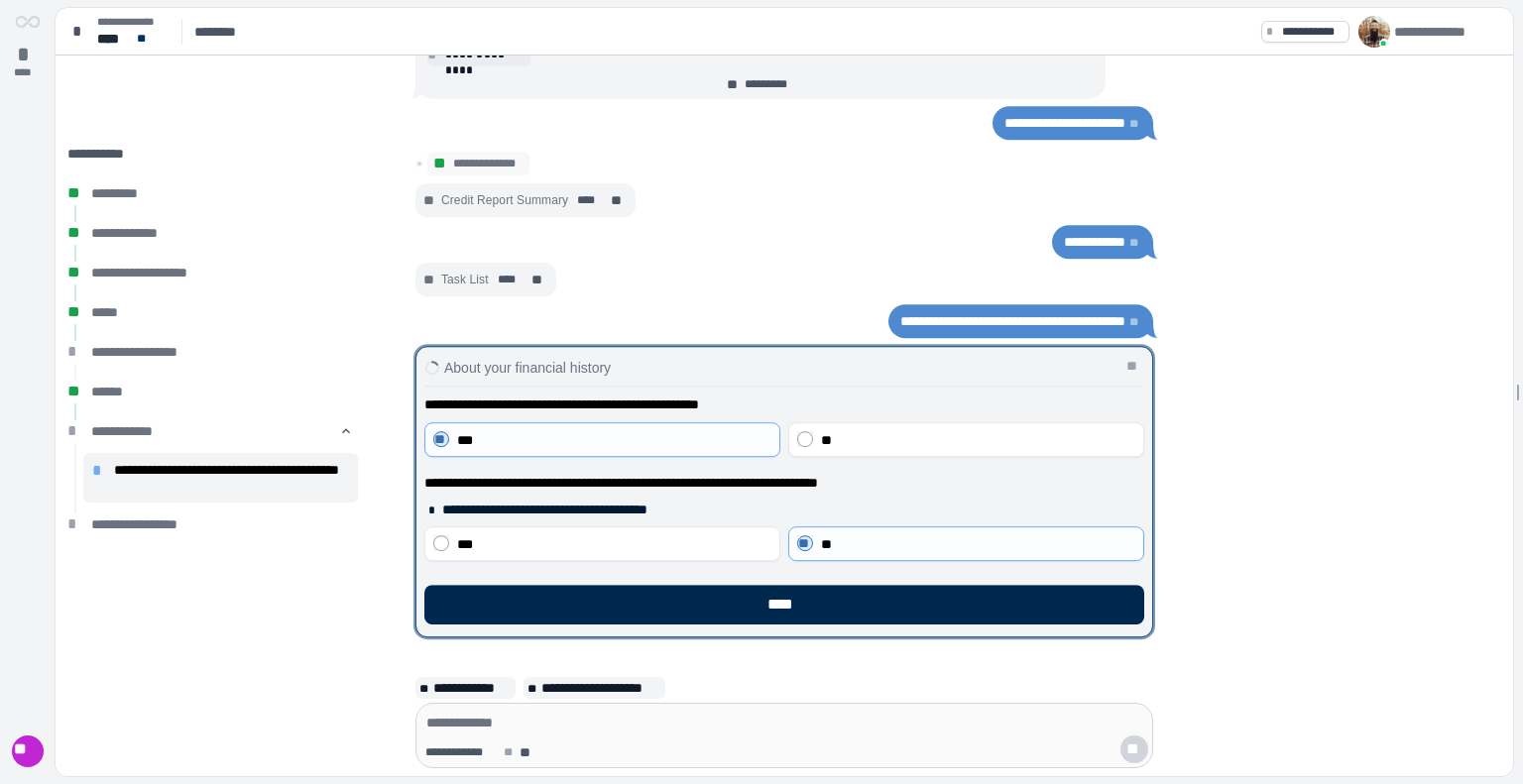 click on "****" at bounding box center (784, 605) 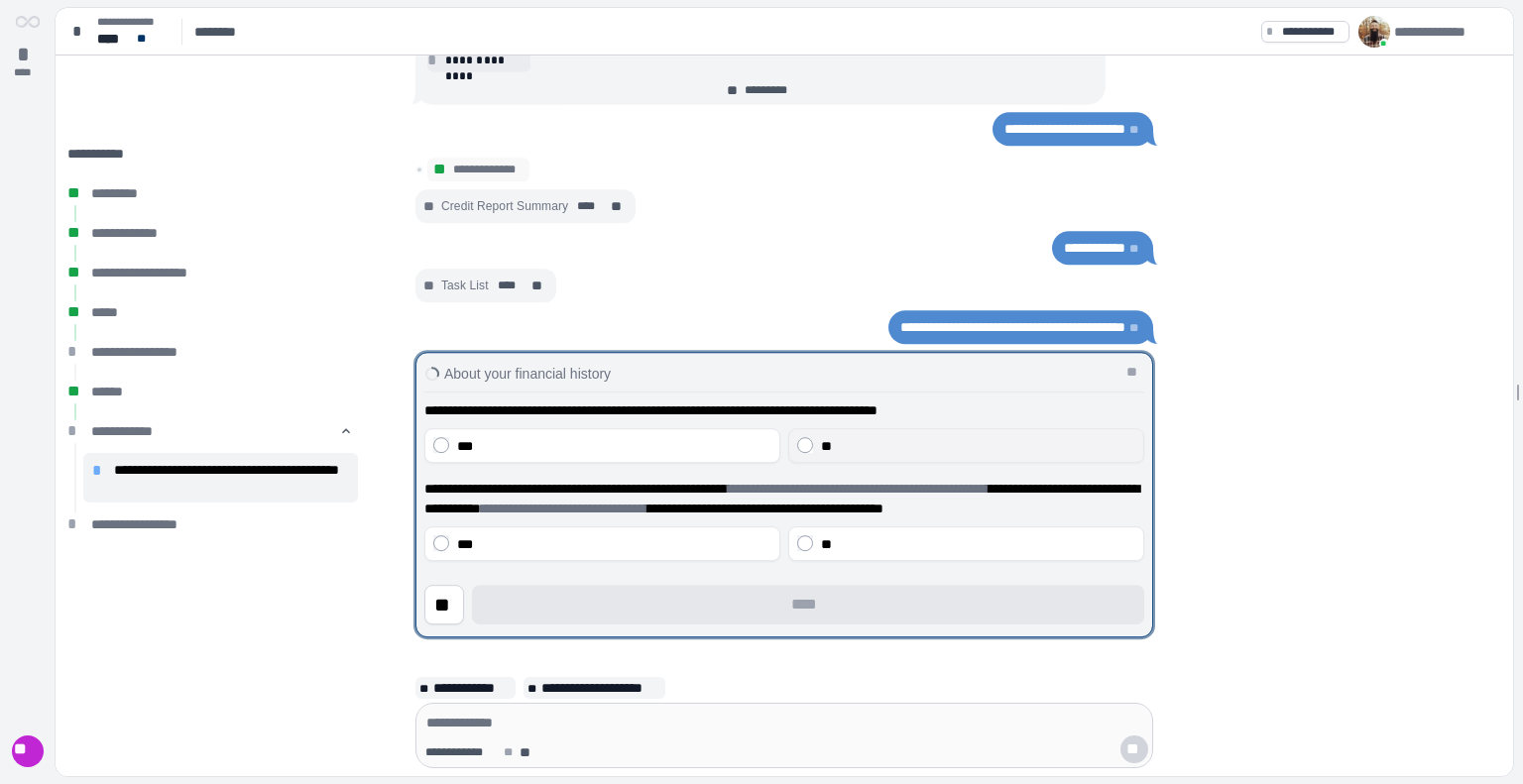 click on "**" at bounding box center (826, 446) 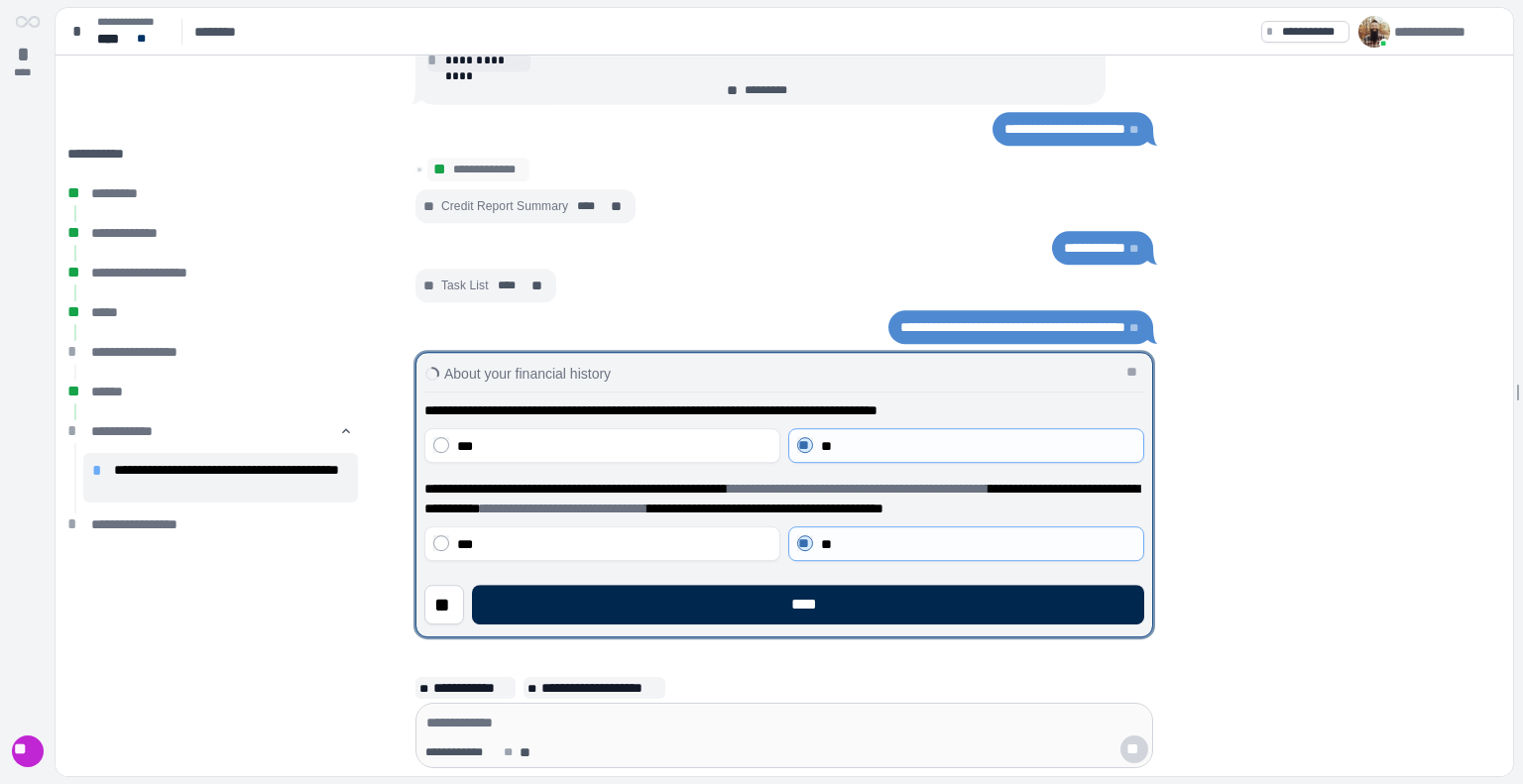 click on "****" at bounding box center (808, 605) 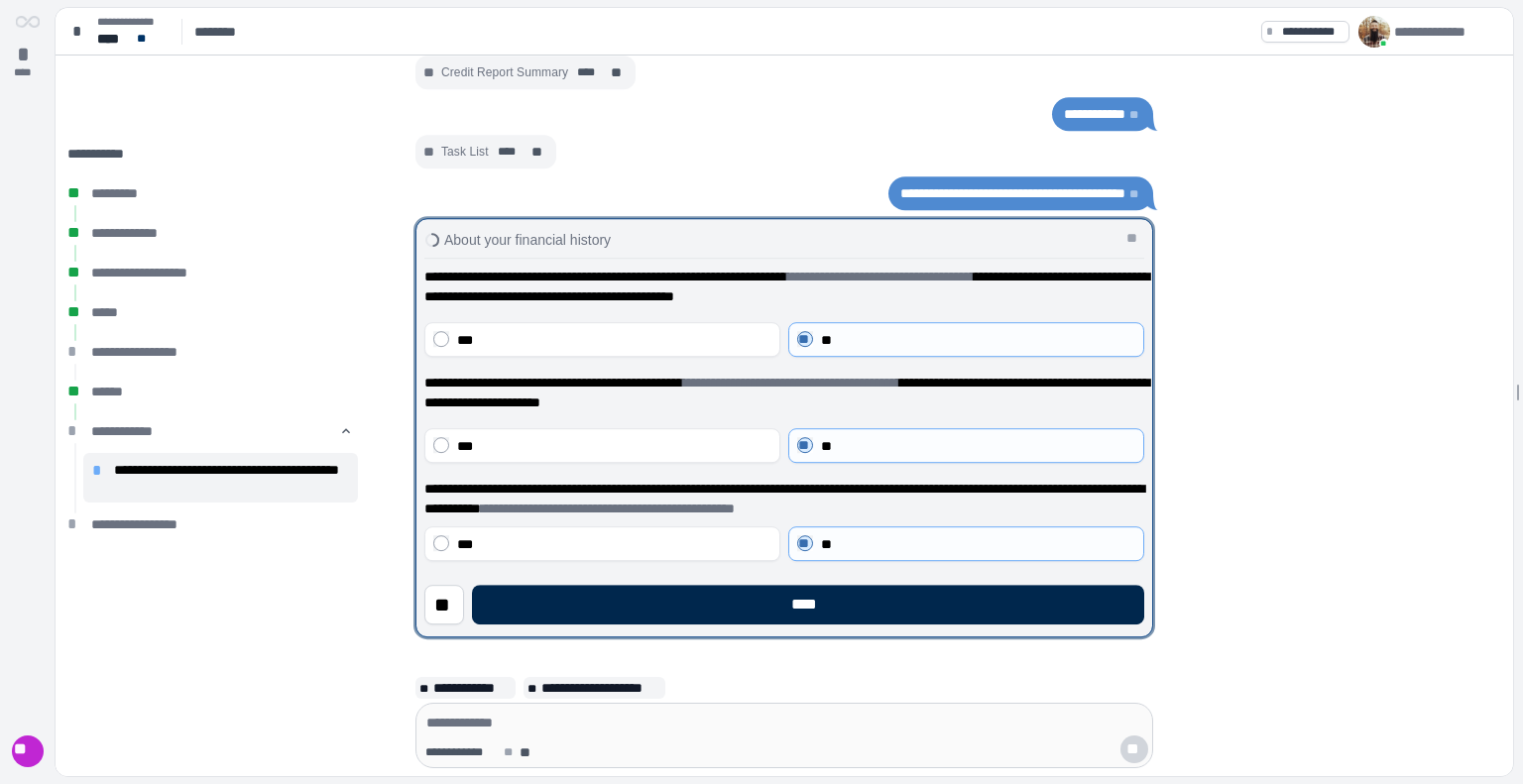 click on "****" at bounding box center (808, 605) 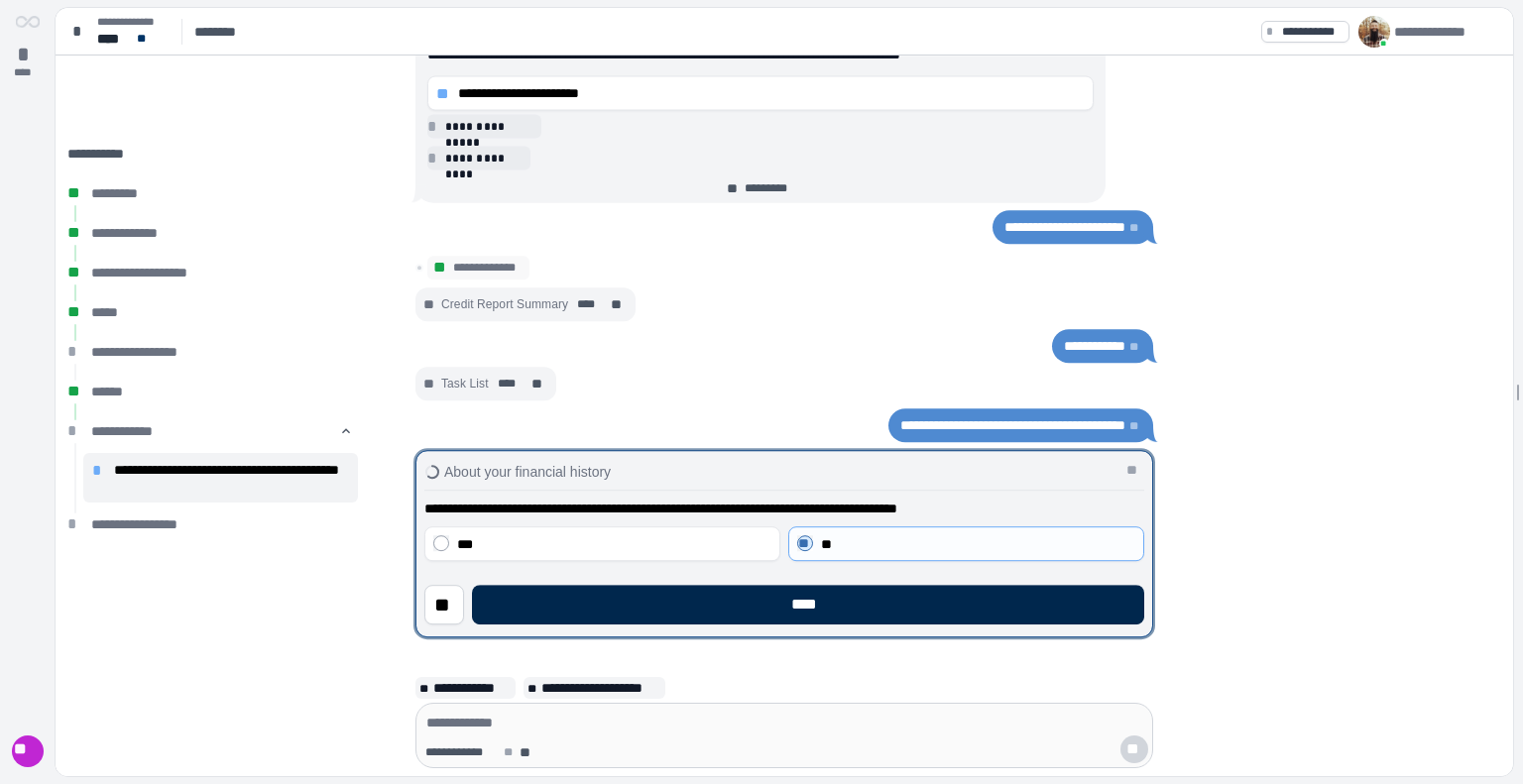 click on "****" at bounding box center (808, 605) 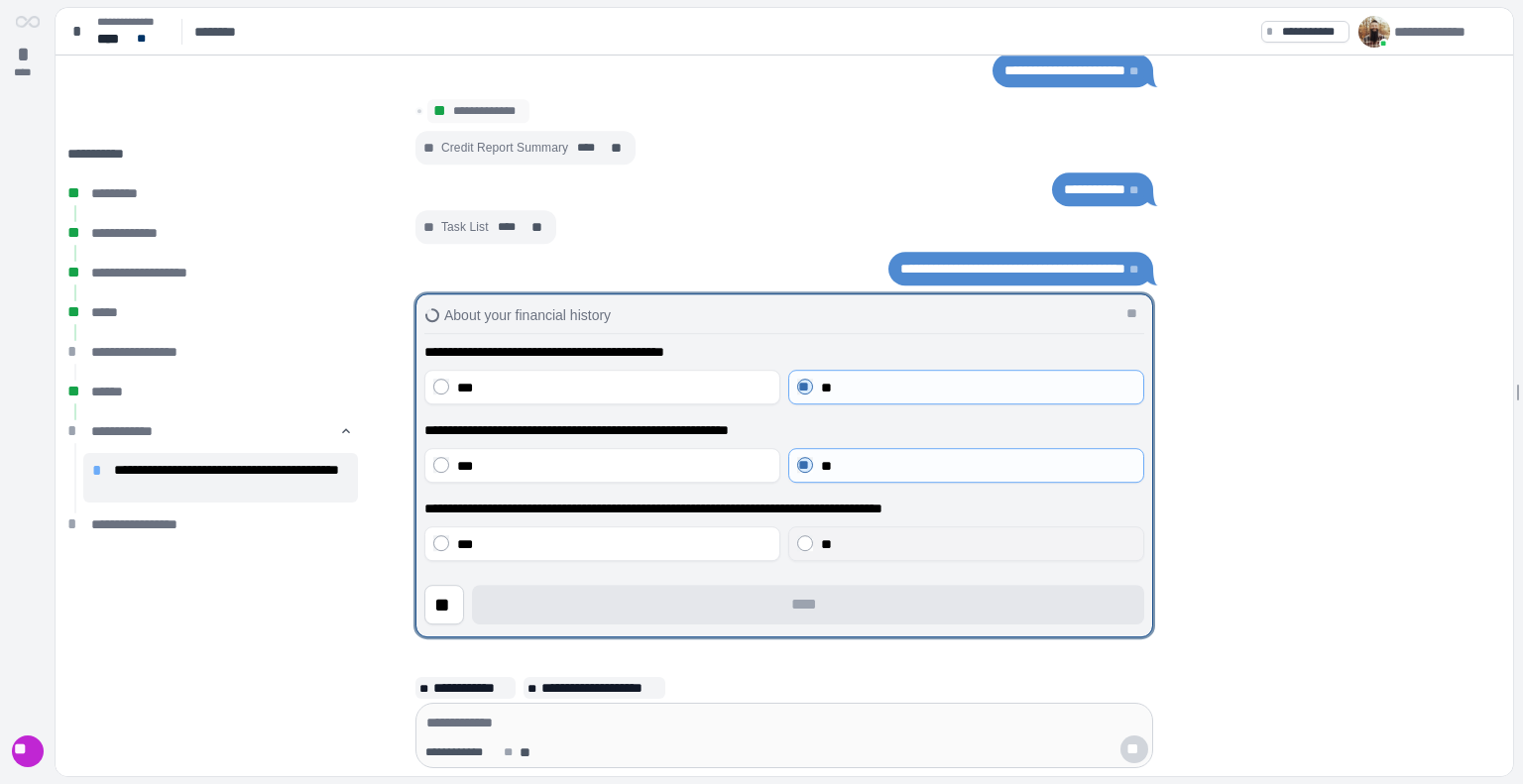 click on "**" at bounding box center [966, 543] 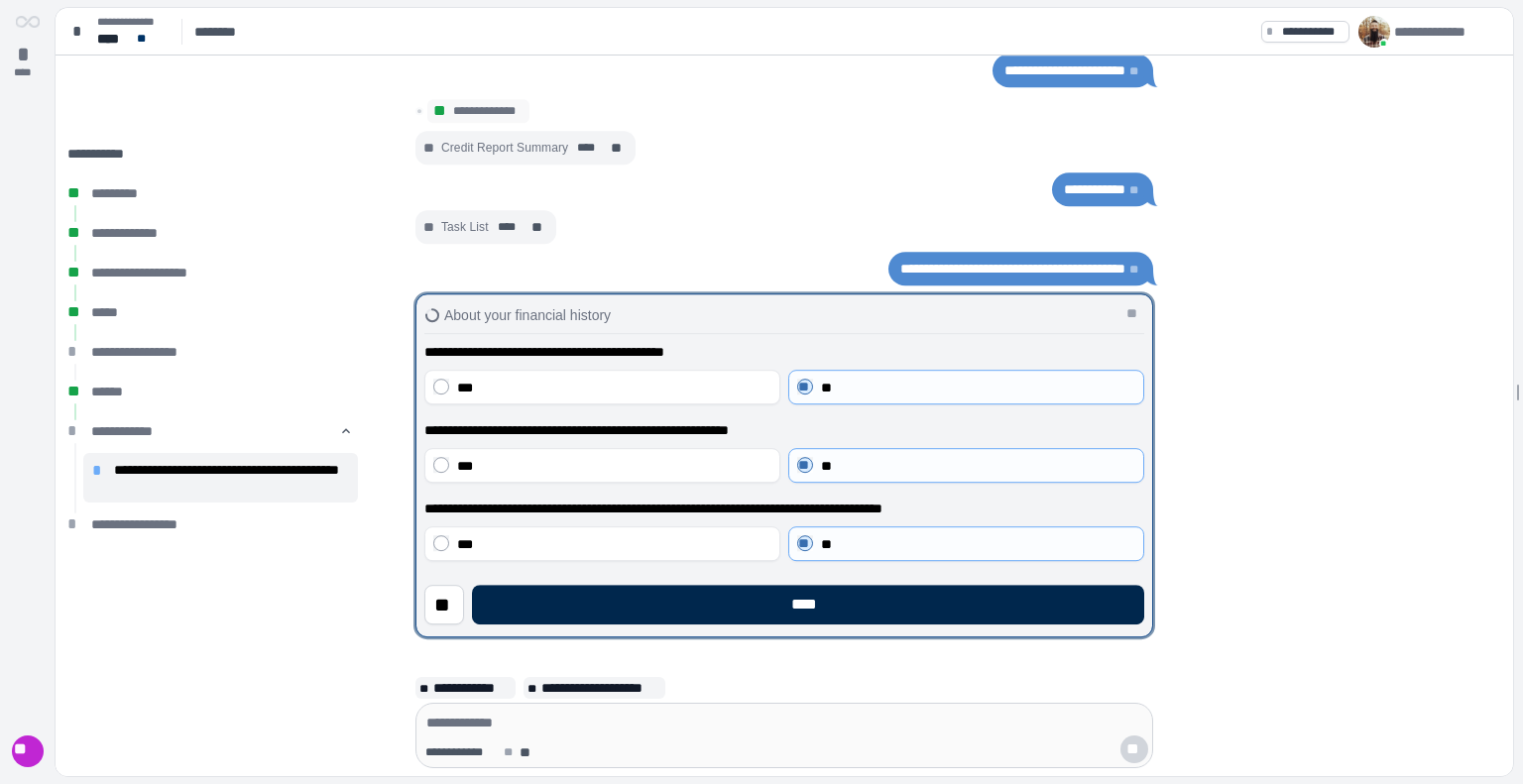 click on "****" at bounding box center [808, 605] 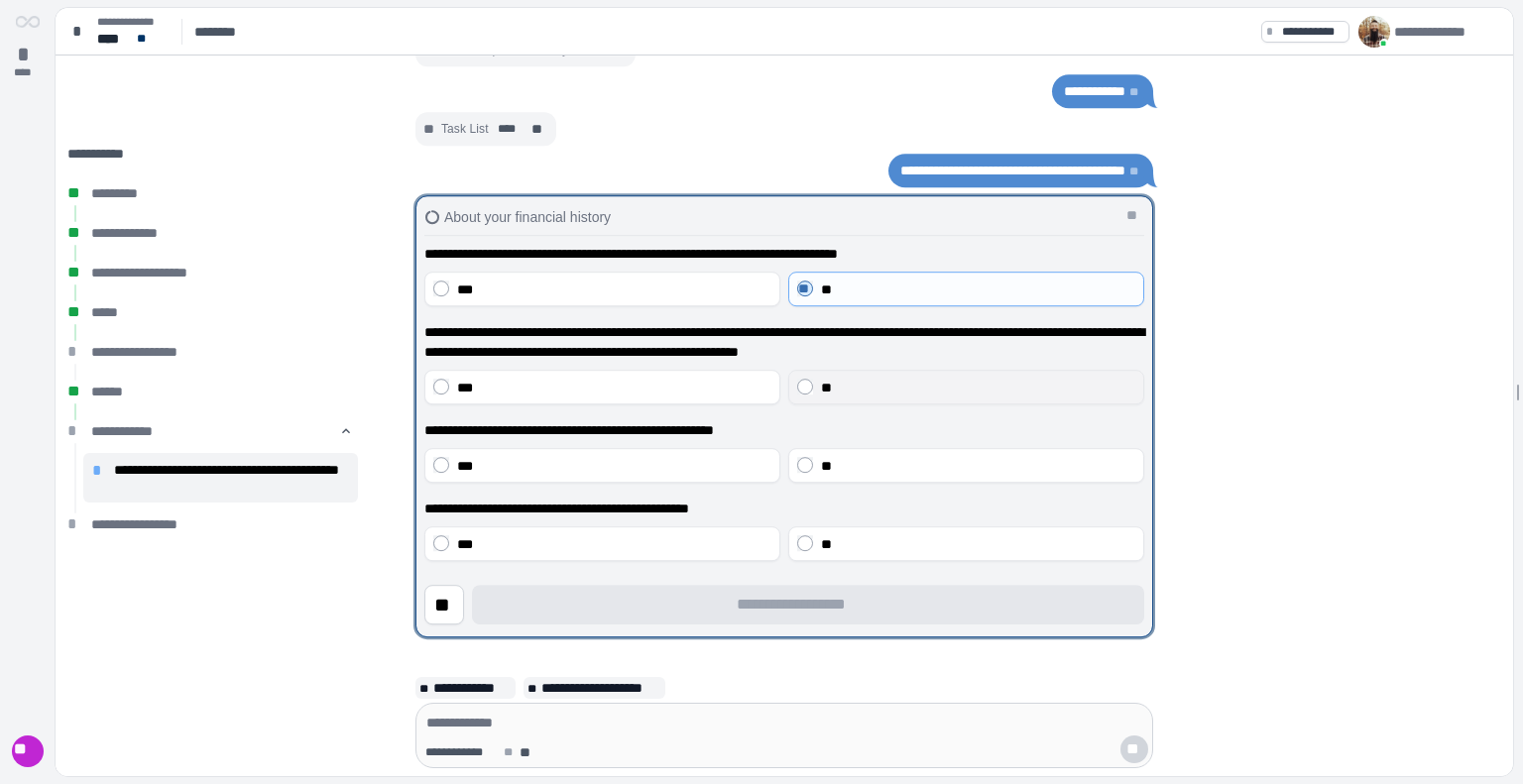click on "**" at bounding box center (966, 387) 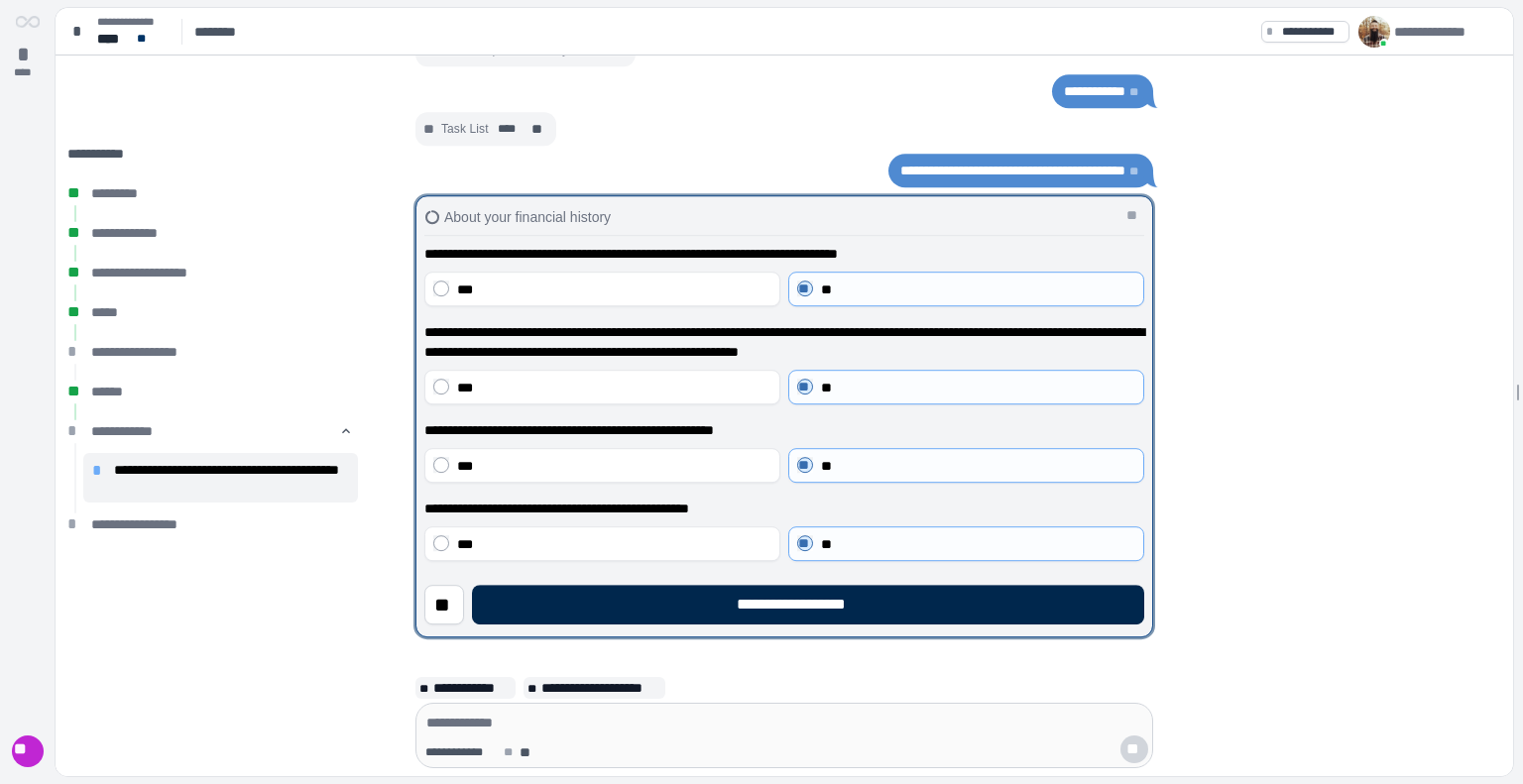 click on "**********" at bounding box center [808, 605] 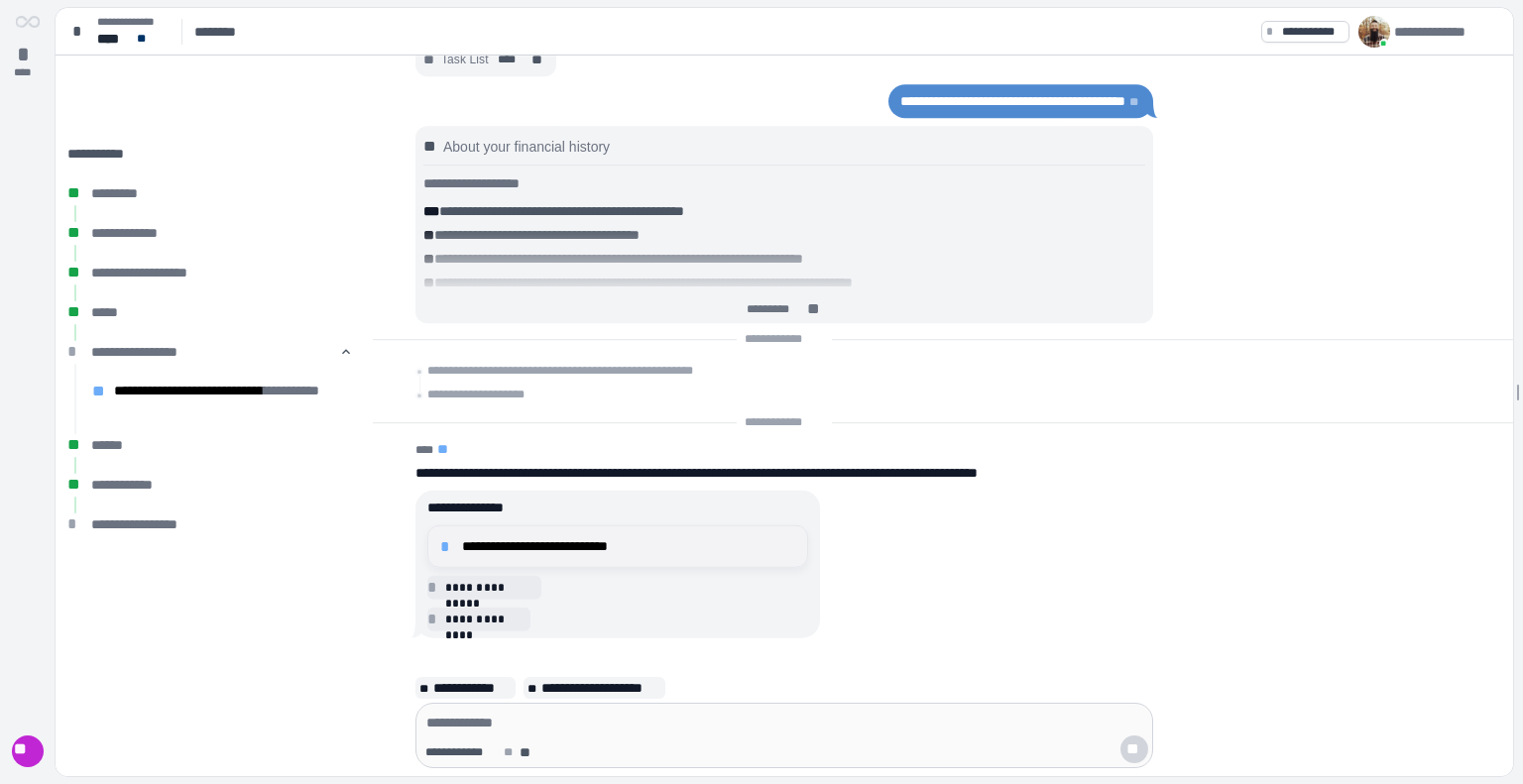 click on "**********" at bounding box center (629, 546) 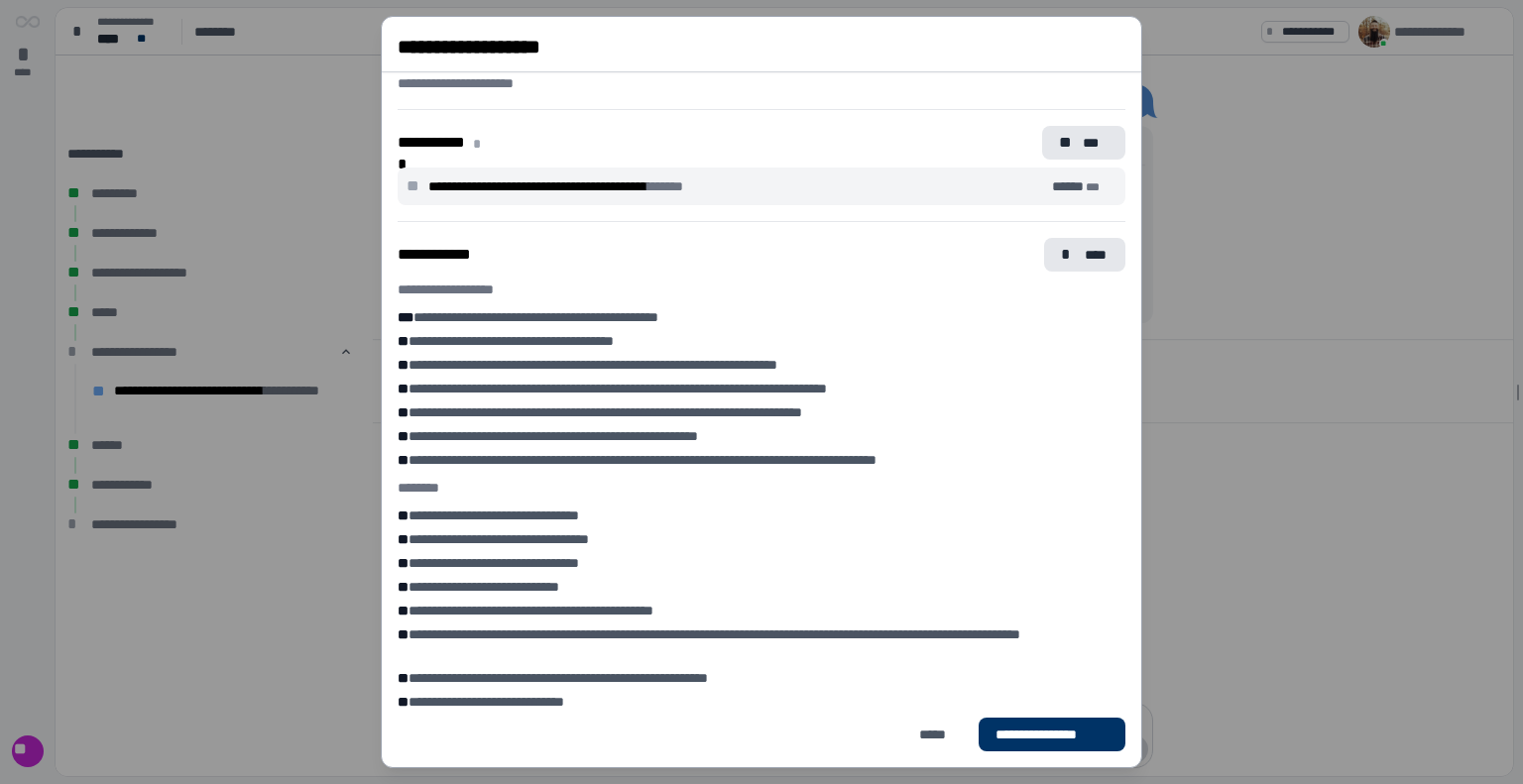 scroll, scrollTop: 520, scrollLeft: 0, axis: vertical 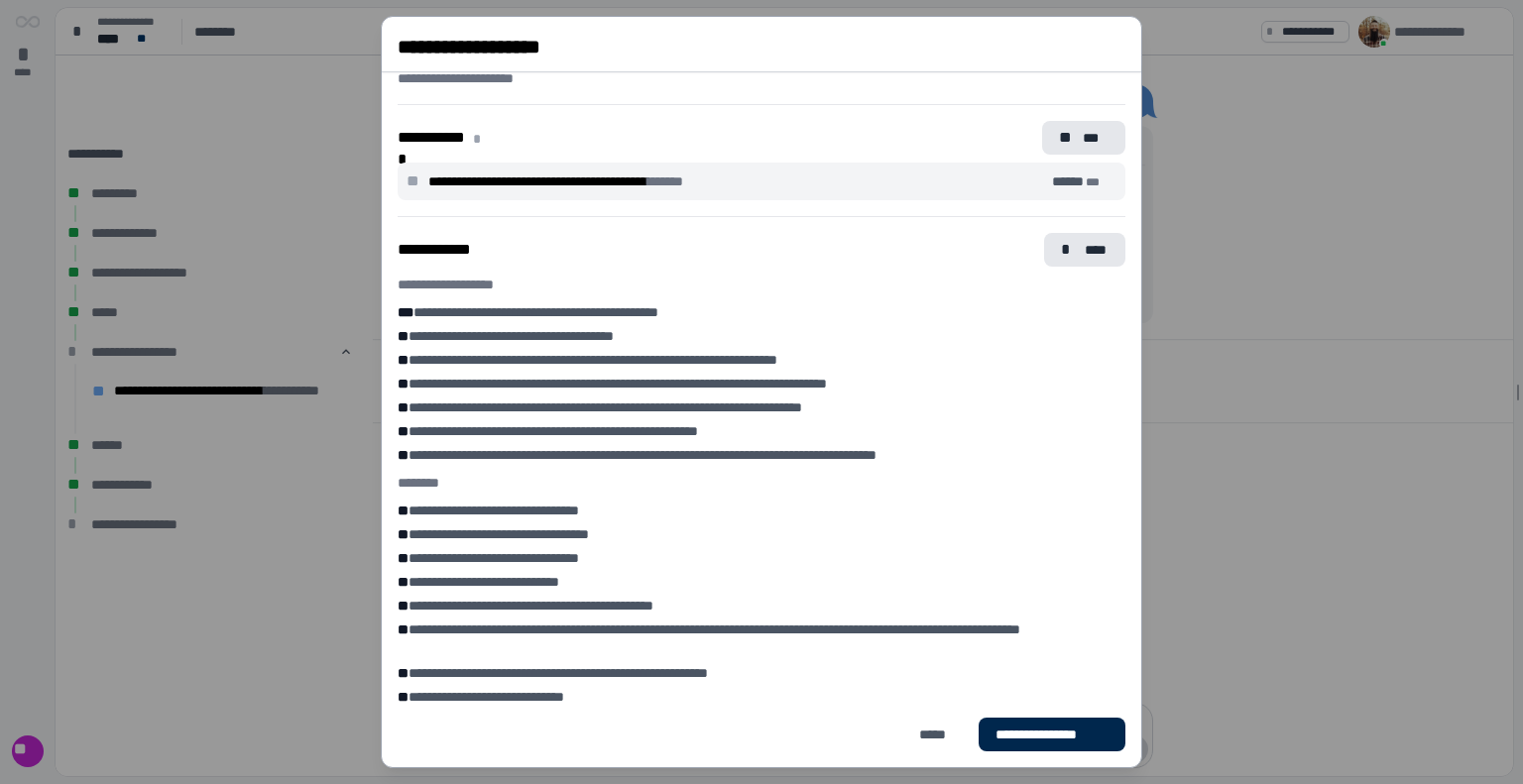 click on "**********" at bounding box center (1052, 734) 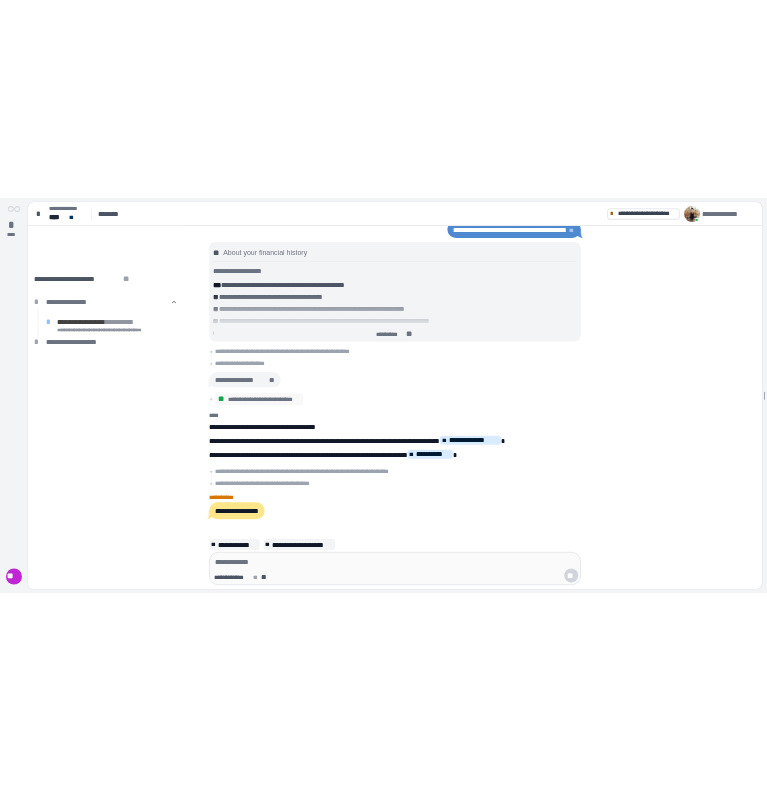 scroll, scrollTop: 0, scrollLeft: 0, axis: both 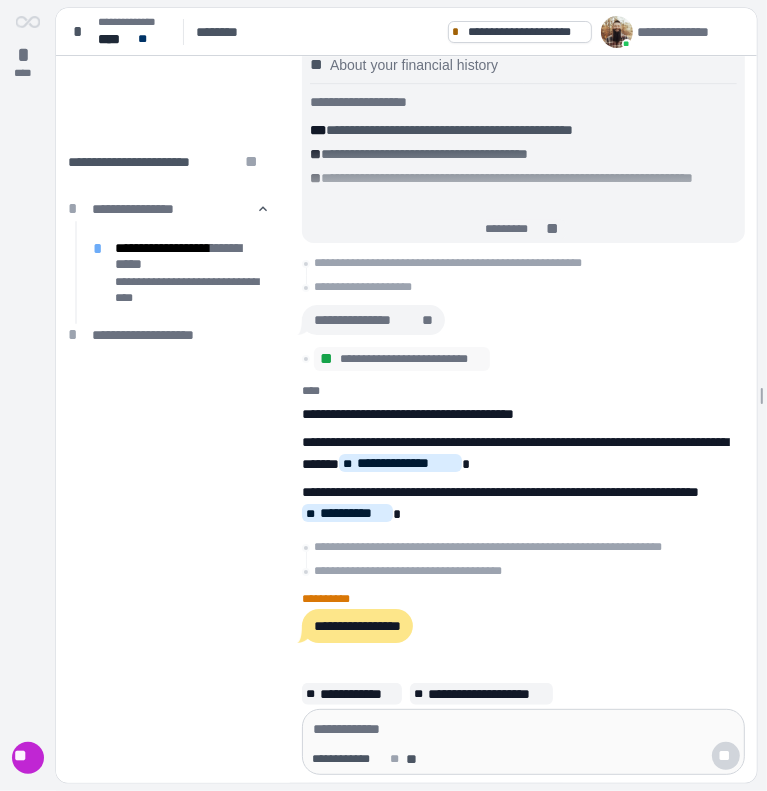 click at bounding box center (523, 729) 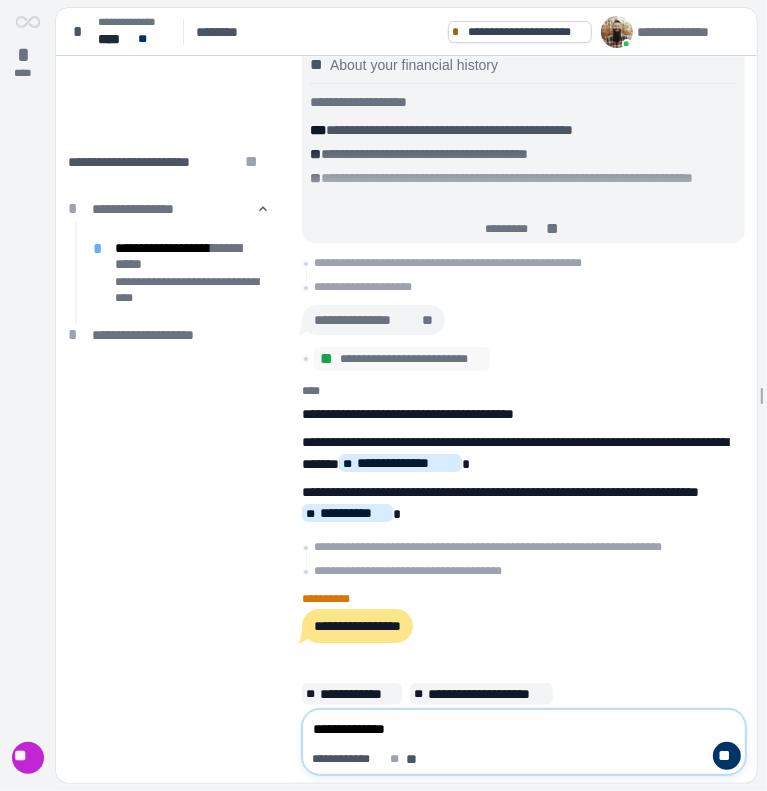 type on "**********" 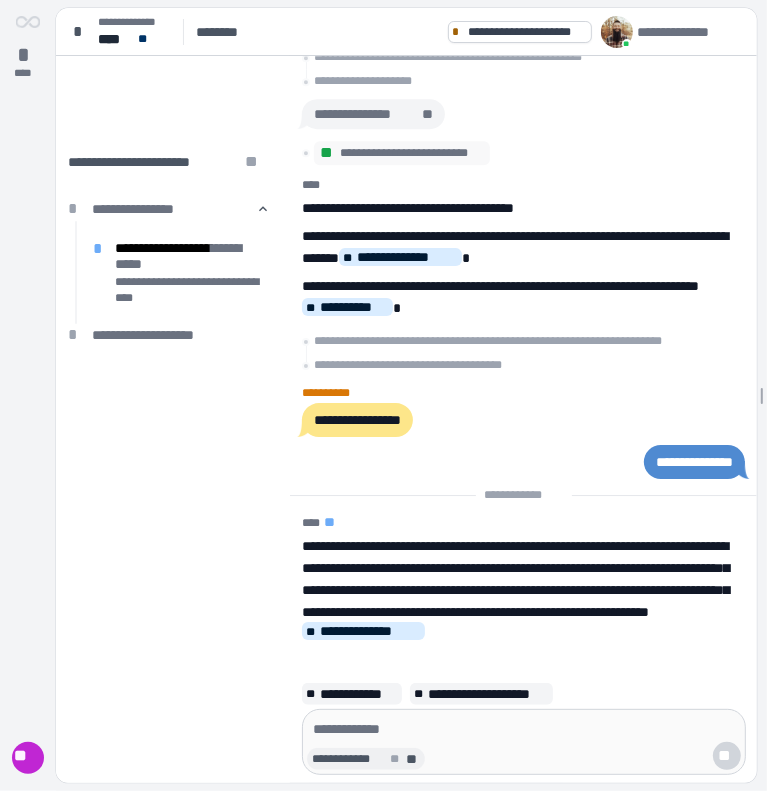 click on "**" at bounding box center [413, 759] 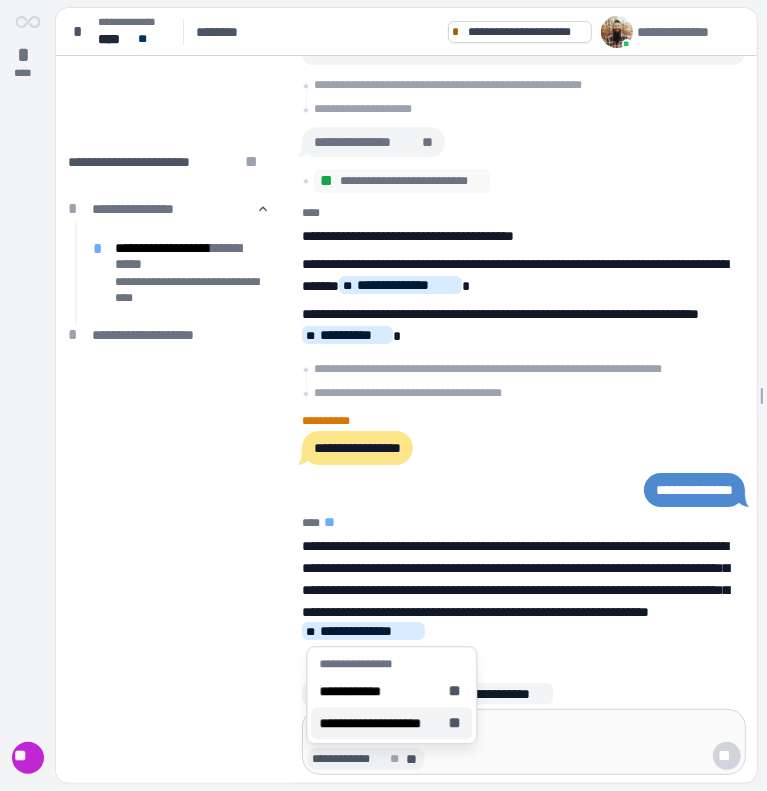 click on "**********" at bounding box center (379, 723) 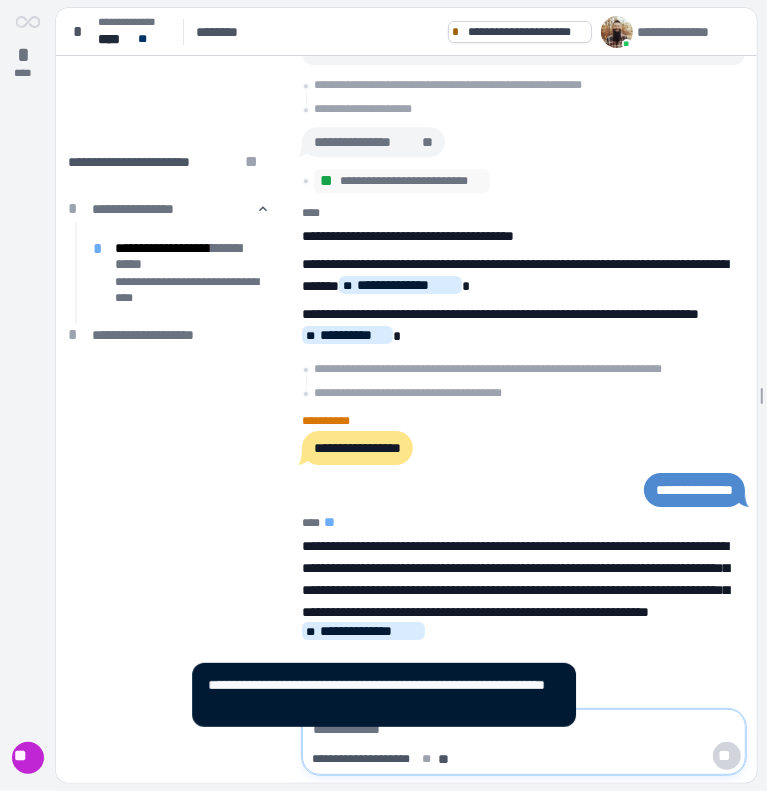 click at bounding box center [524, 729] 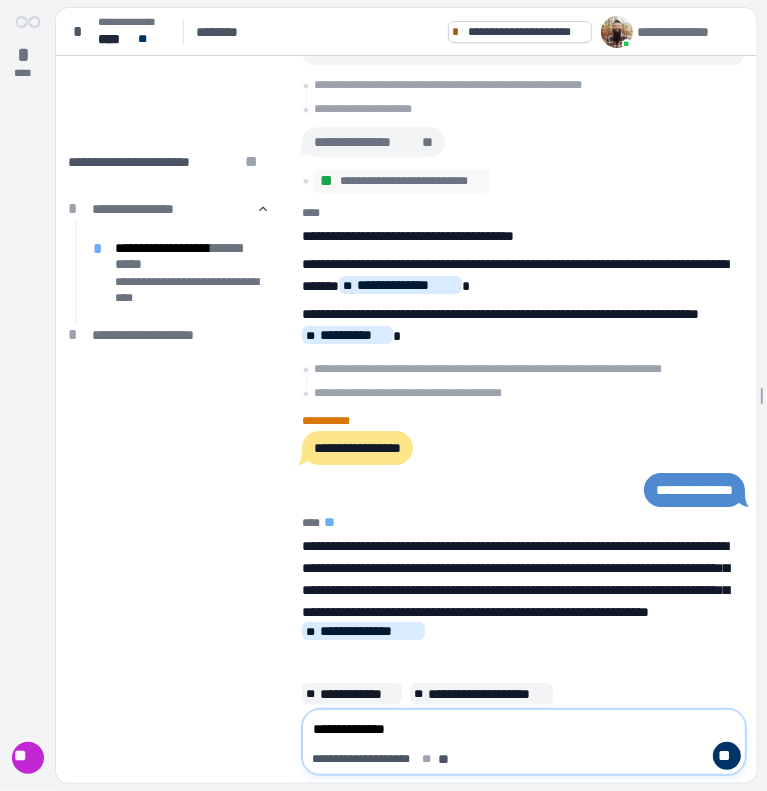 type on "**********" 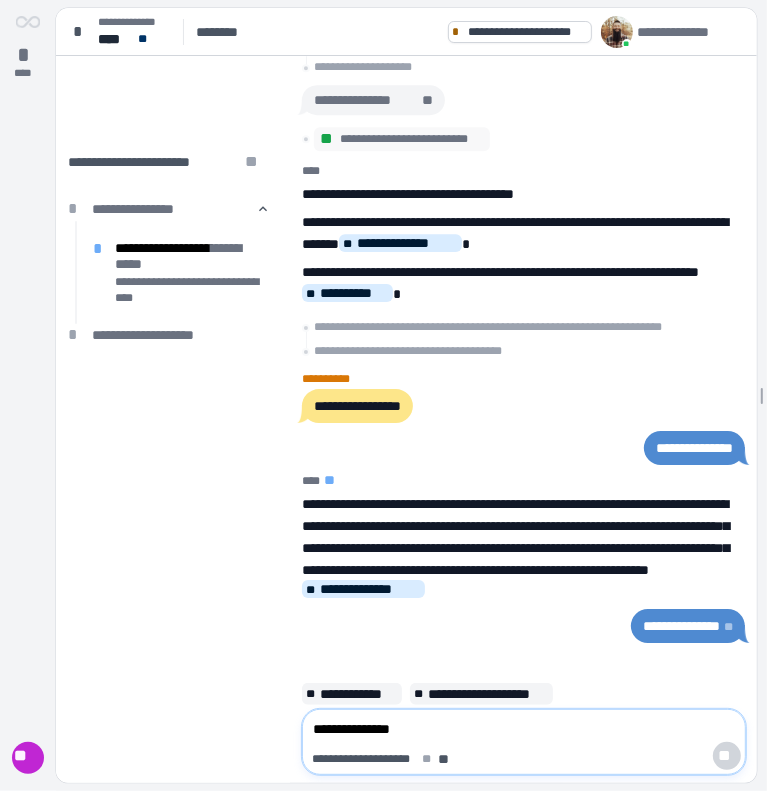 type 